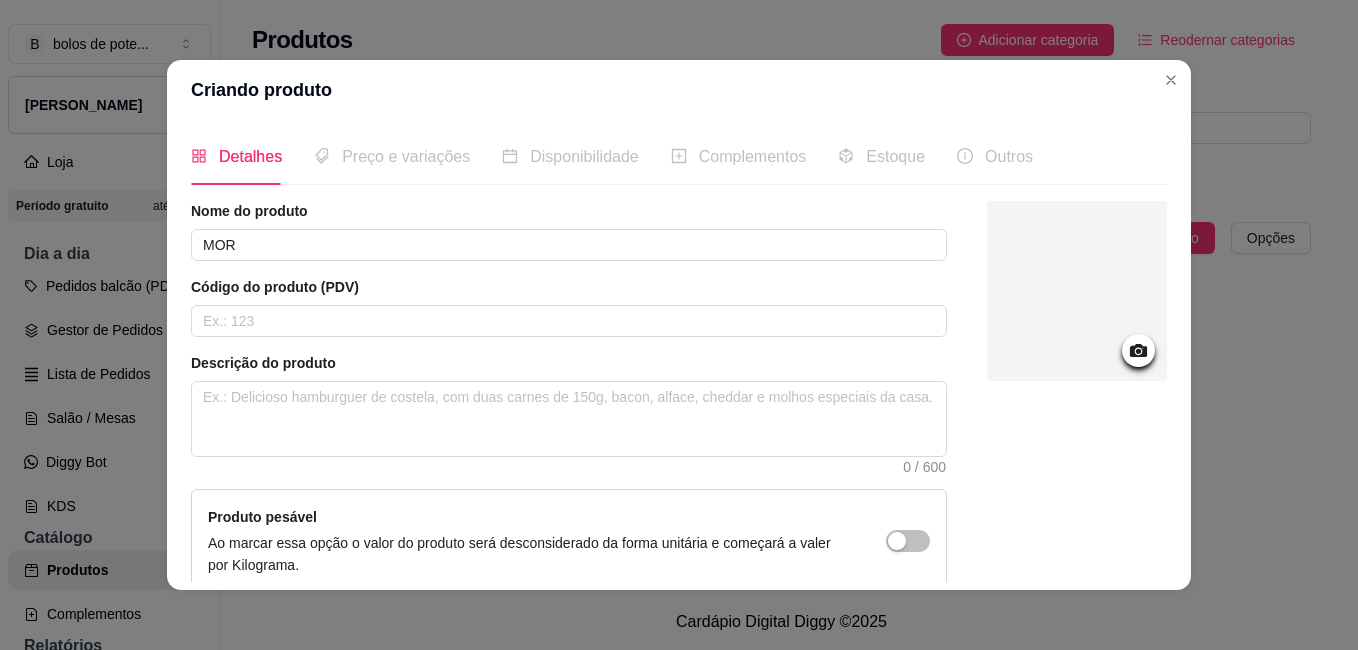 scroll, scrollTop: 0, scrollLeft: 0, axis: both 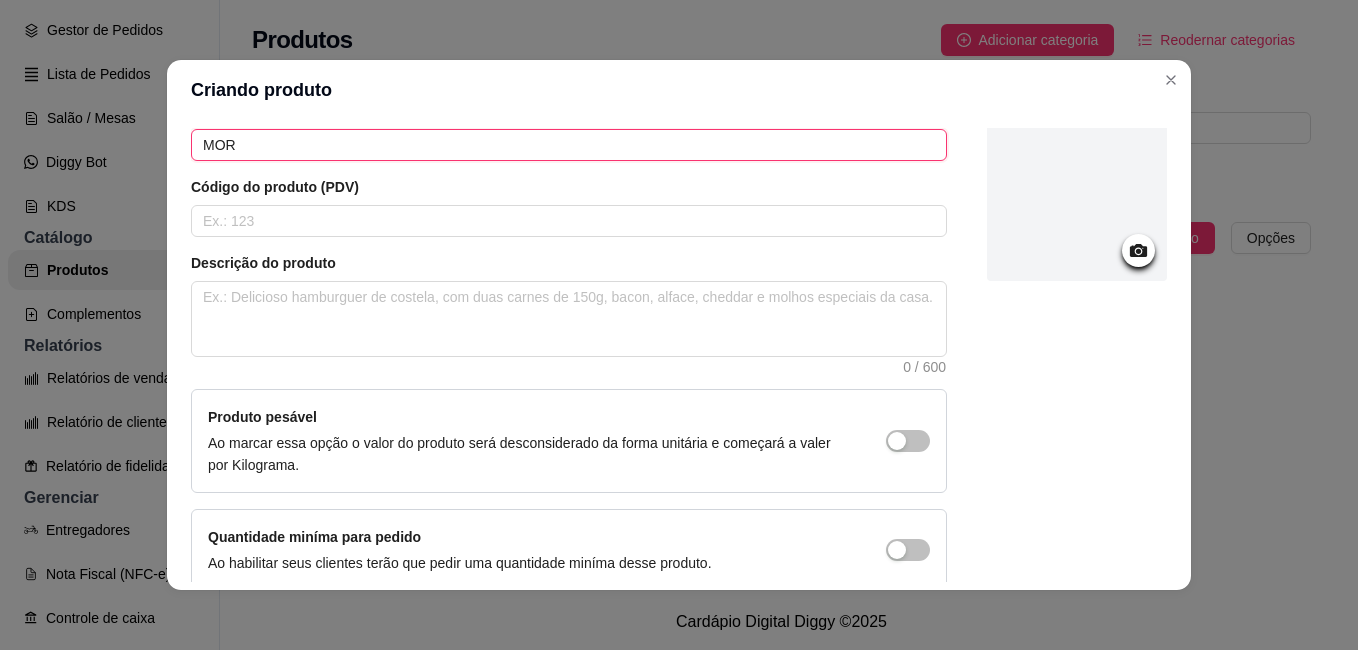 click on "MOR" at bounding box center [569, 145] 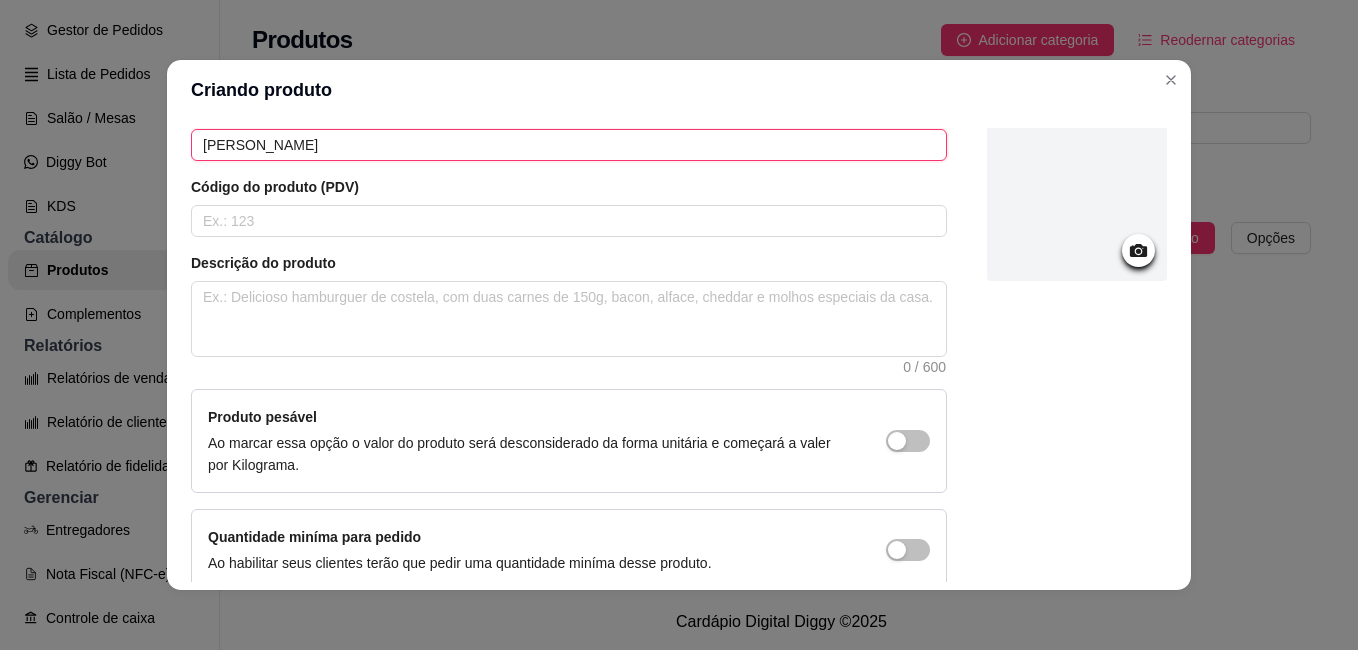 click on "[PERSON_NAME]" at bounding box center [569, 145] 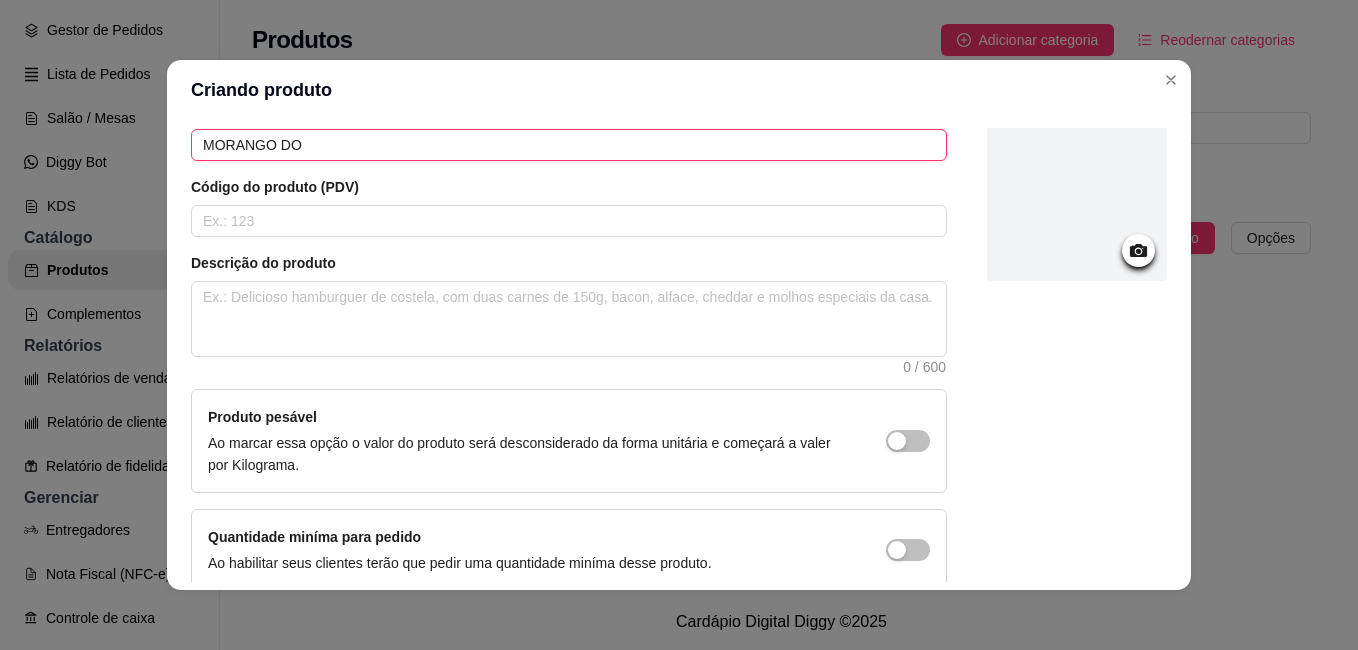 click on "MORANGO DO" at bounding box center (569, 145) 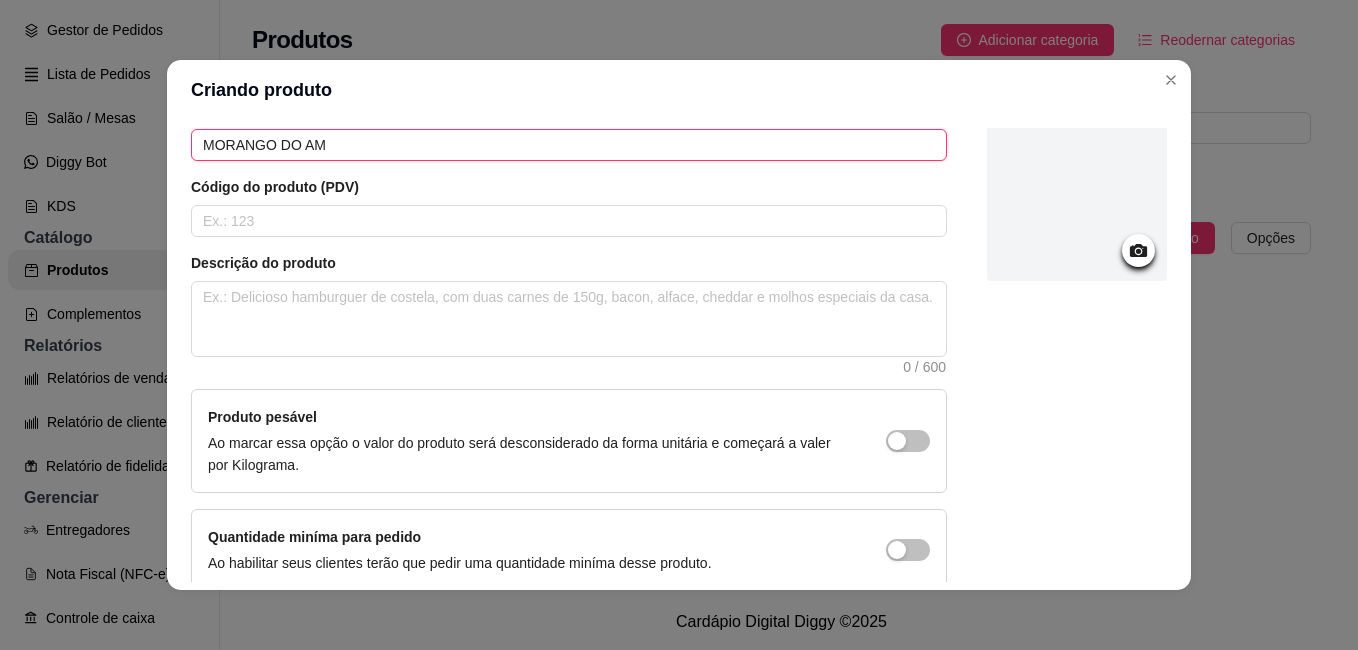 click on "MORANGO DO AM" at bounding box center (569, 145) 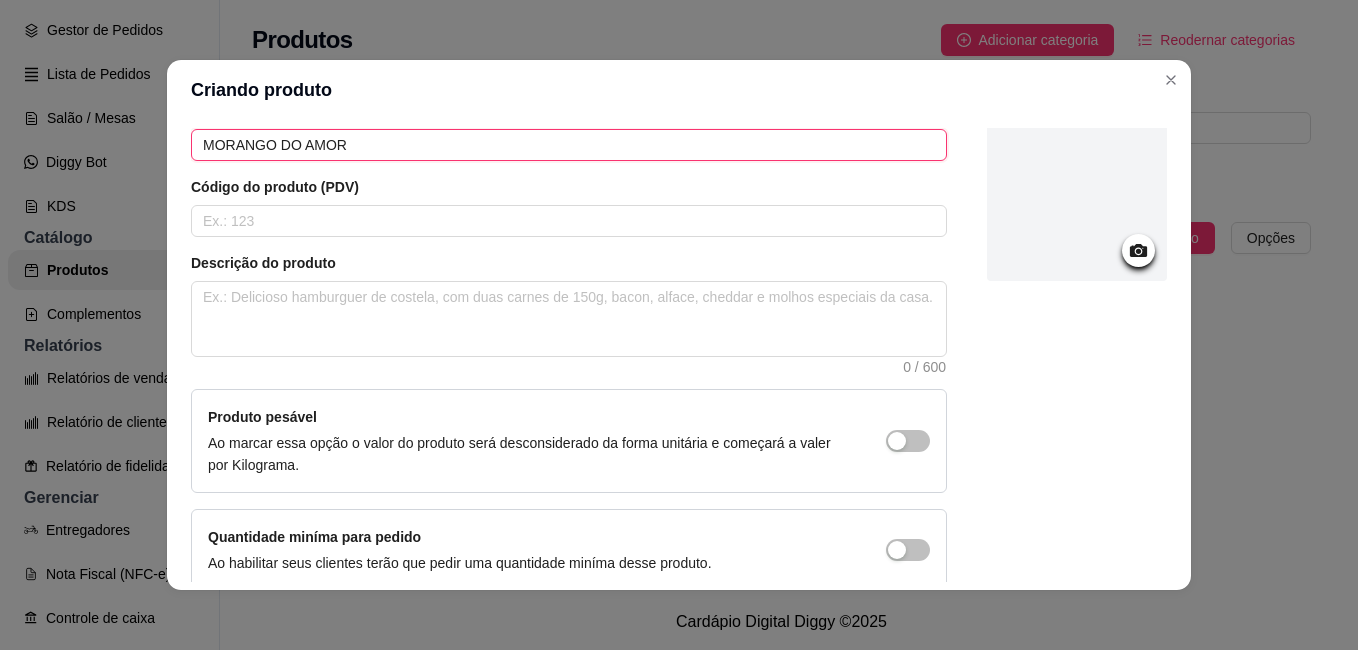 type on "MORANGO DO AMOR" 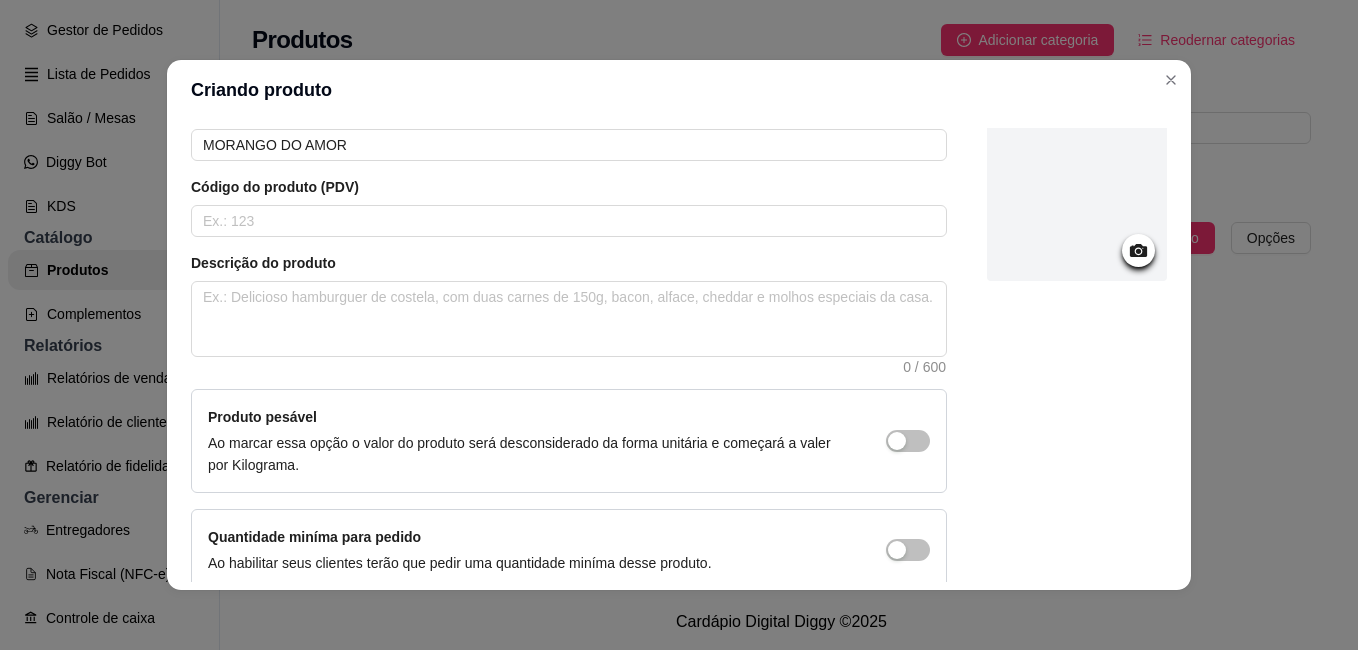click on "Nome do produto MORANGO DO AMOR Código do produto (PDV) Descrição do produto 0 / 600 Produto pesável Ao marcar essa opção o valor do produto será desconsiderado da forma unitária e começará a valer por Kilograma. Quantidade miníma para pedido Ao habilitar seus clientes terão que pedir uma quantidade miníma desse produto." at bounding box center [569, 346] 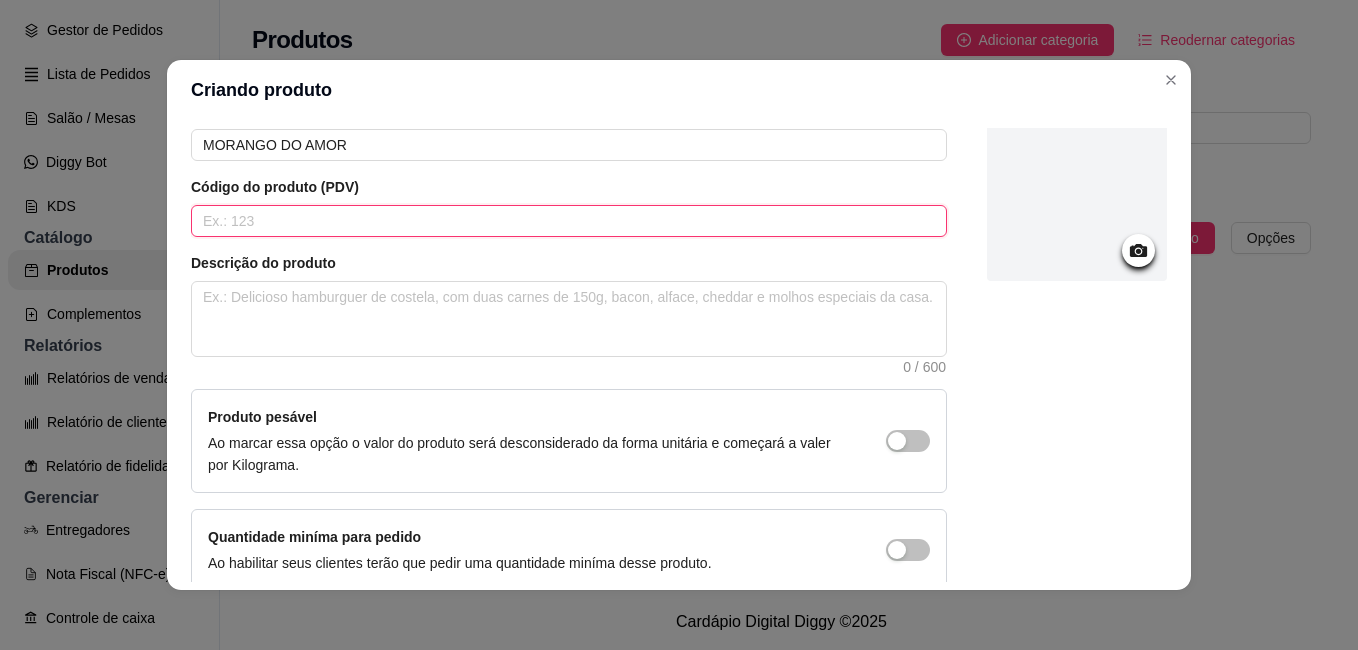 click at bounding box center (569, 221) 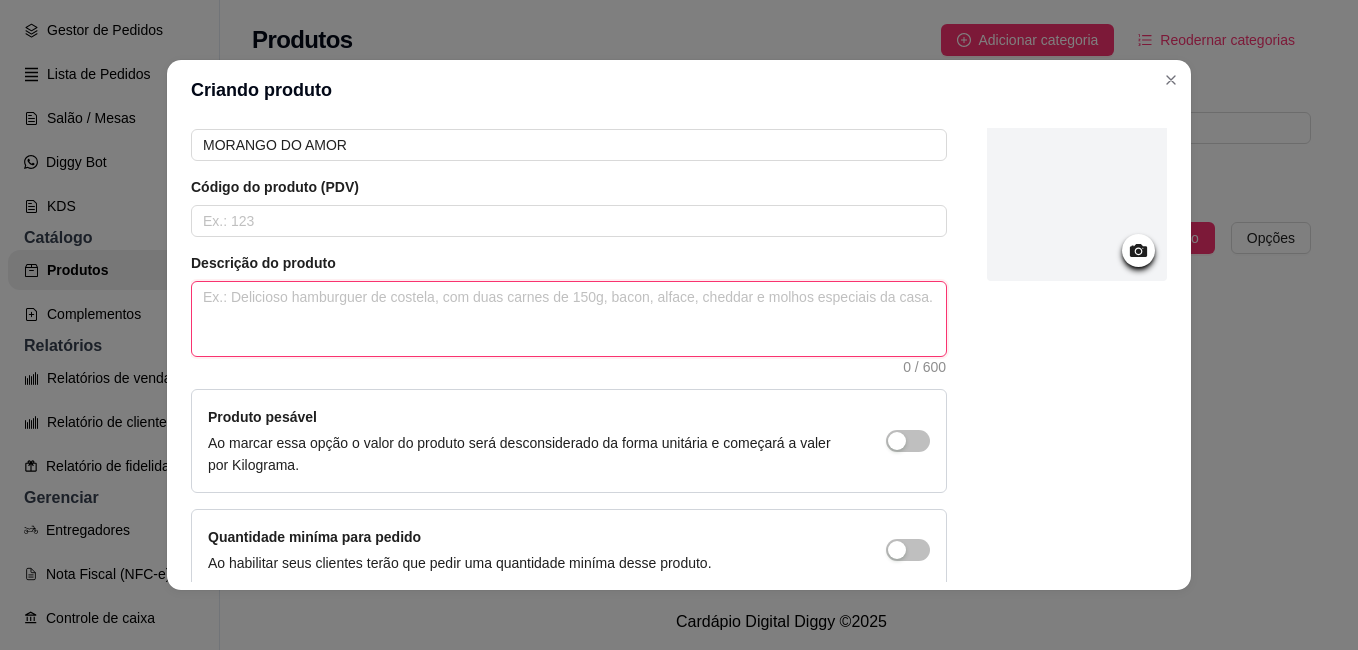 click at bounding box center (569, 319) 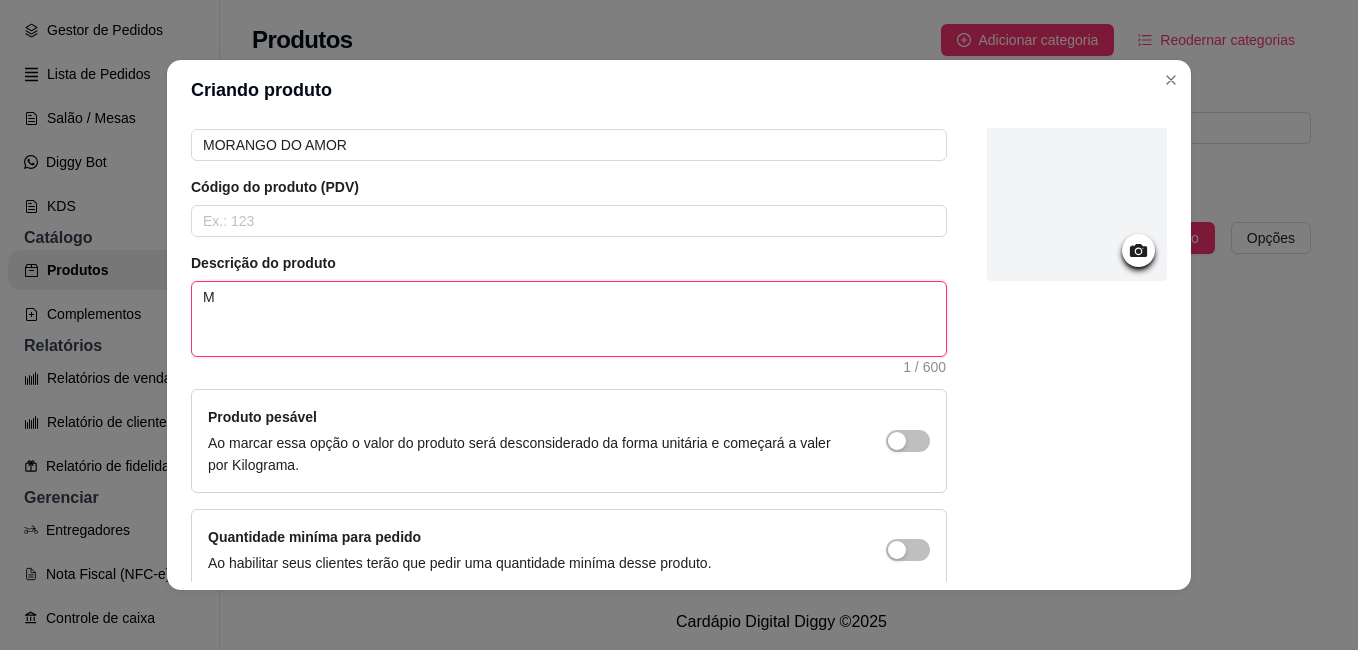 type on "MO" 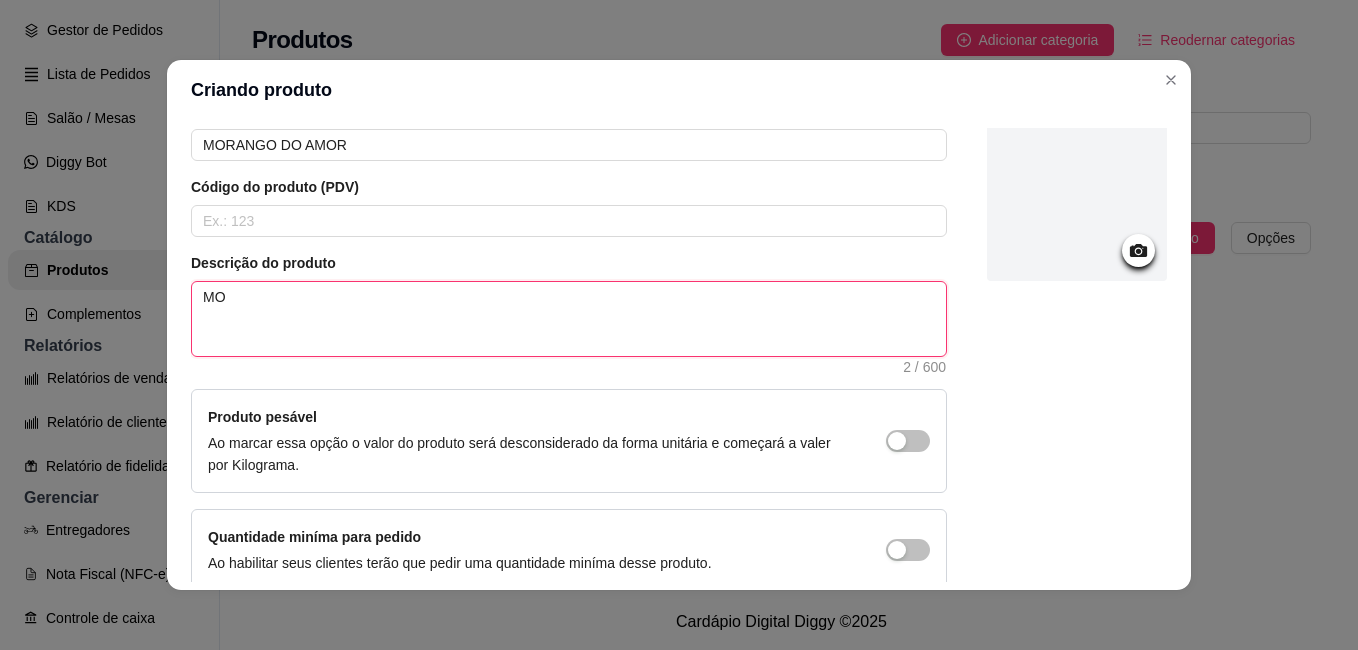 type on "MOR" 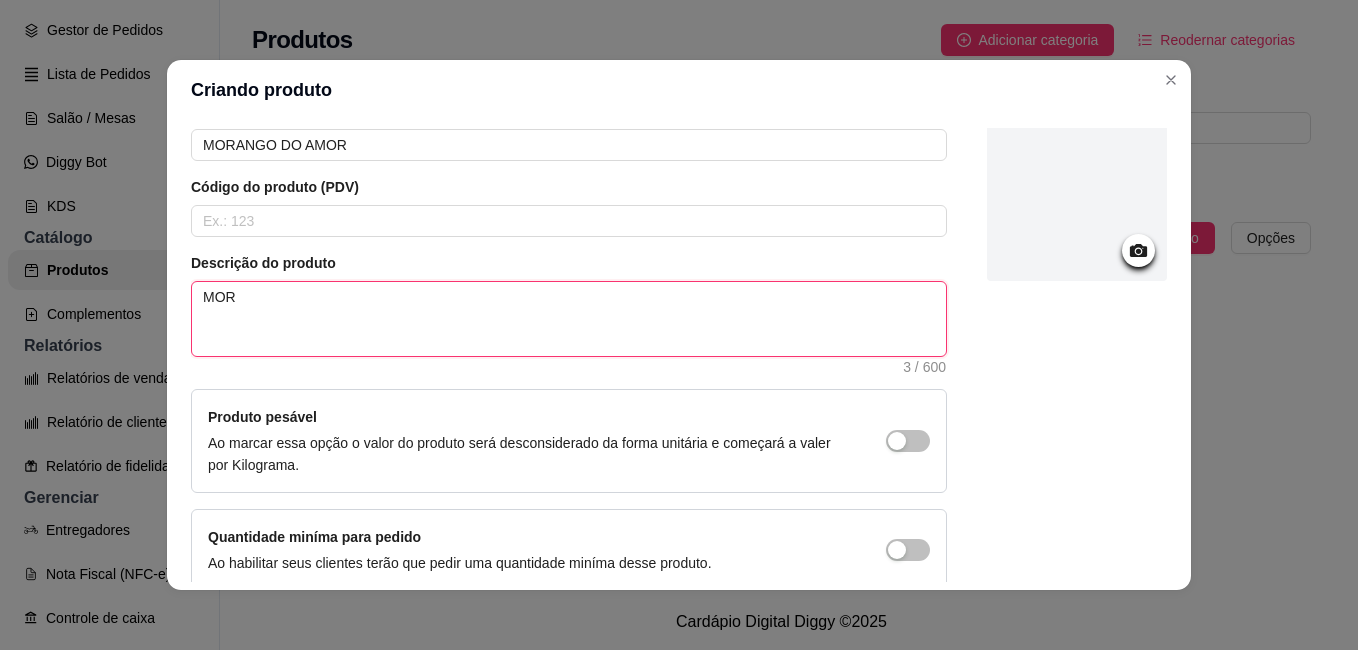 type on "MORA" 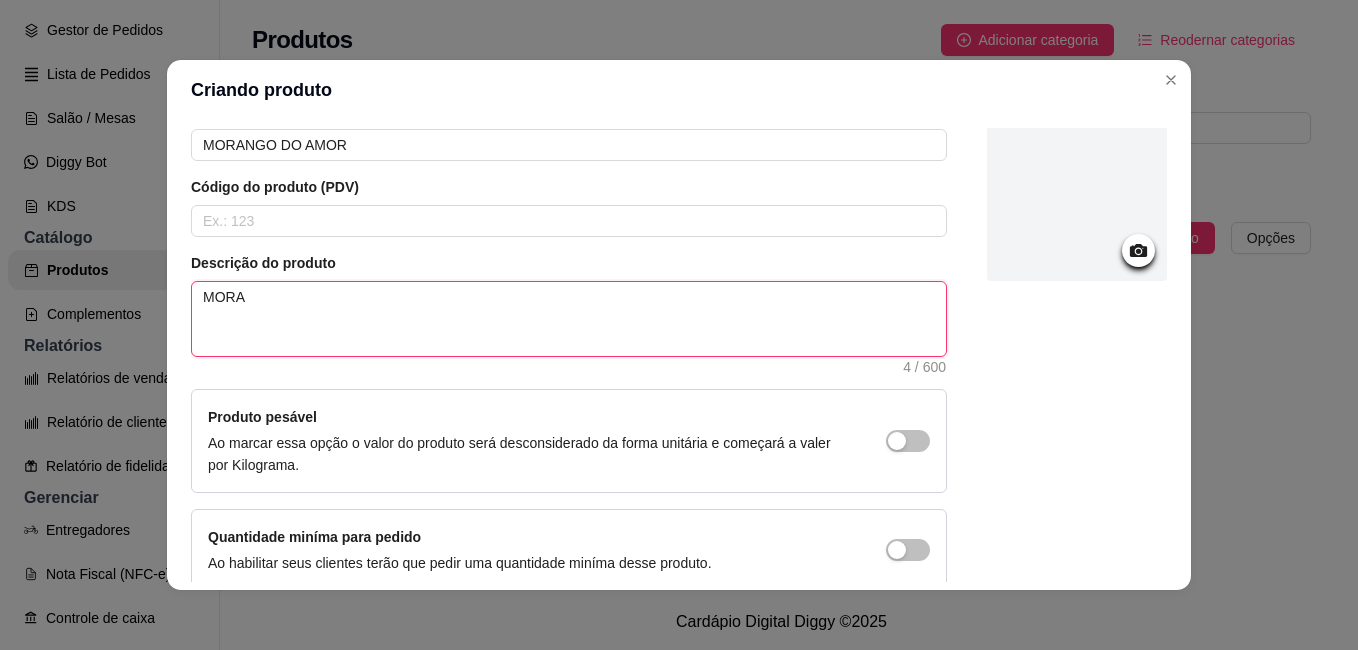 type on "[PERSON_NAME]" 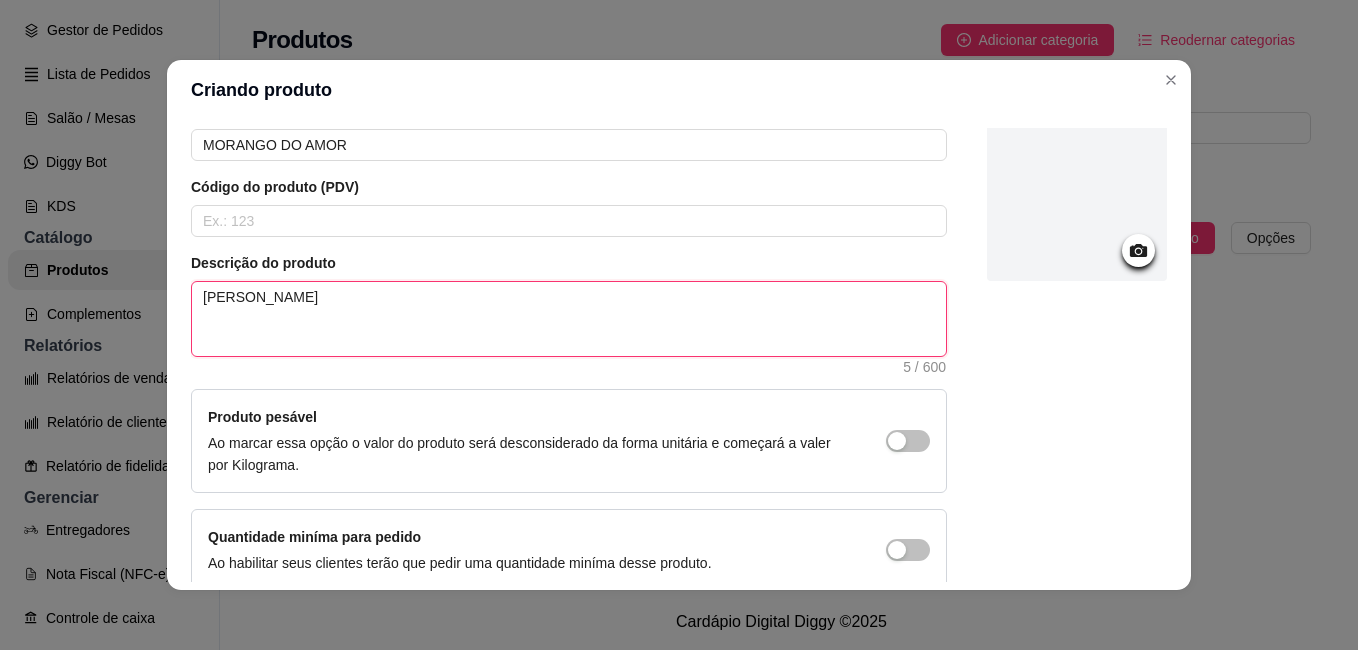 type on "MORANG" 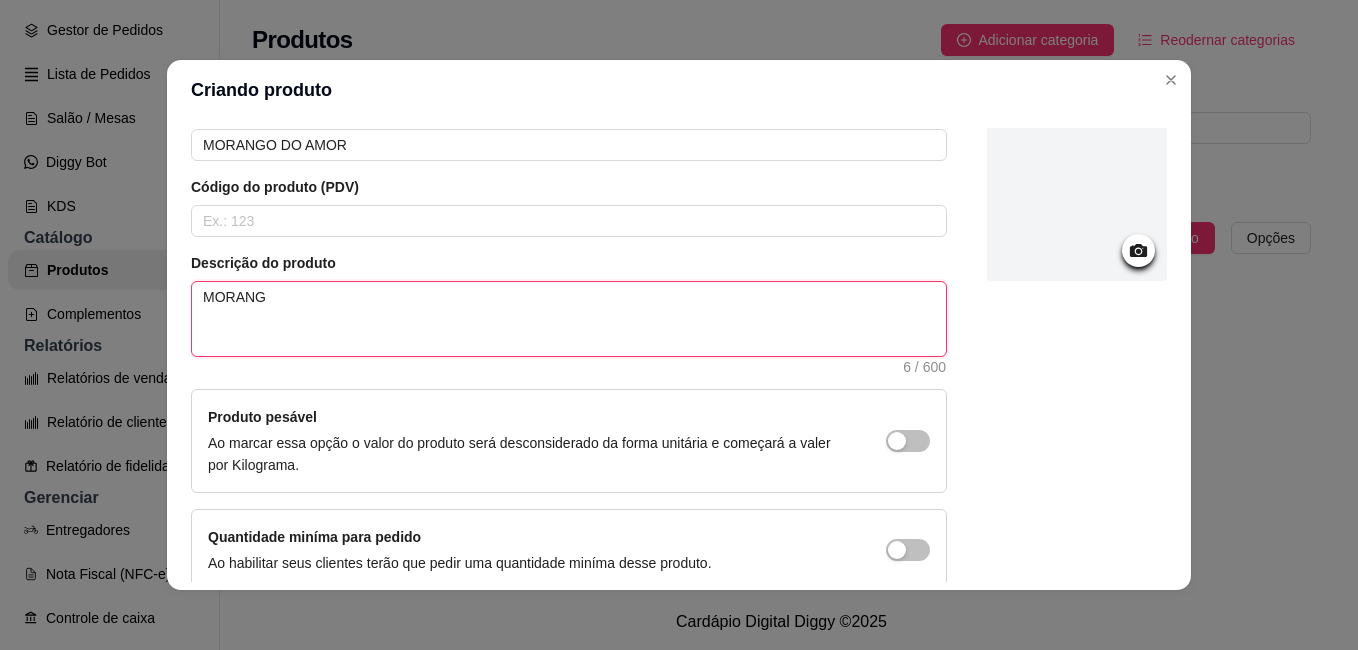 type on "MORANGO" 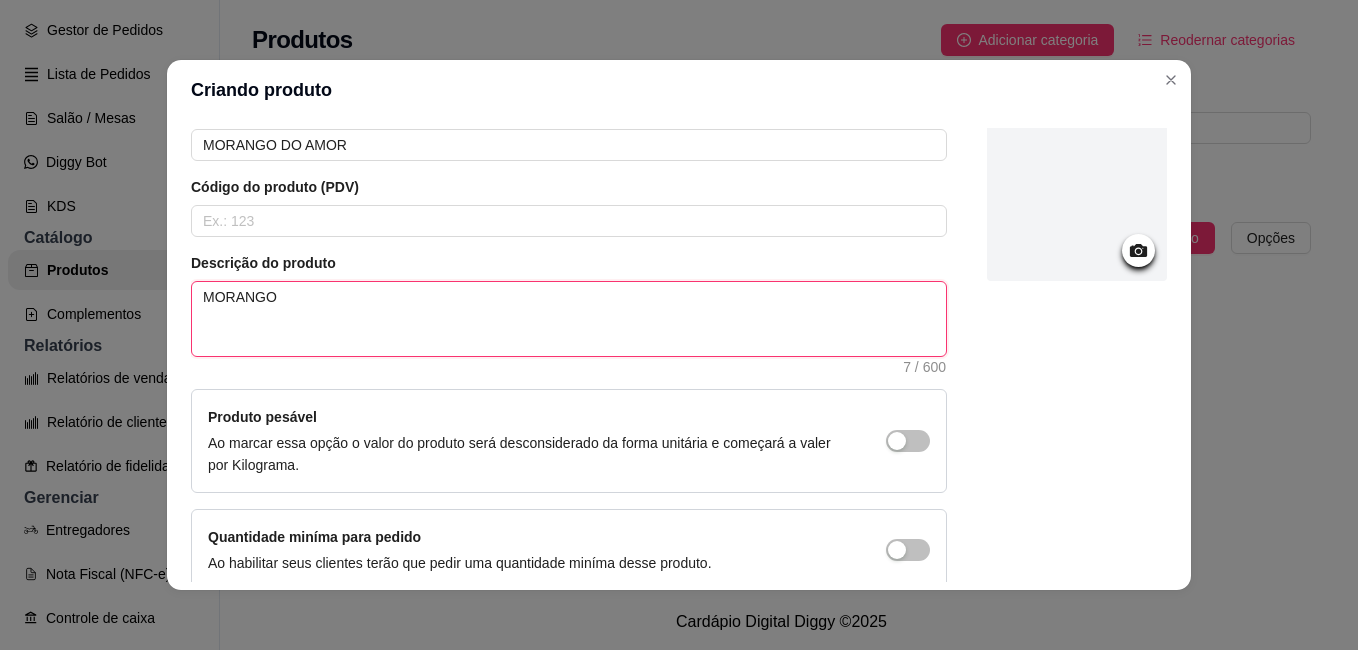 type on "MORANGO," 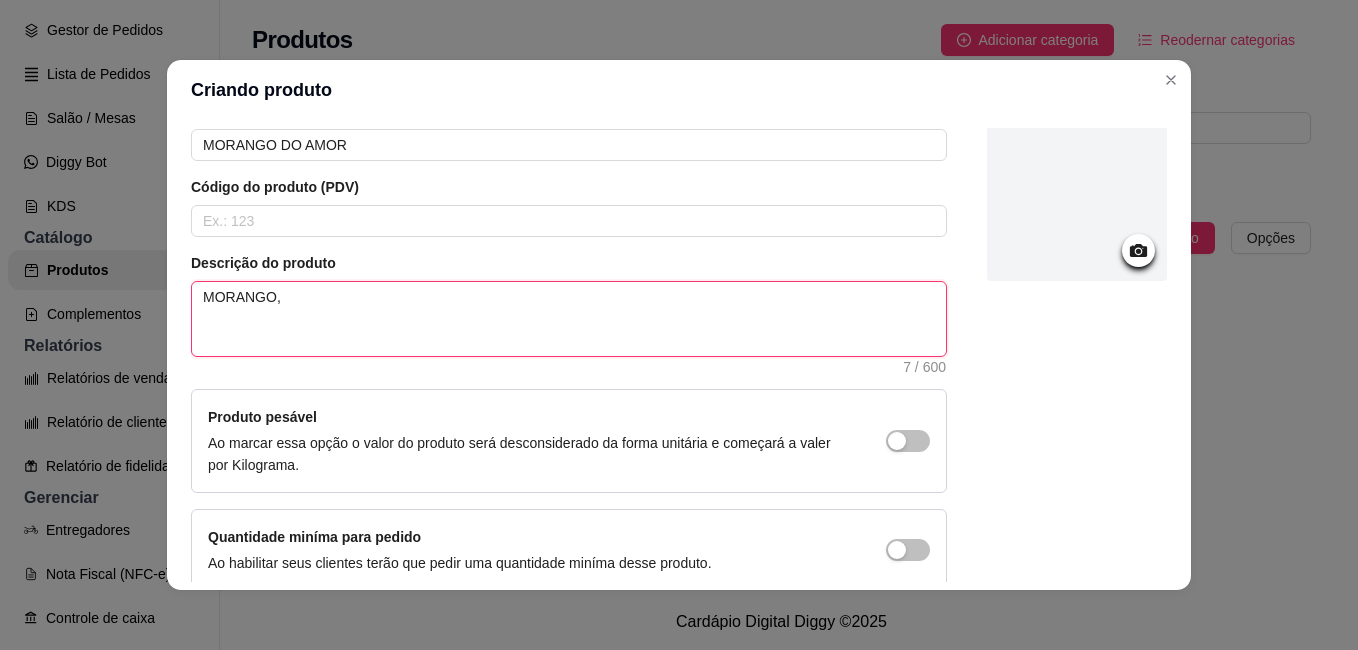 type 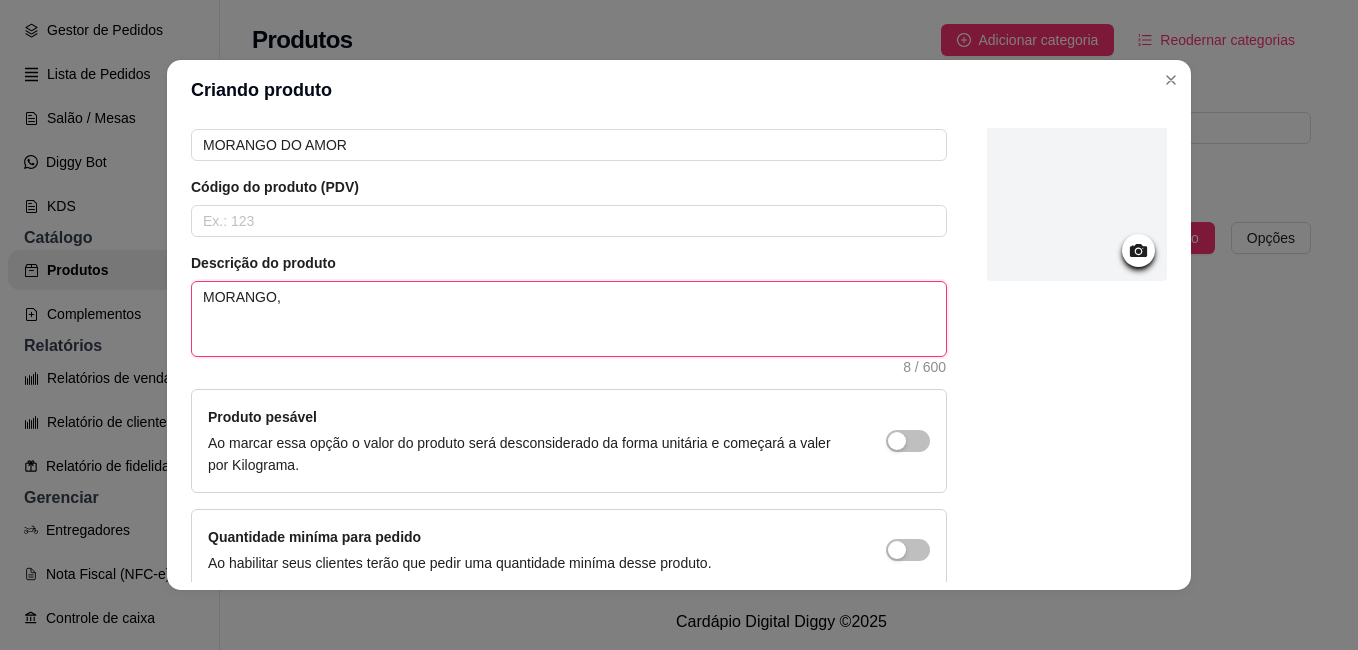 type on "MORANGO,B" 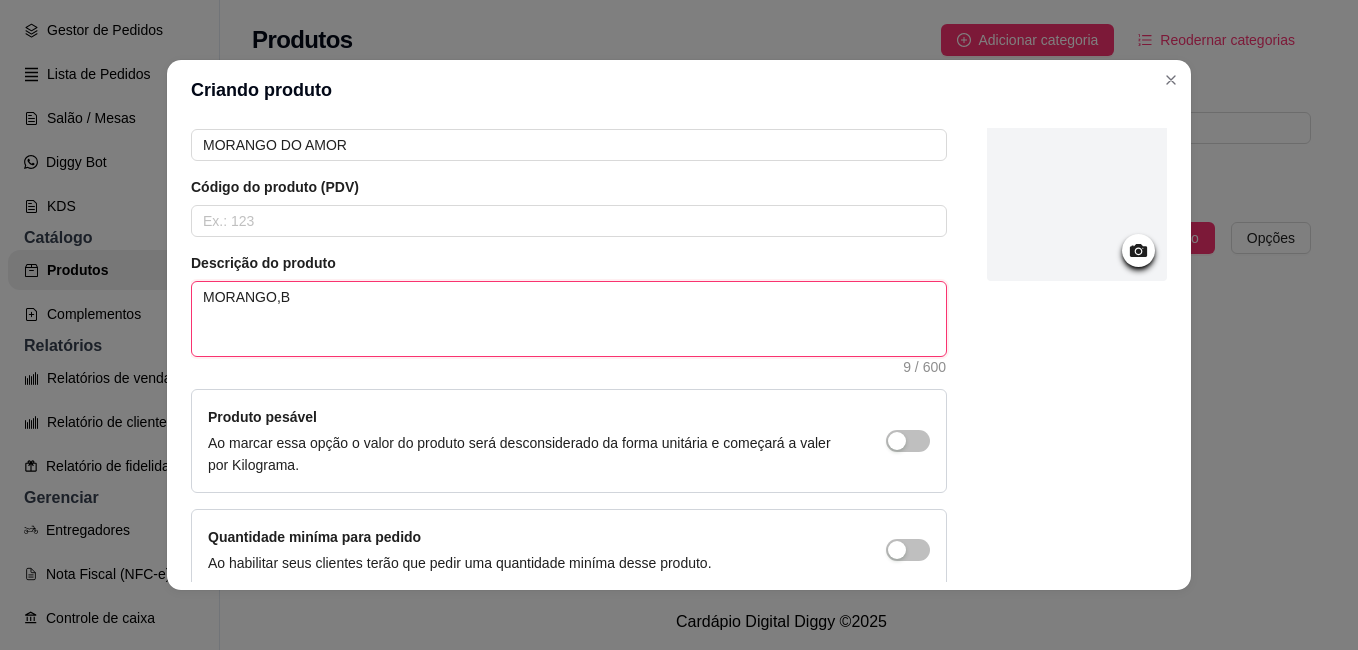 type on "MORANGO,BR" 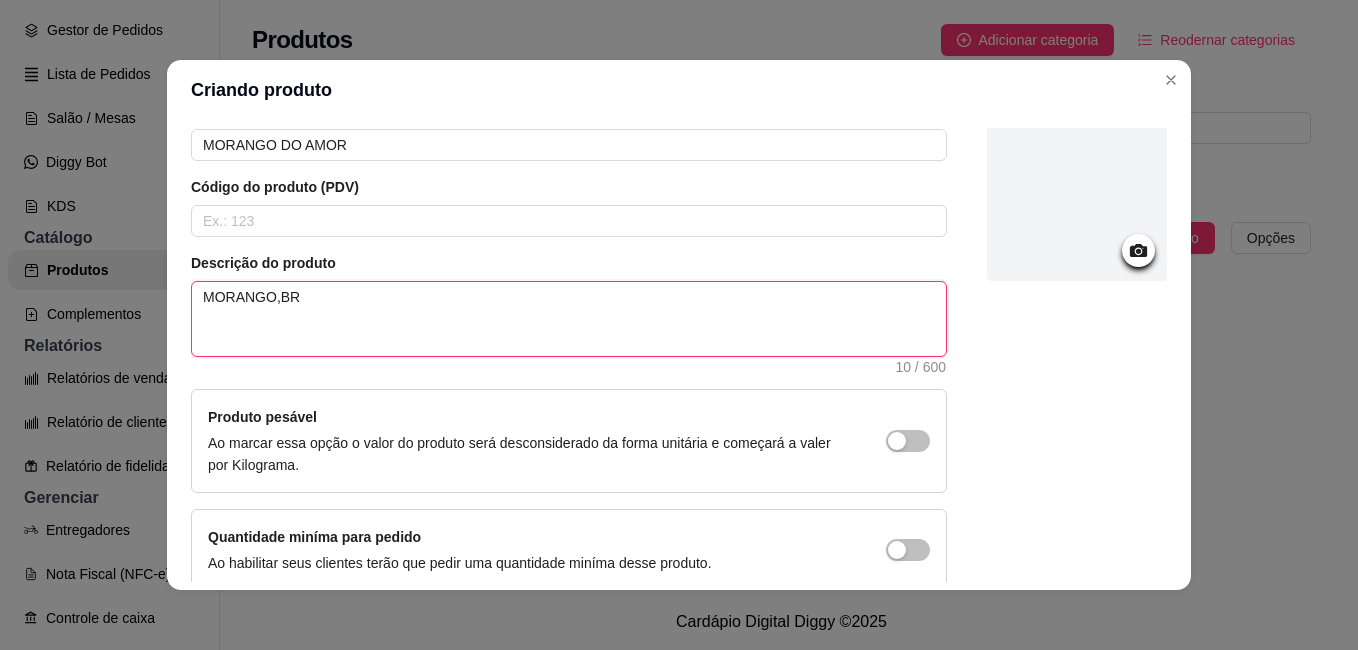 type on "MORANGO,BRI" 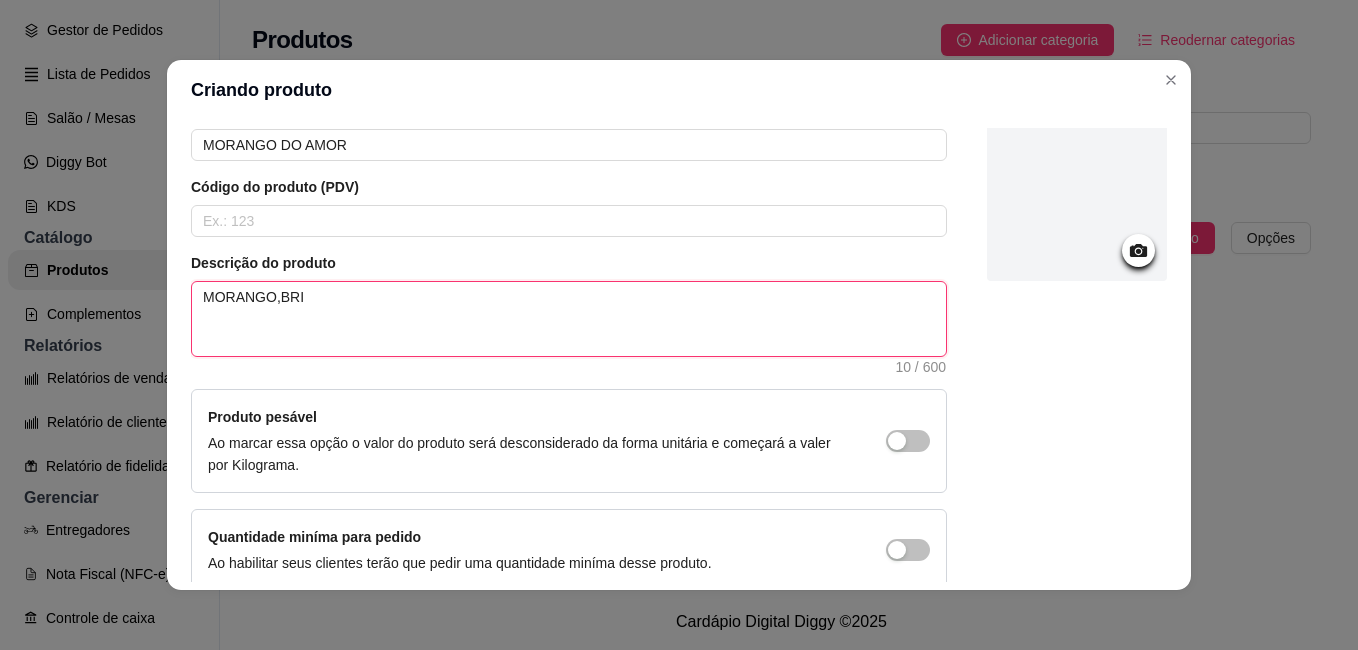 type 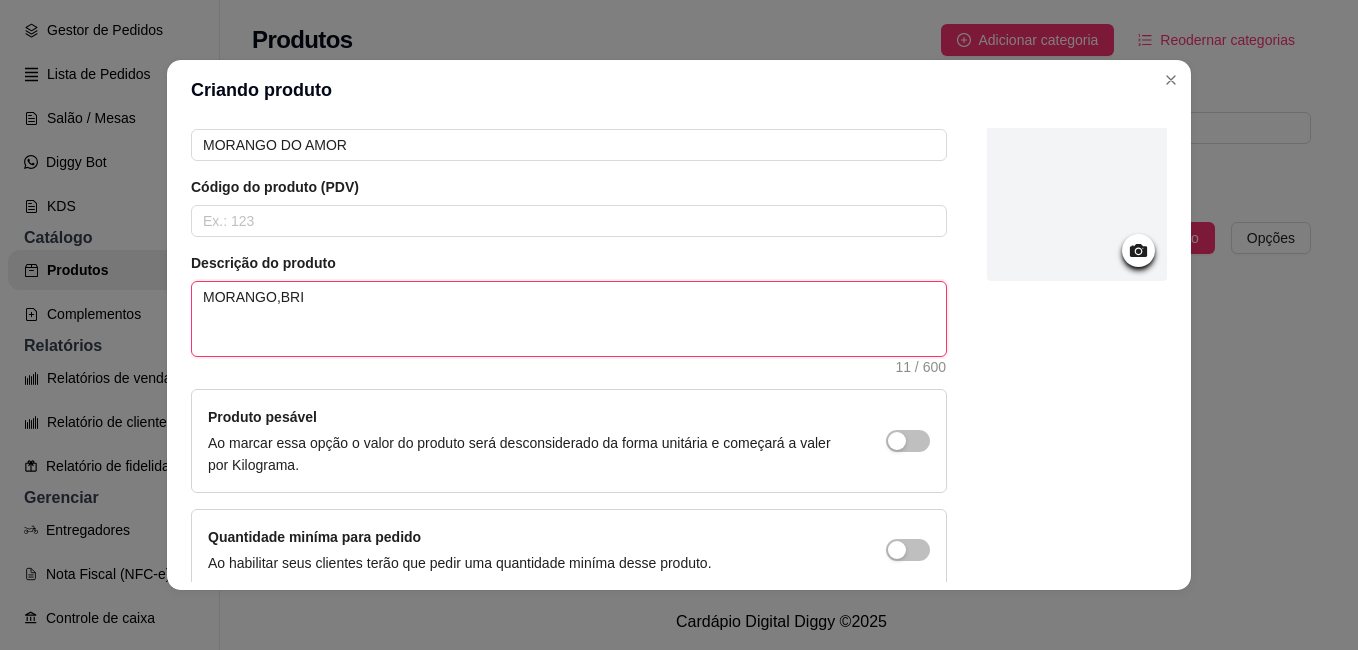 type on "MORANGO,BRIG" 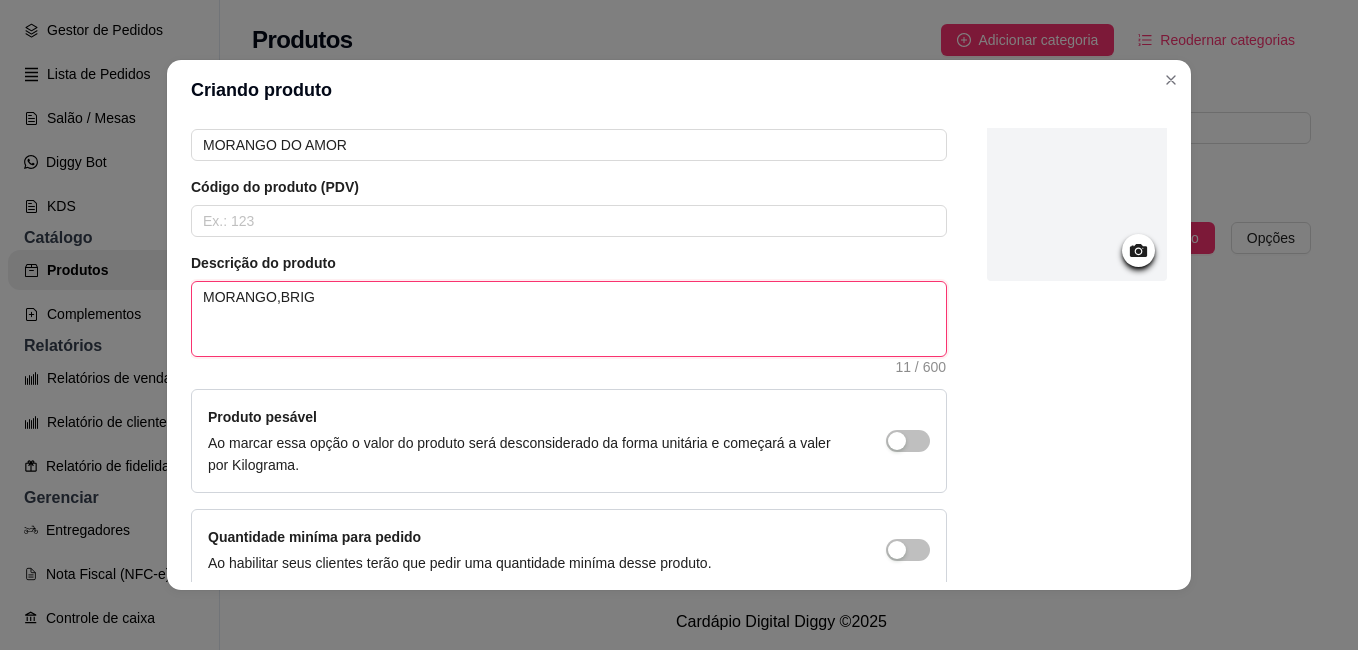 type 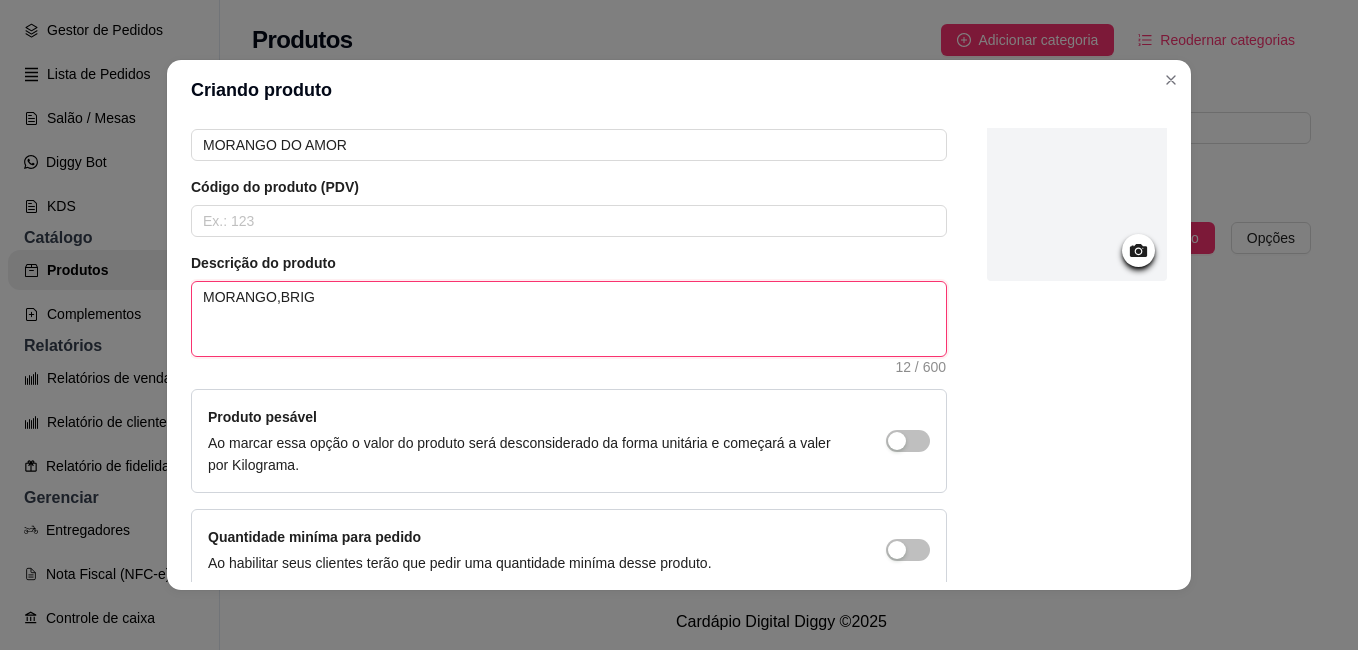 type on "MORANGO,BRIGA" 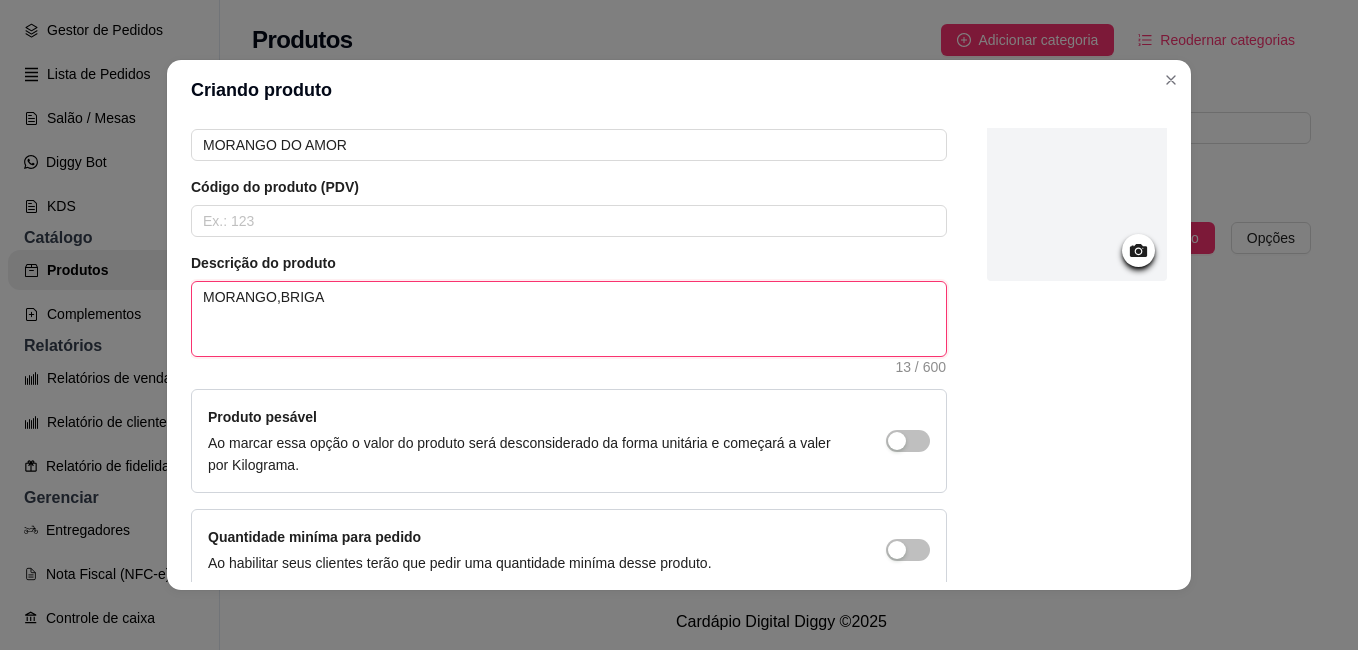 type on "MORANGO,BRIGAD" 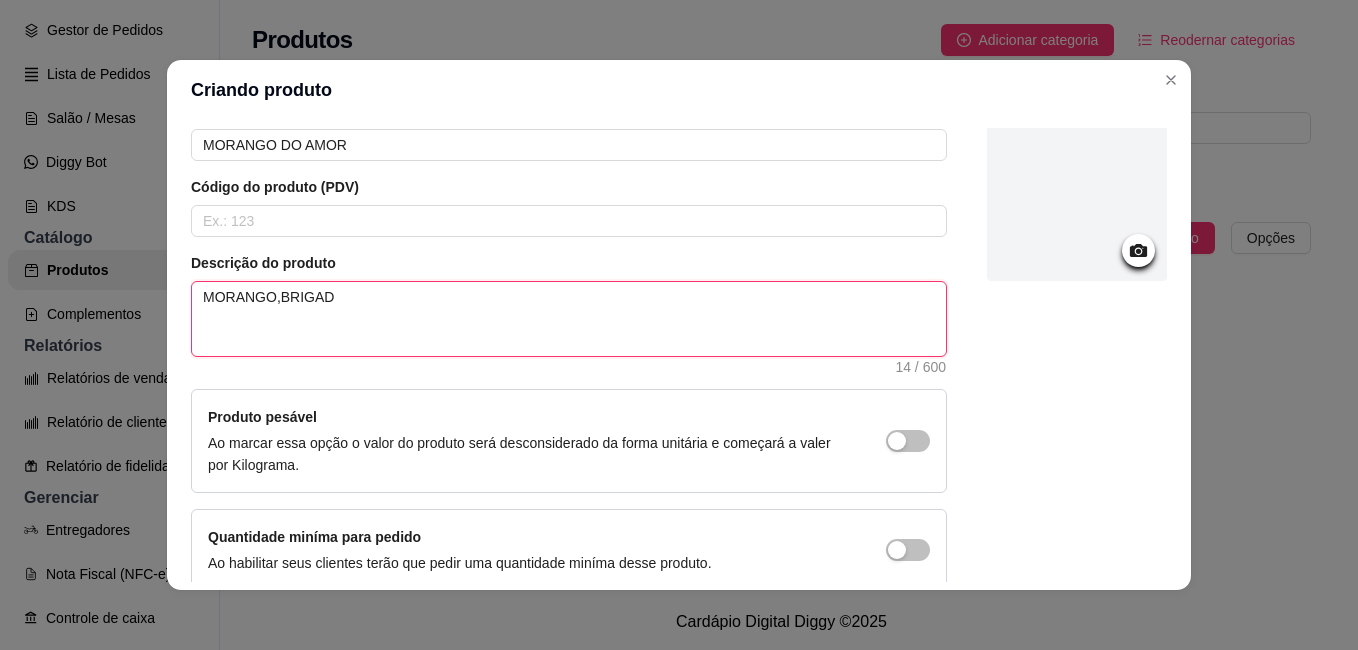 type on "MORANGO,BRIGADE" 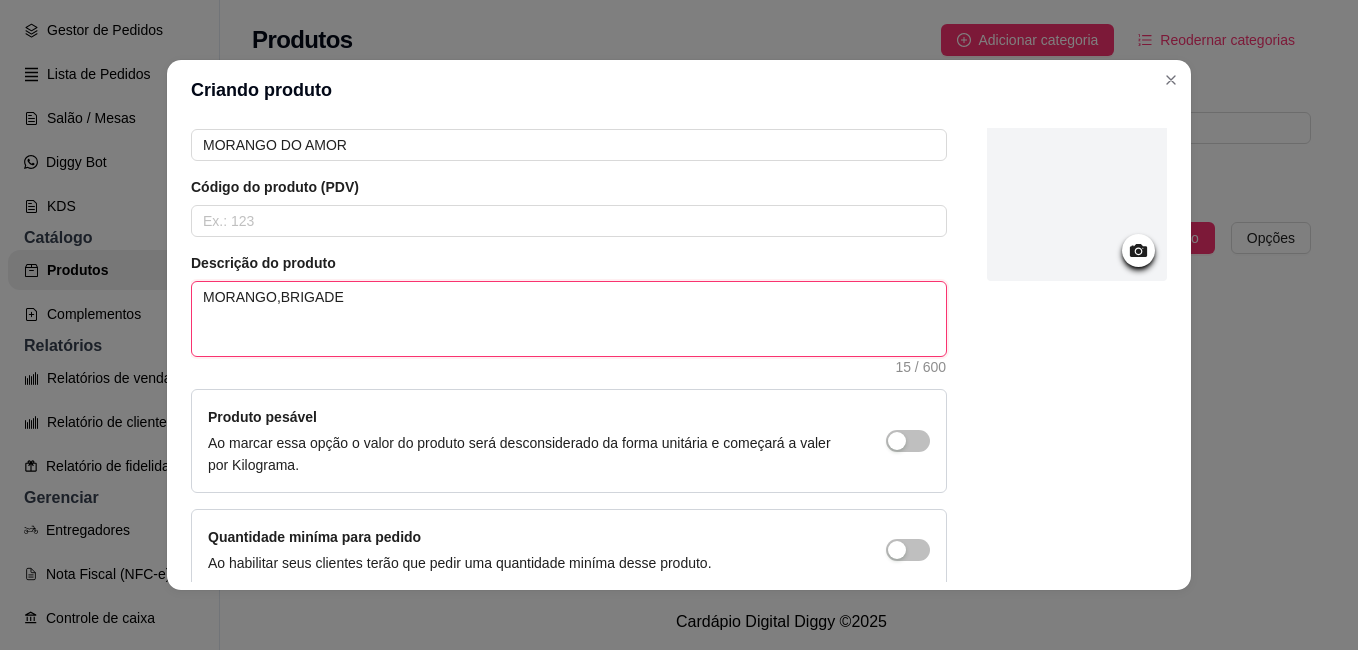 type on "MORANGO,BRIGADEI" 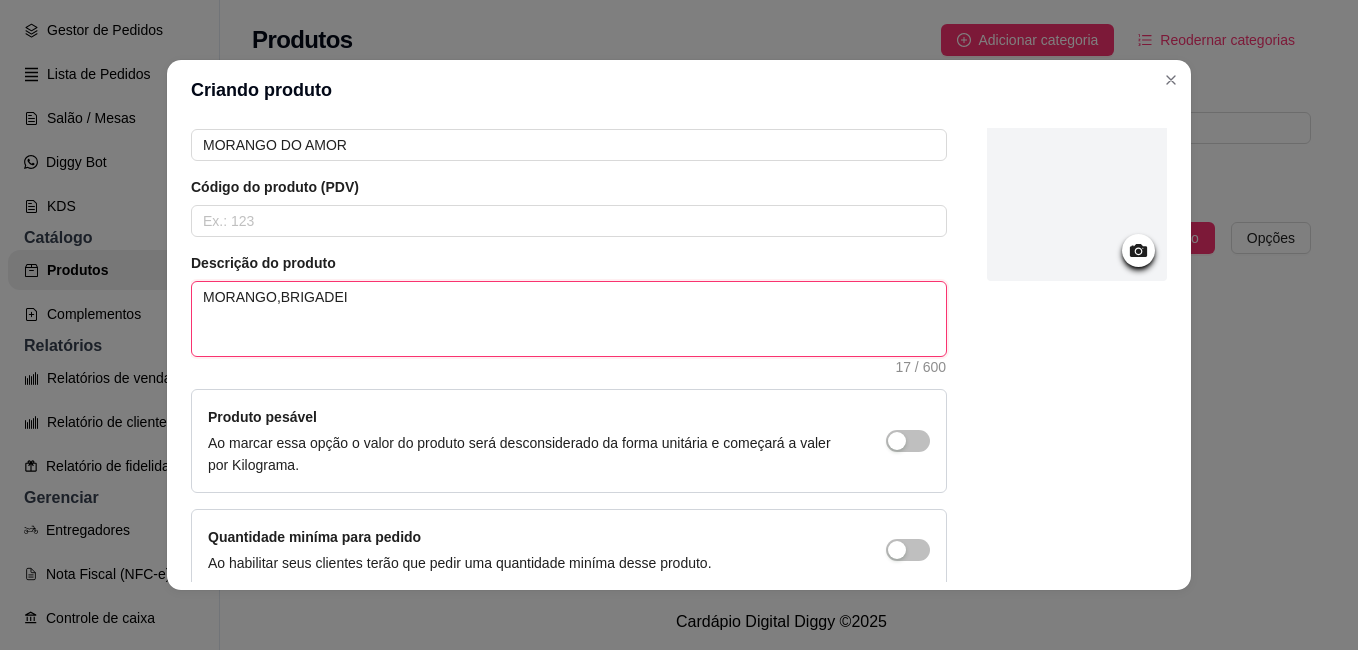 type on "MORANGO,BRIGADEIR" 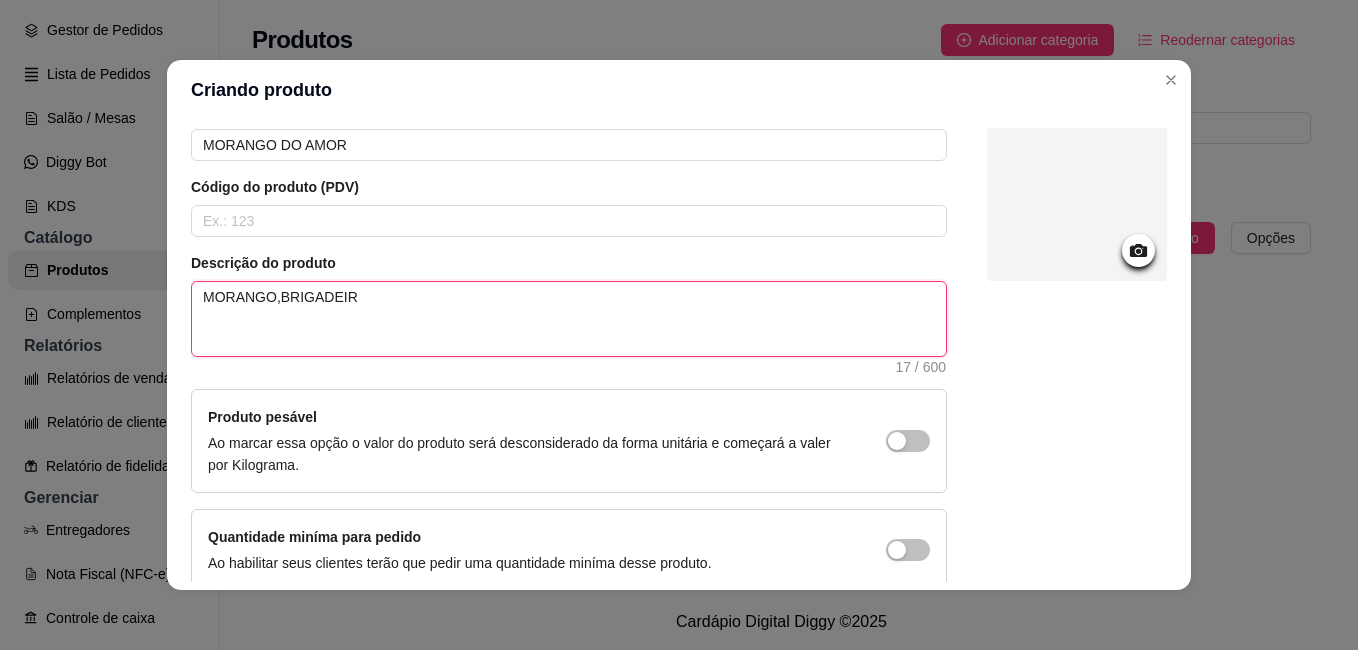 type on "MORANGO,BRIGADEIRO" 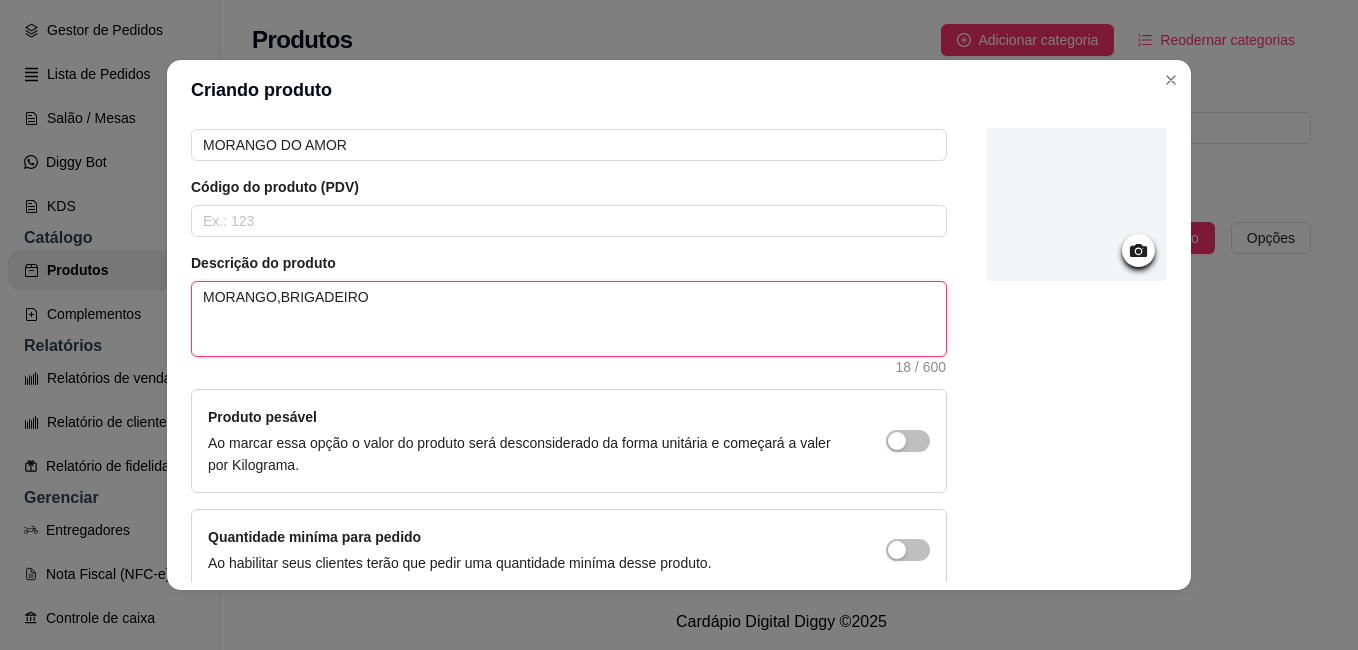type on "MORANGO,BRIGADEIRO," 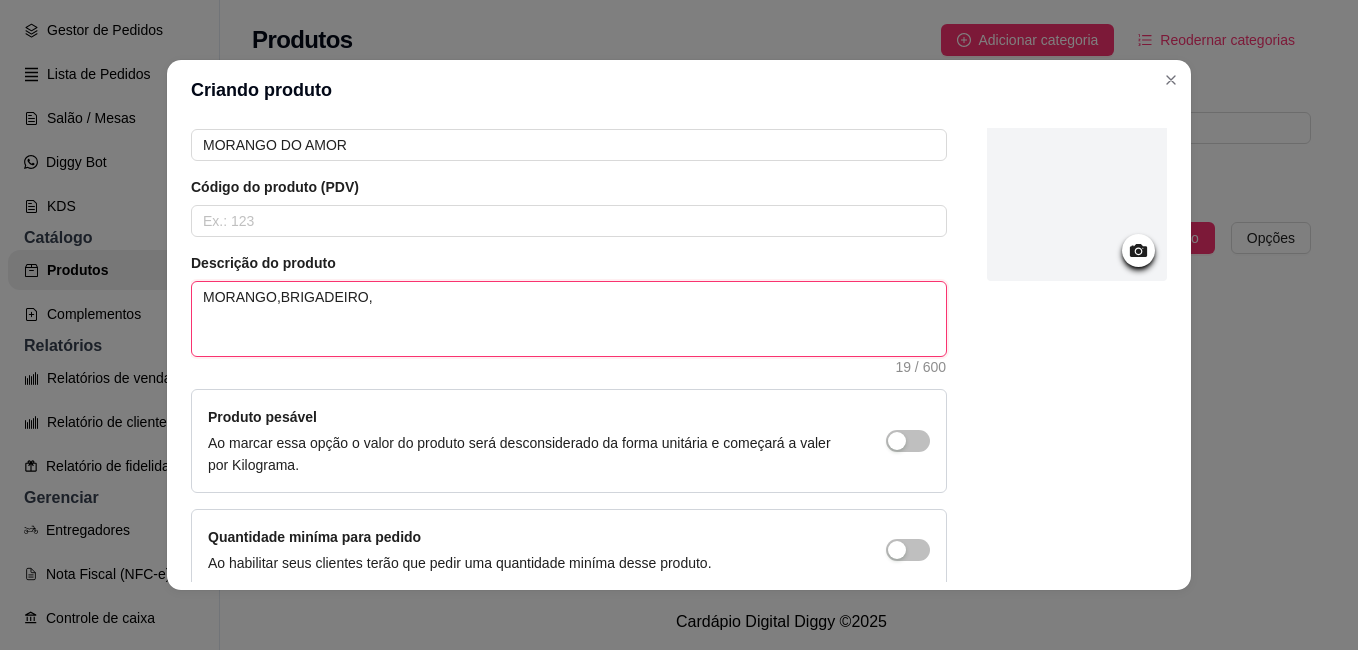 type on "MORANGO,BRIGADEIRO,S" 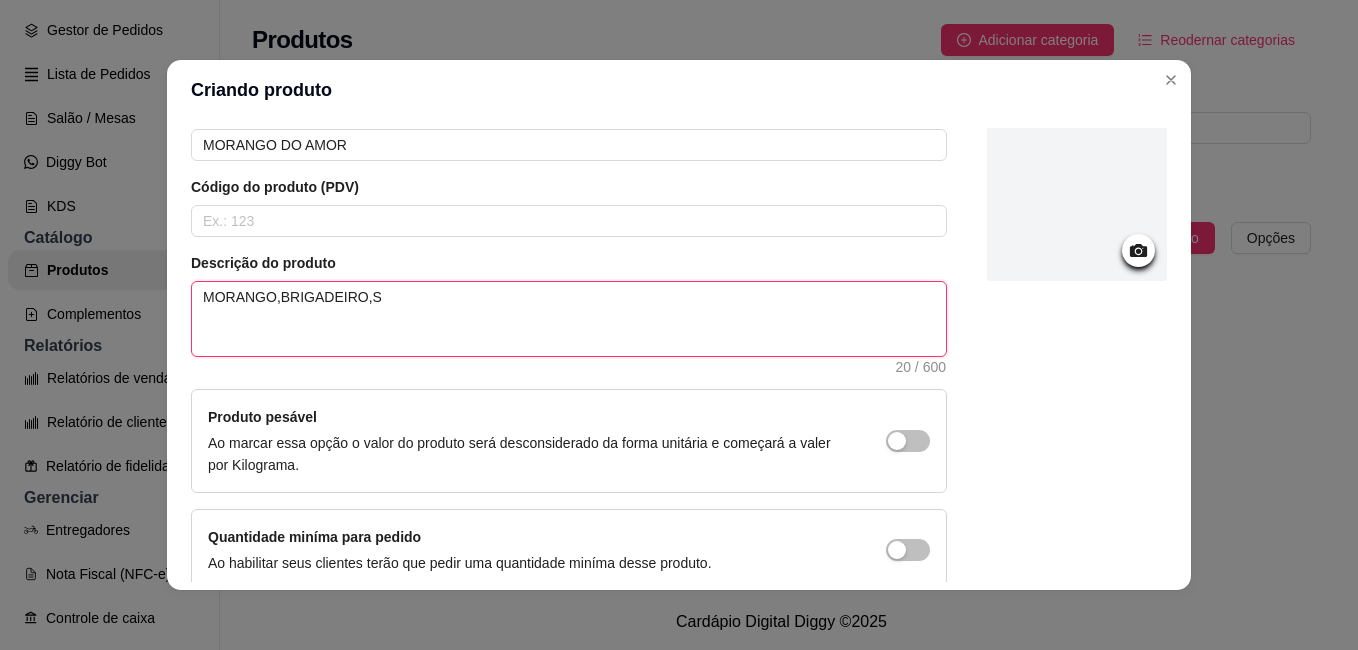 type on "MORANGO,BRIGADEIRO,[GEOGRAPHIC_DATA]" 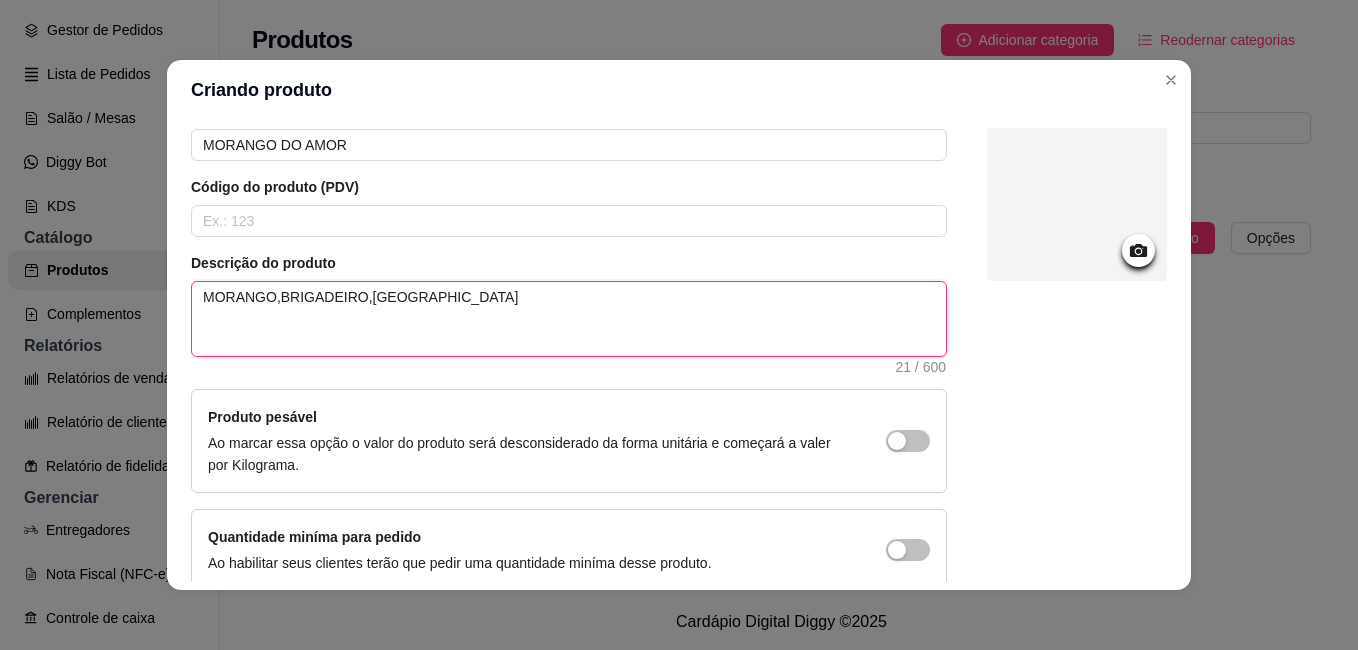 type on "MORANGO,BRIGADEIRO,SAL" 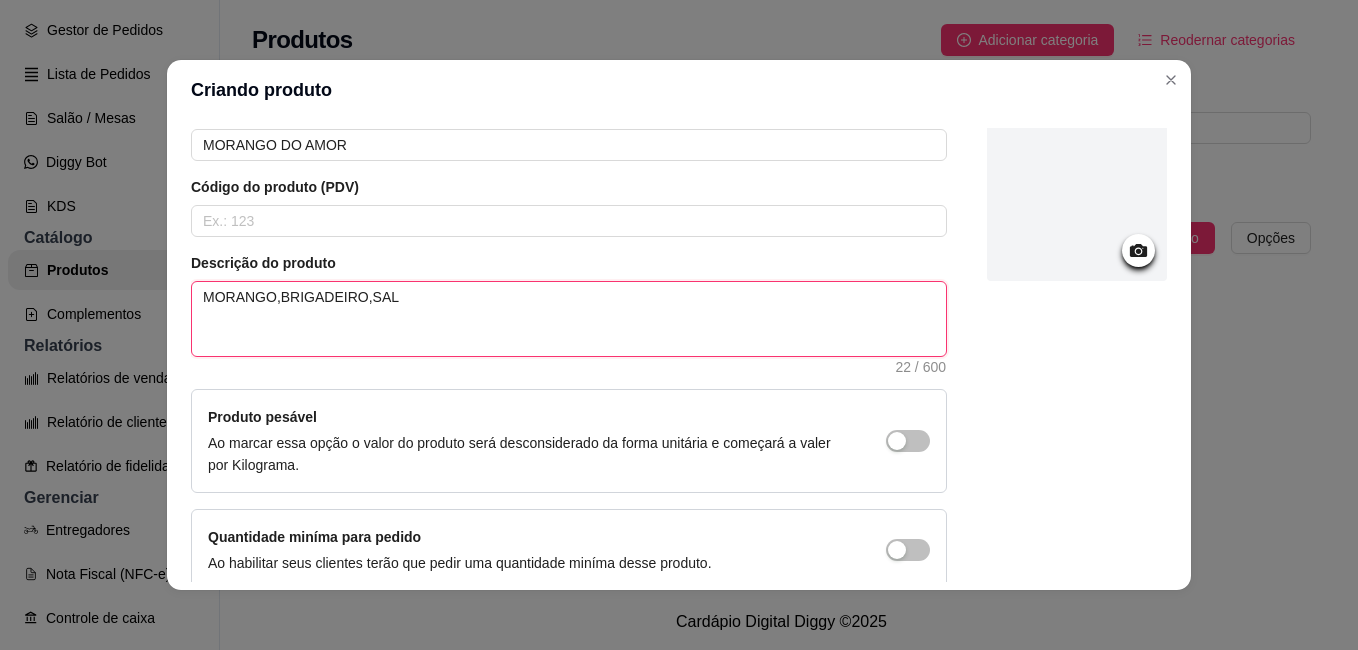type on "MORANGO,BRIGADEIRO,SALC" 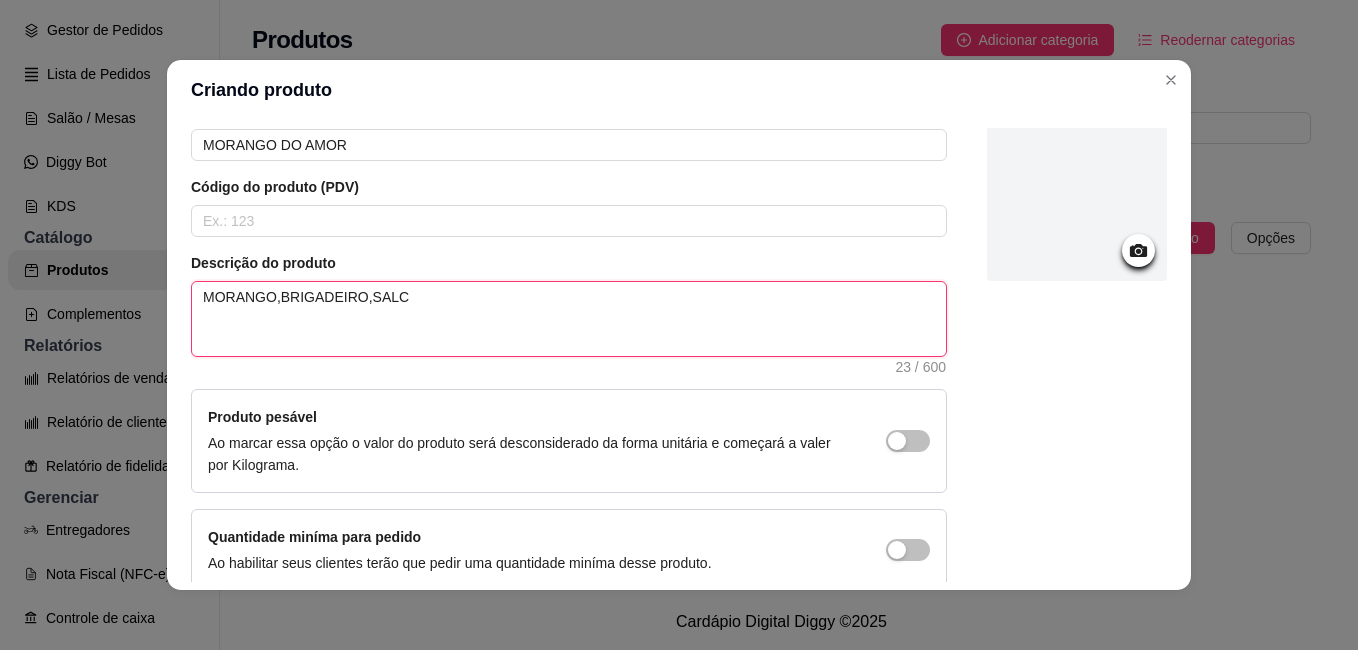 type on "MORANGO,BRIGADEIRO,[GEOGRAPHIC_DATA]" 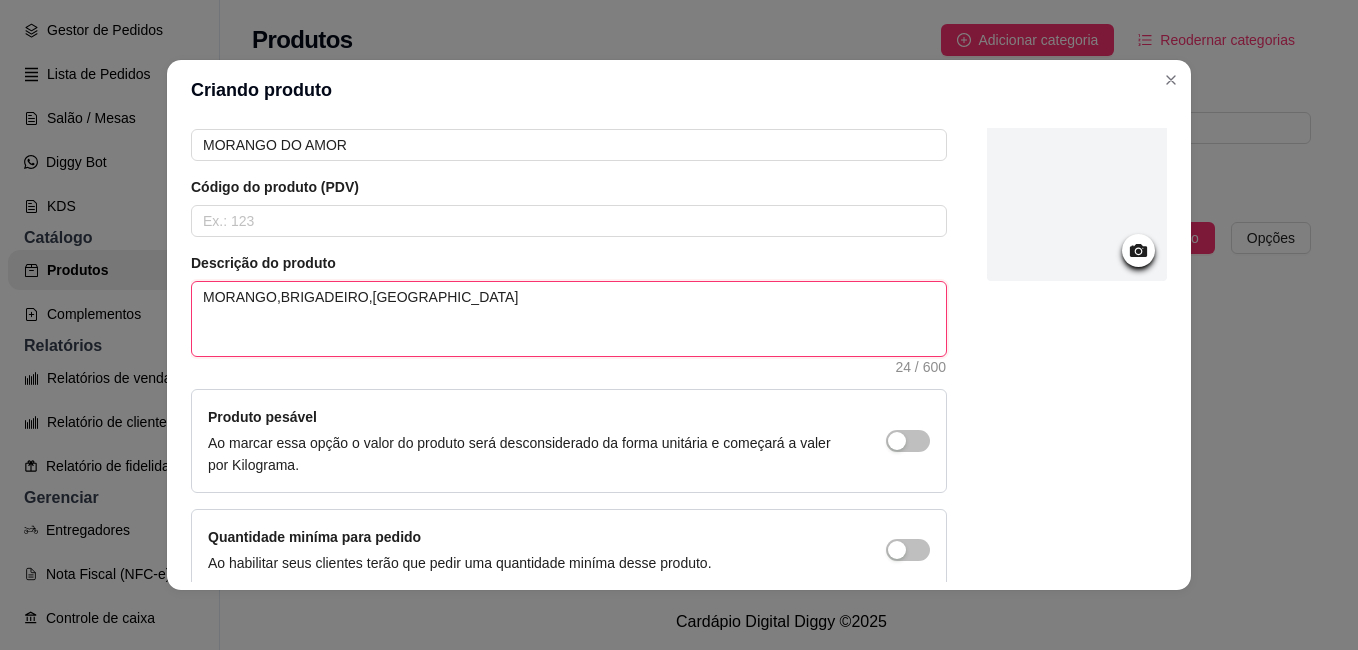 type on "MORANGO,BRIGADEIRO,[GEOGRAPHIC_DATA]" 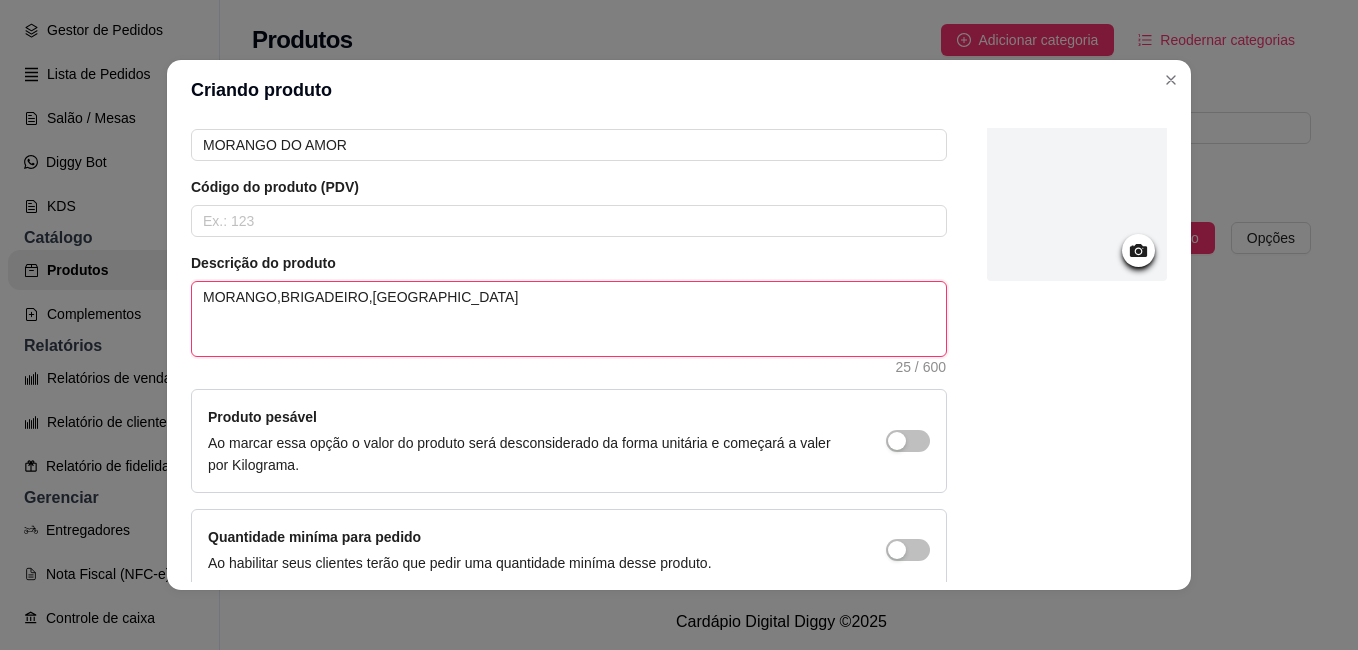 click on "MORANGO,BRIGADEIRO,[GEOGRAPHIC_DATA]" at bounding box center [569, 319] 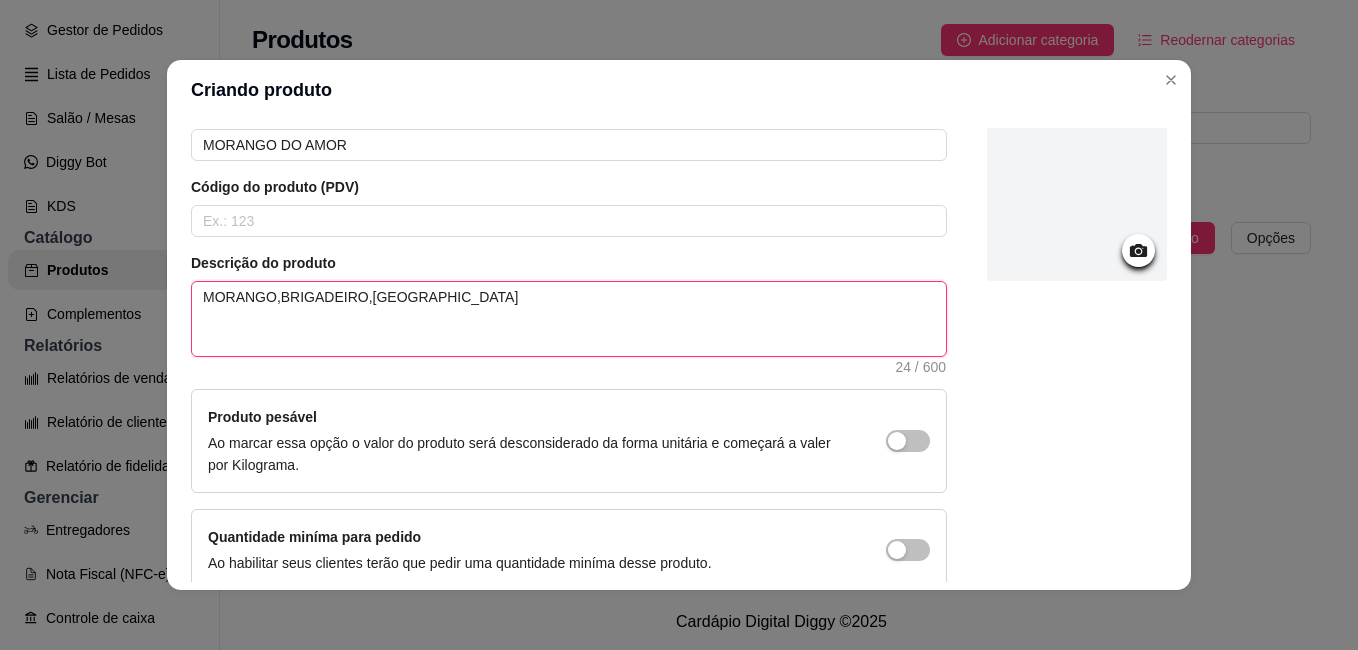 type on "MORANGO,BRIGADEIRO,[GEOGRAPHIC_DATA]" 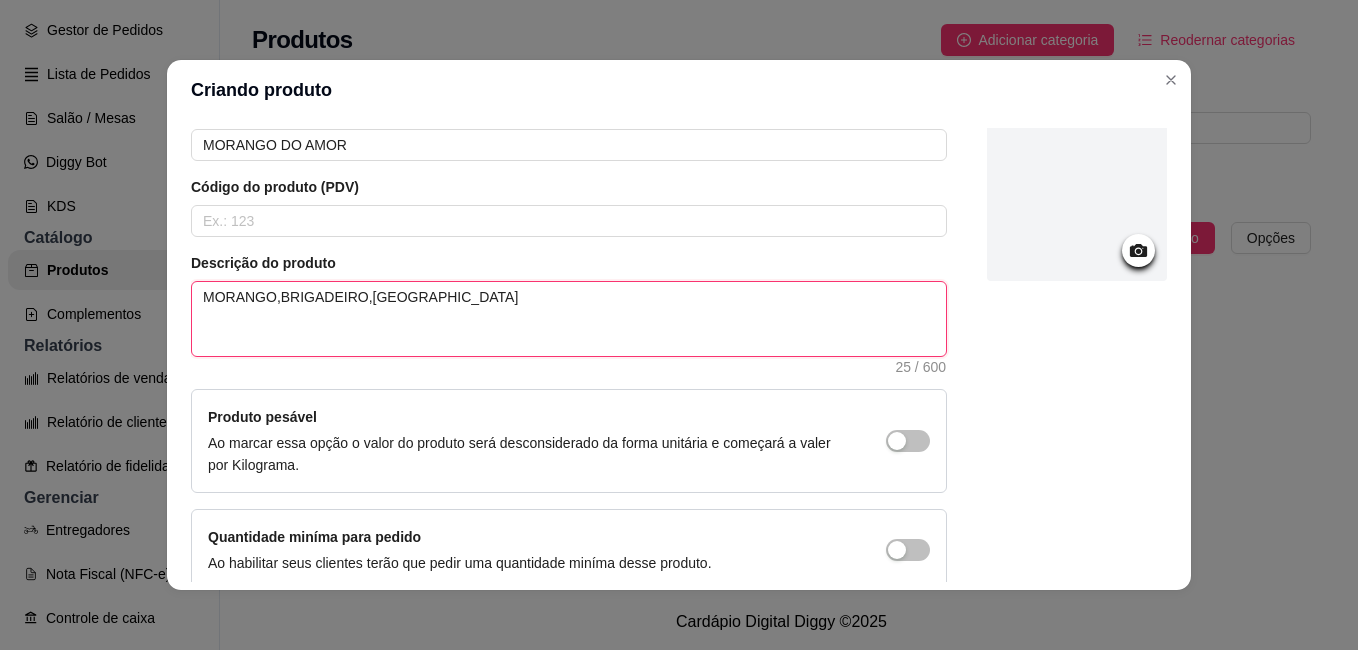 type on "MORANGO,BRIGADEIRO,CALA" 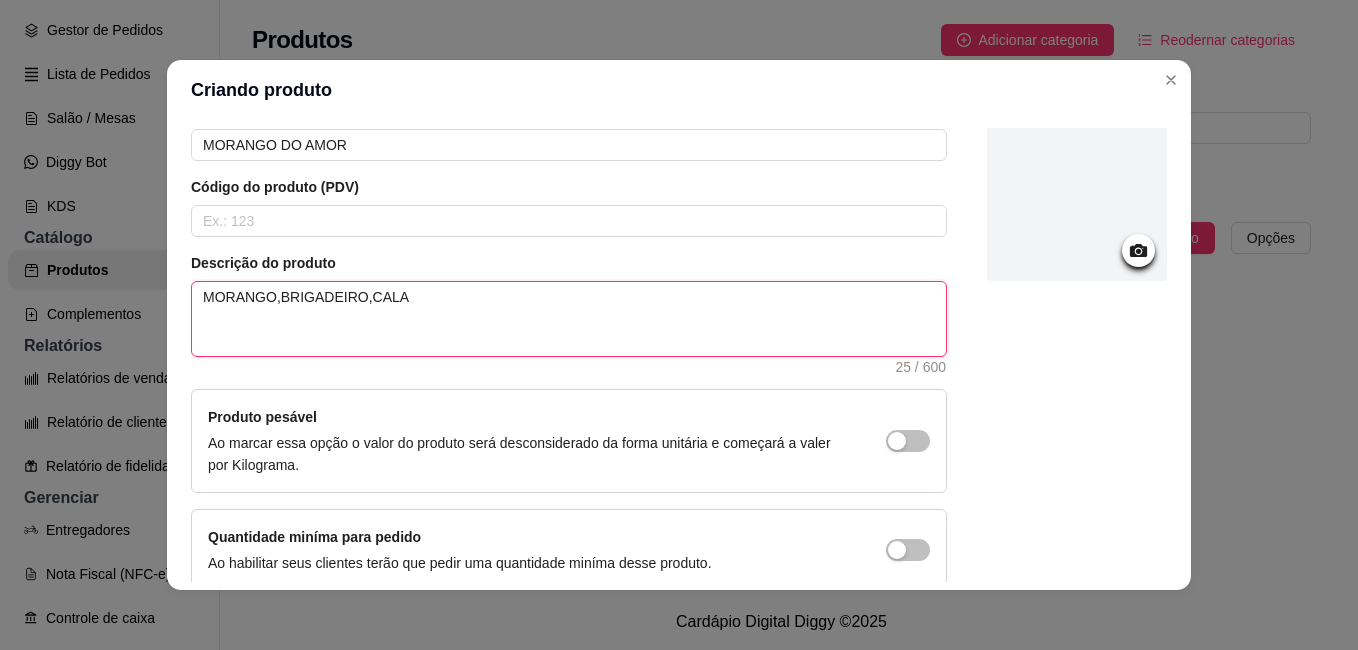 type 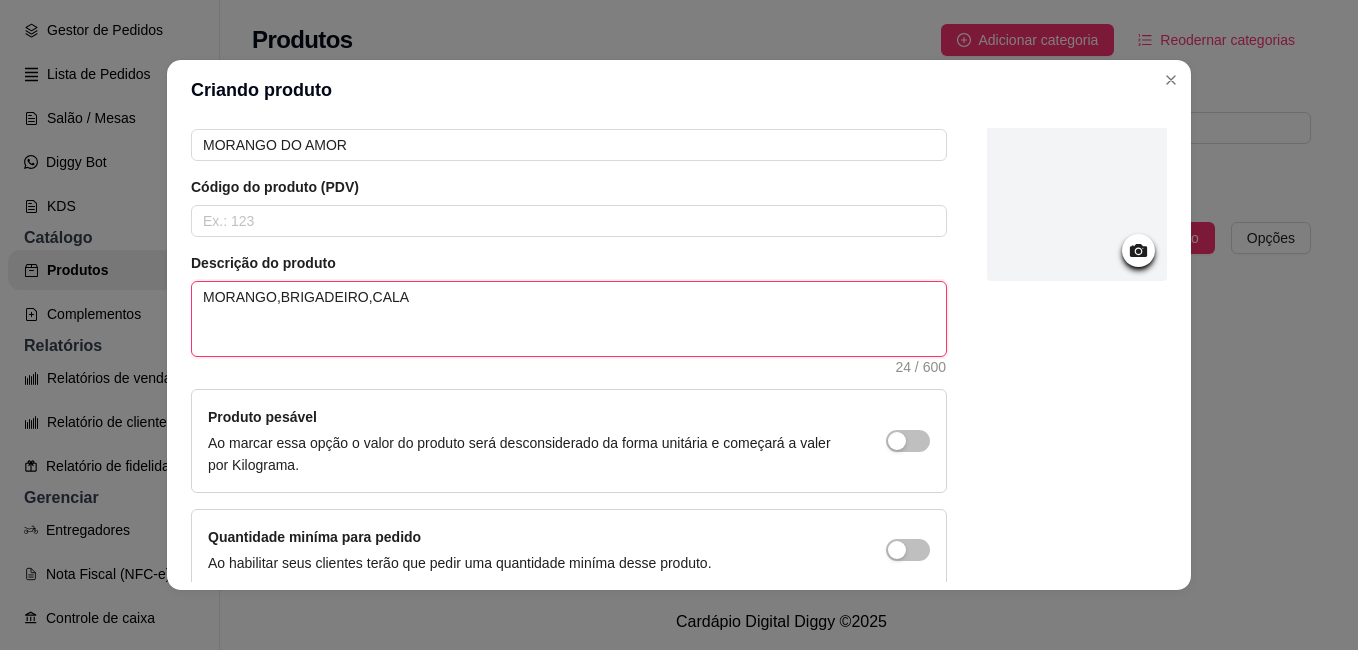 type on "MORANGO,BRIGADEIRO,[GEOGRAPHIC_DATA]" 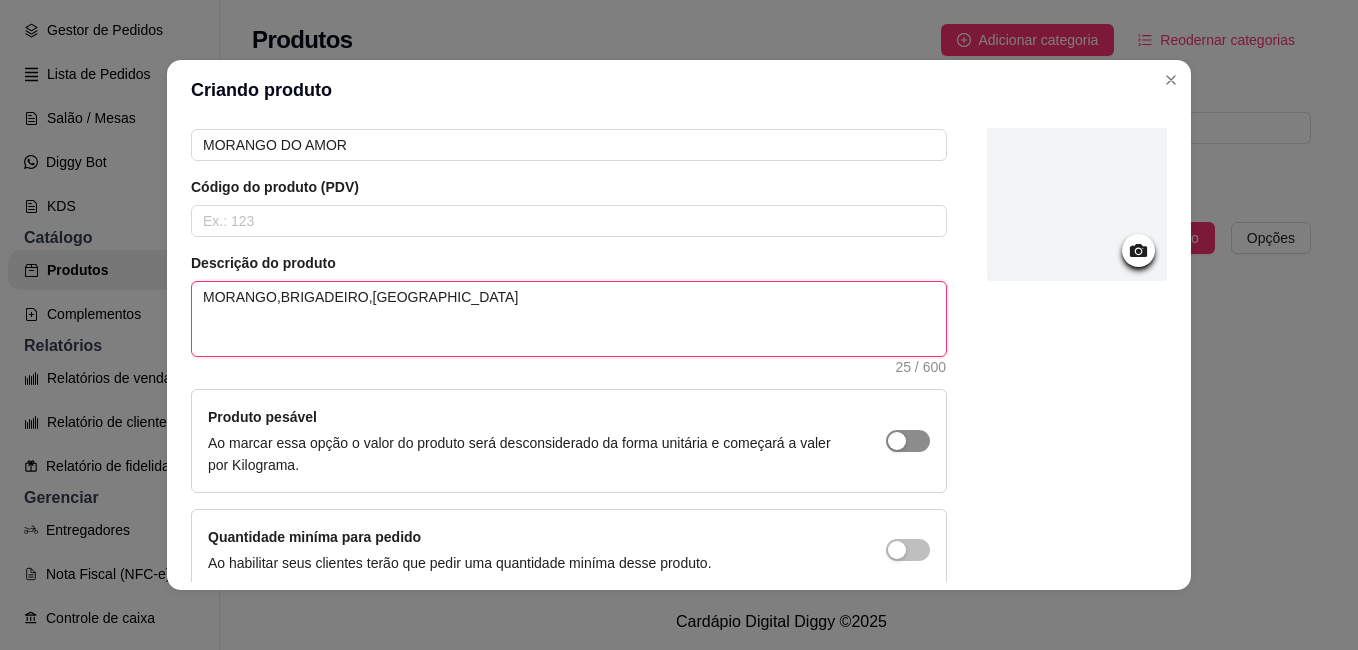 type on "MORANGO,BRIGADEIRO,[GEOGRAPHIC_DATA]" 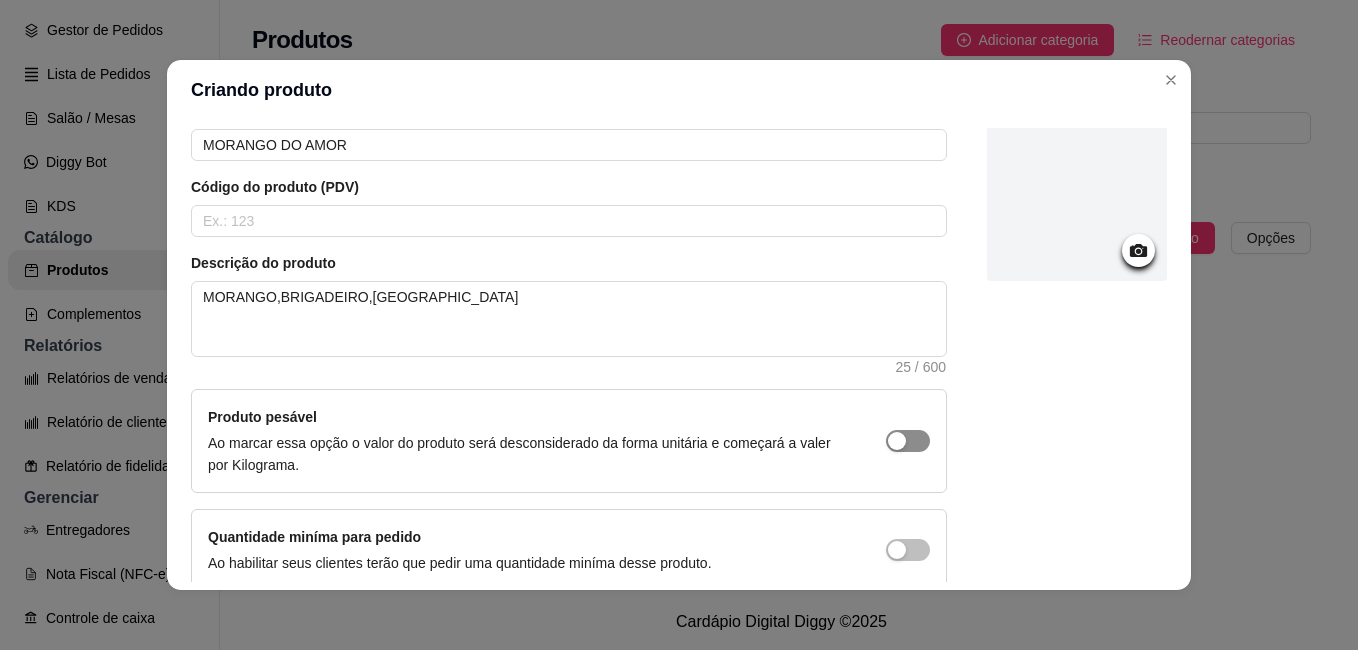 click at bounding box center [908, 441] 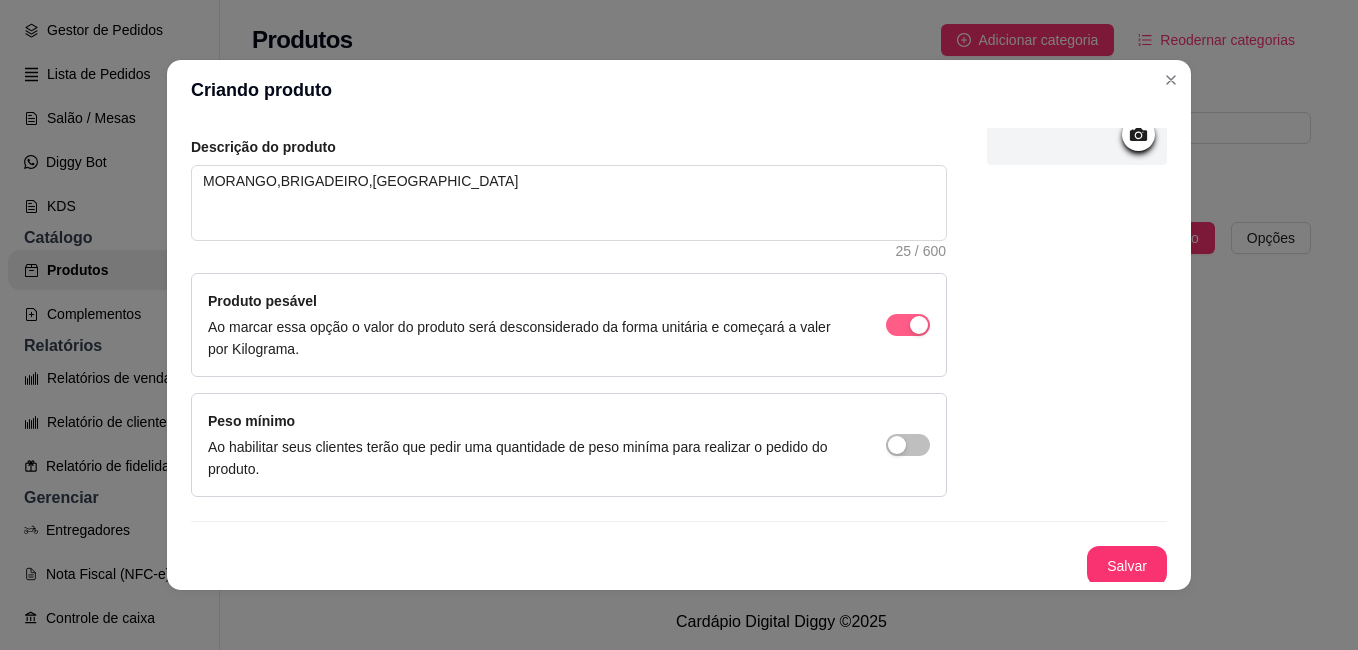 scroll, scrollTop: 220, scrollLeft: 0, axis: vertical 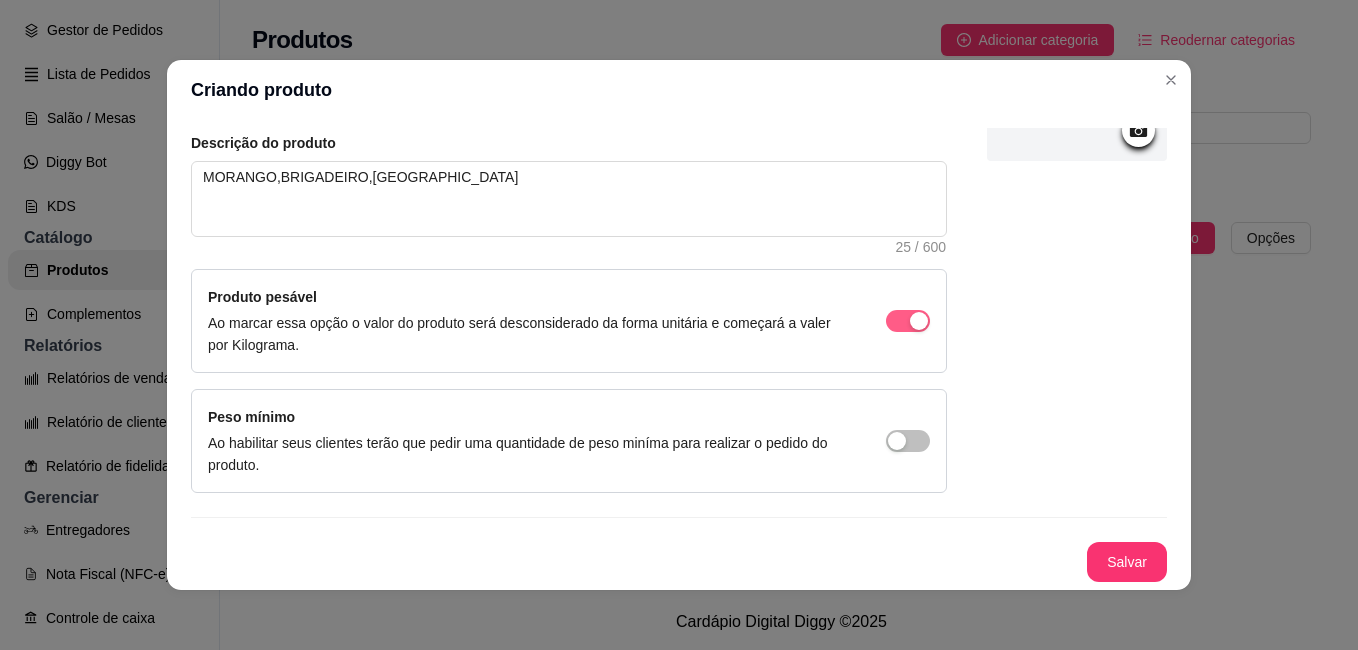click at bounding box center [919, 321] 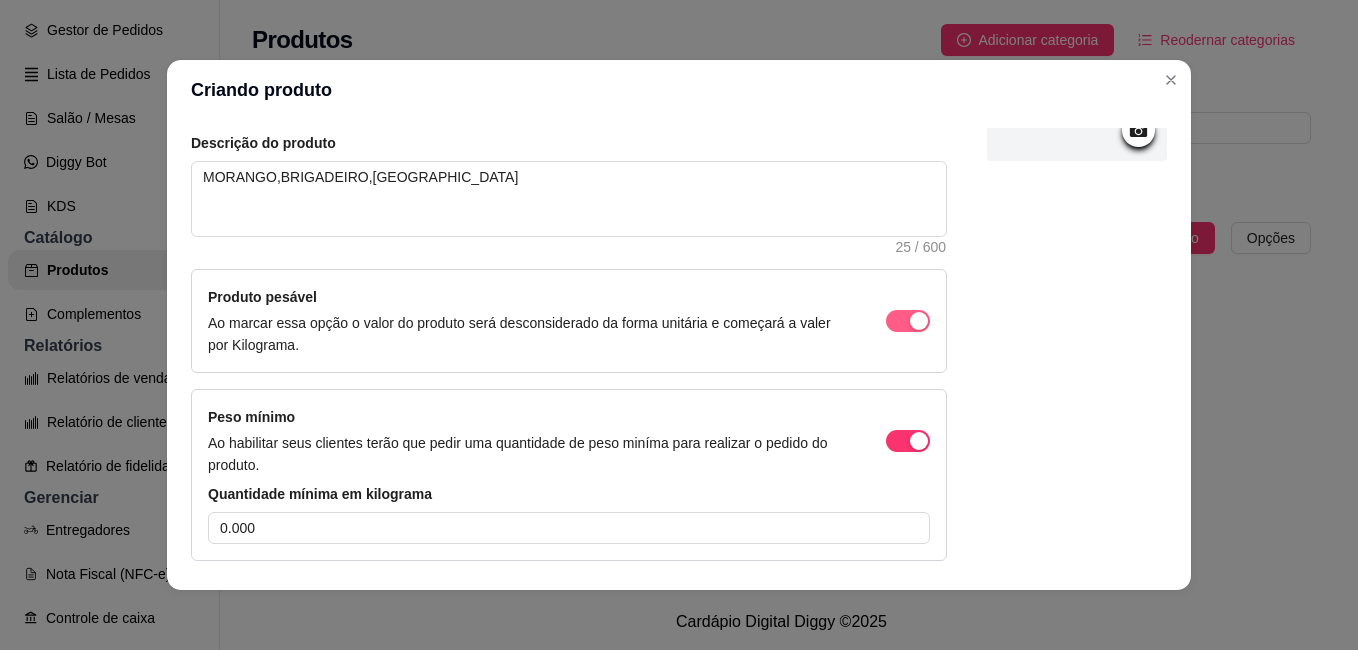 click at bounding box center (908, 321) 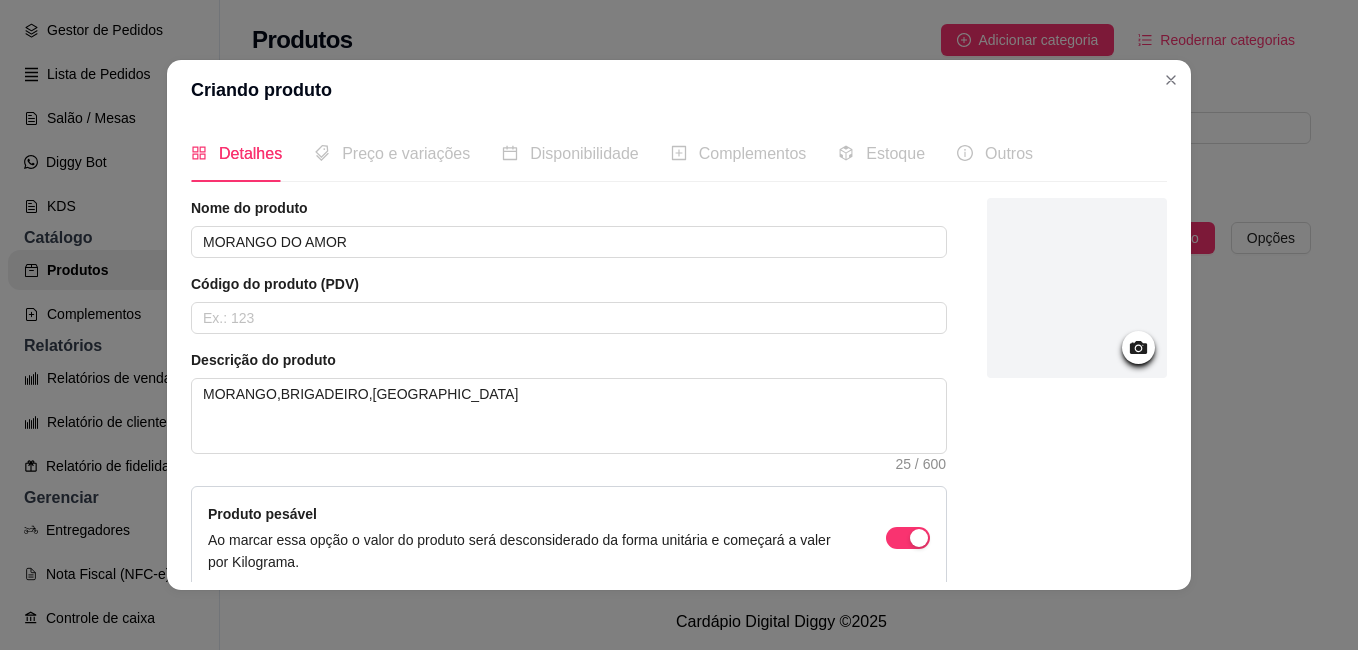scroll, scrollTop: 0, scrollLeft: 0, axis: both 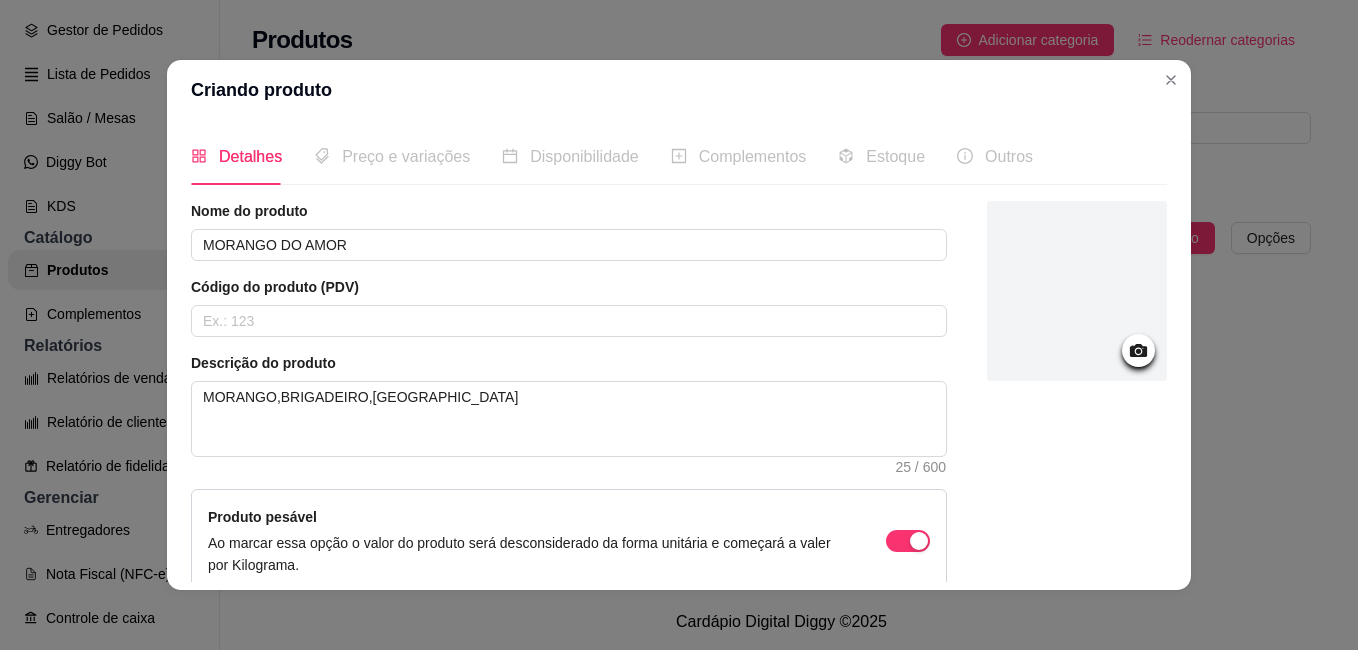 click on "Preço e variações" at bounding box center [406, 156] 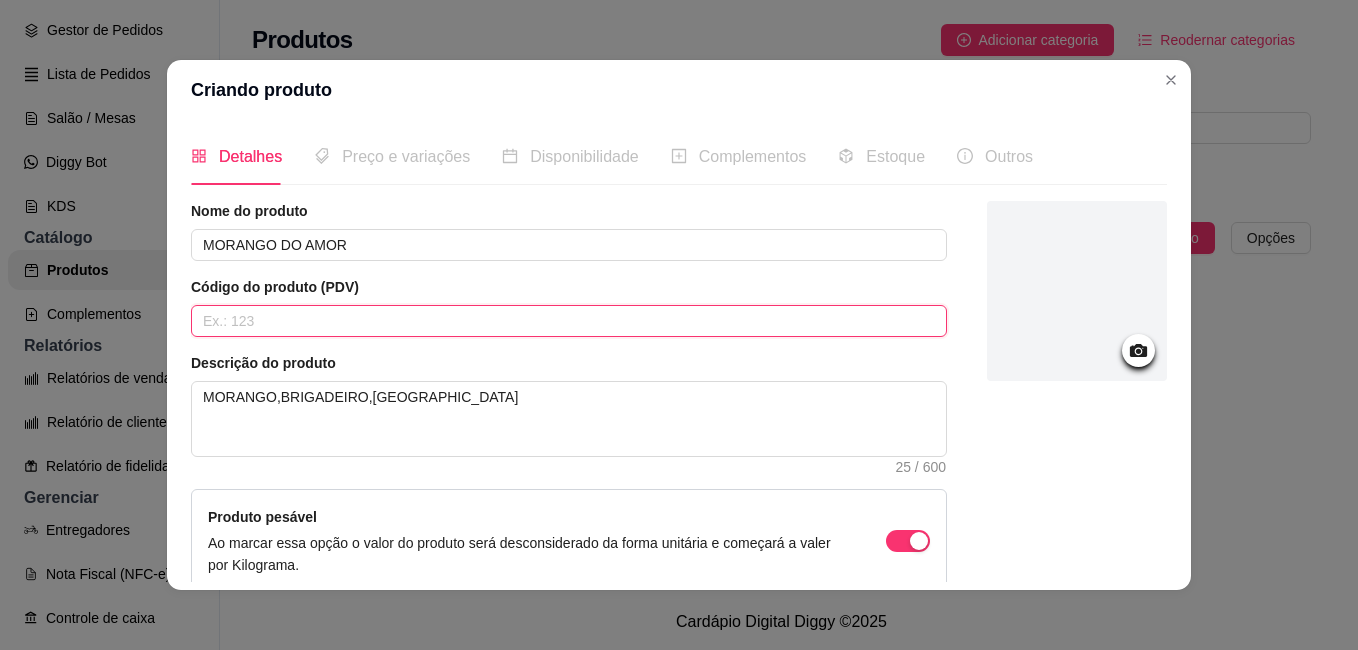 click at bounding box center [569, 321] 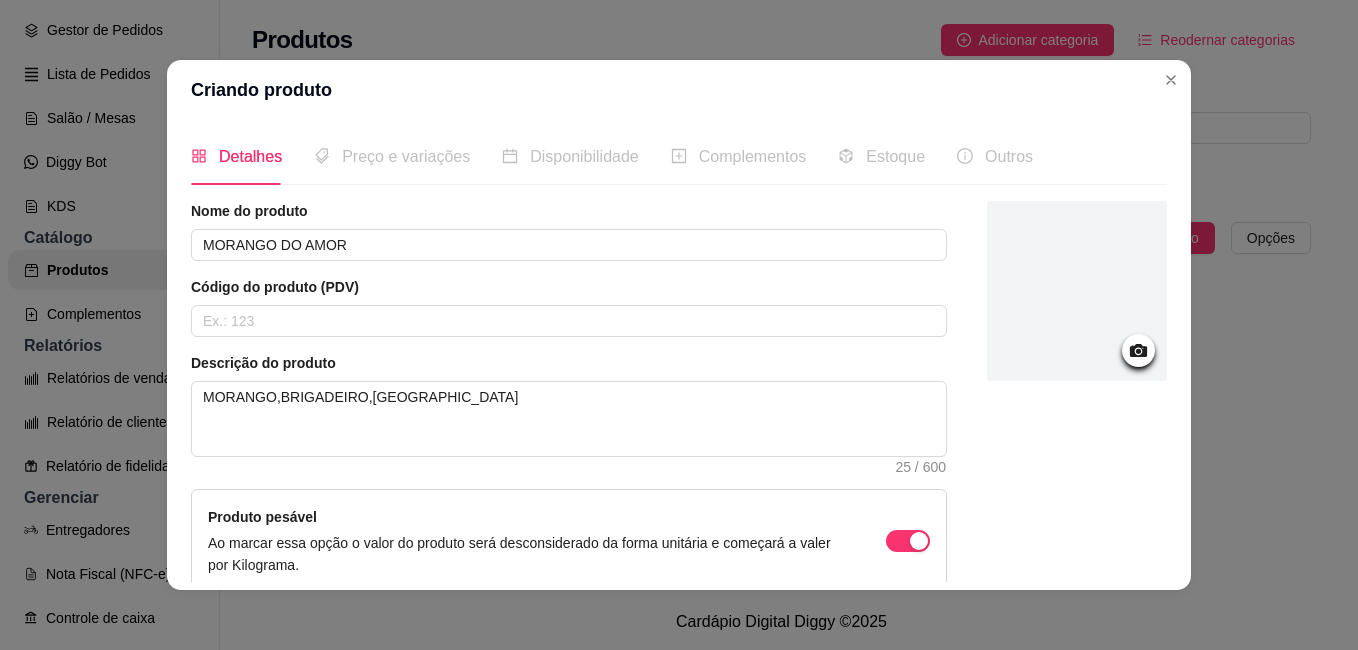 click on "Nome do produto MORANGO DO AMOR Código do produto (PDV) Descrição do produto MORANGO,BRIGADEIRO,CALDA  25 / 600 Produto pesável Ao marcar essa opção o valor do produto será desconsiderado da forma unitária e começará a valer por Kilograma. Peso mínimo Ao habilitar seus clientes terão que pedir uma quantidade de peso miníma para realizar o pedido do produto." at bounding box center (569, 457) 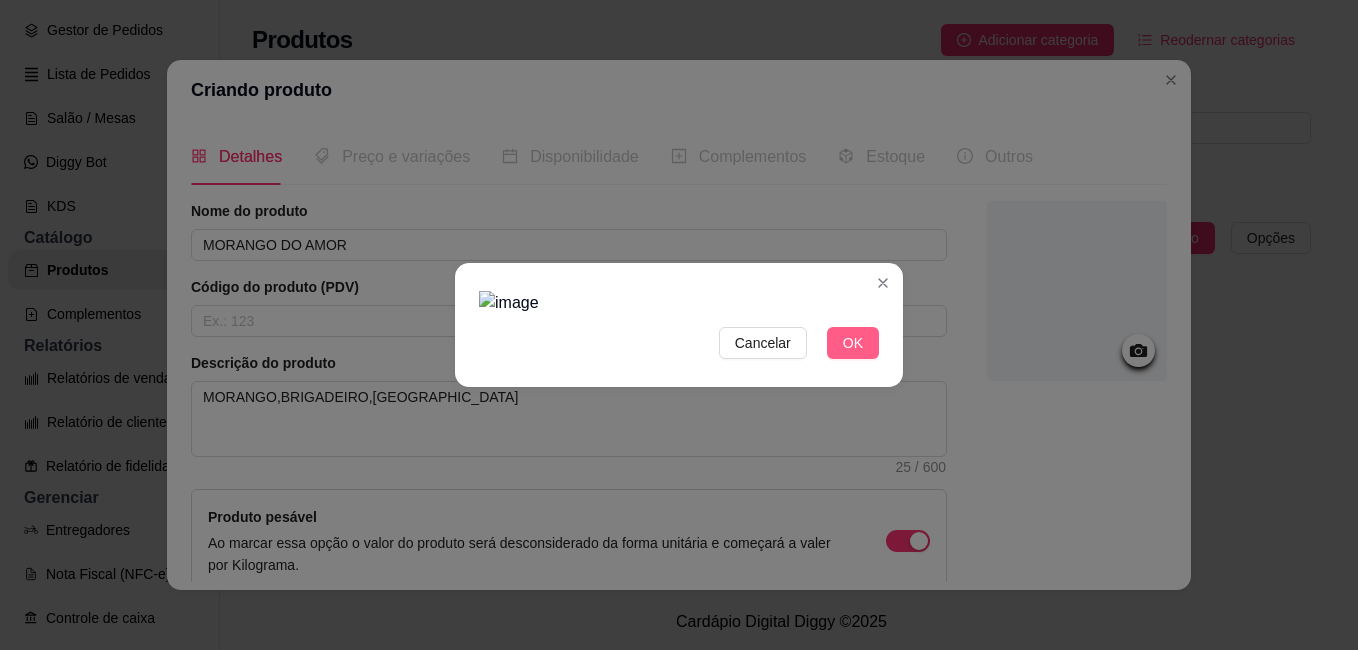 click on "OK" at bounding box center (853, 343) 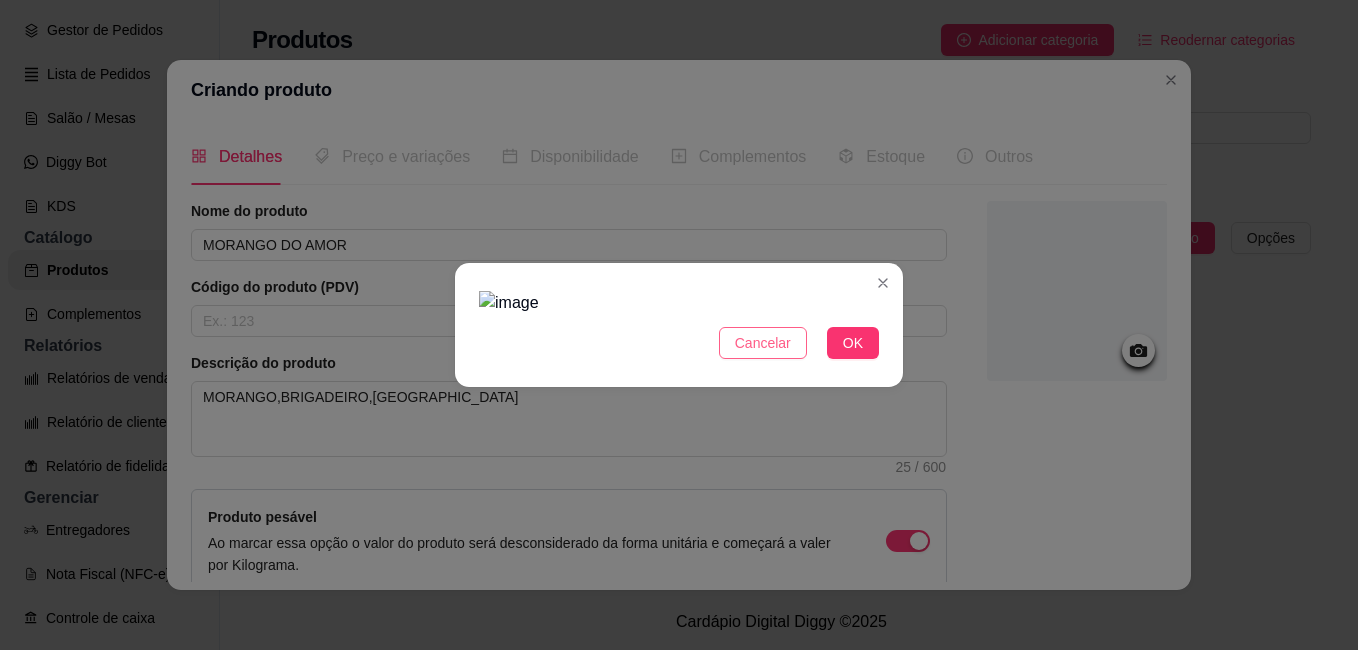 click on "Cancelar" at bounding box center (763, 343) 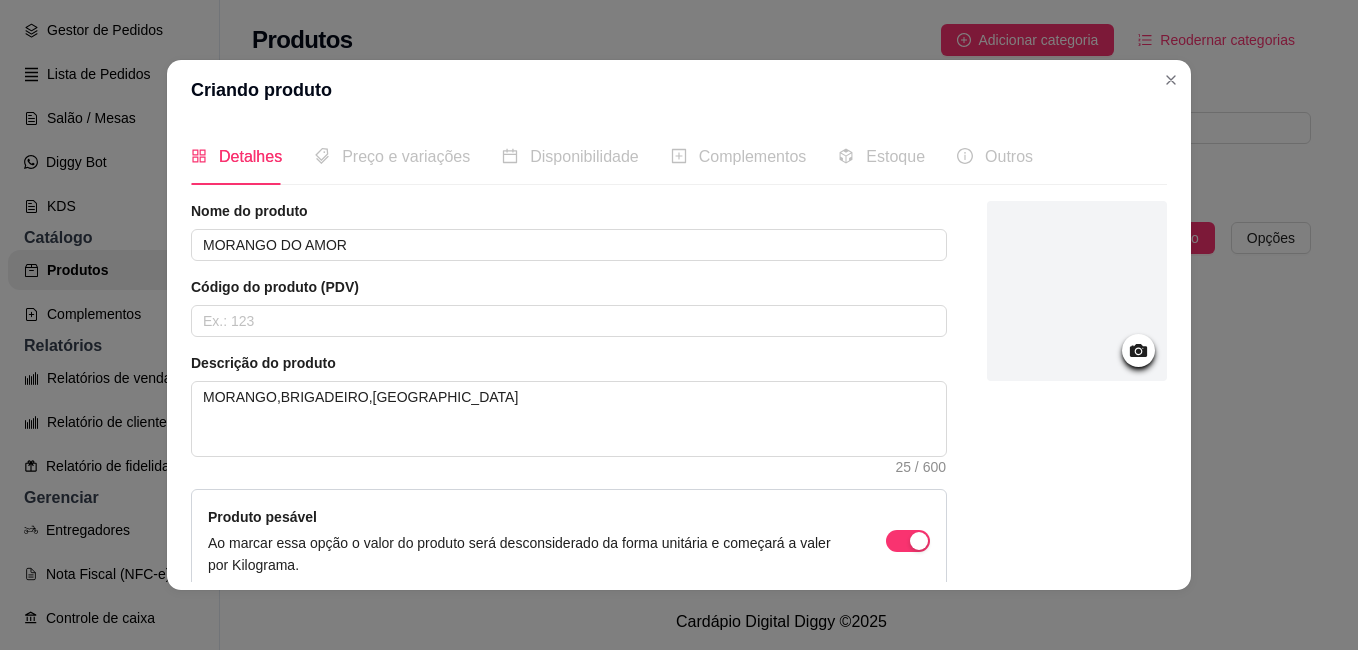 click 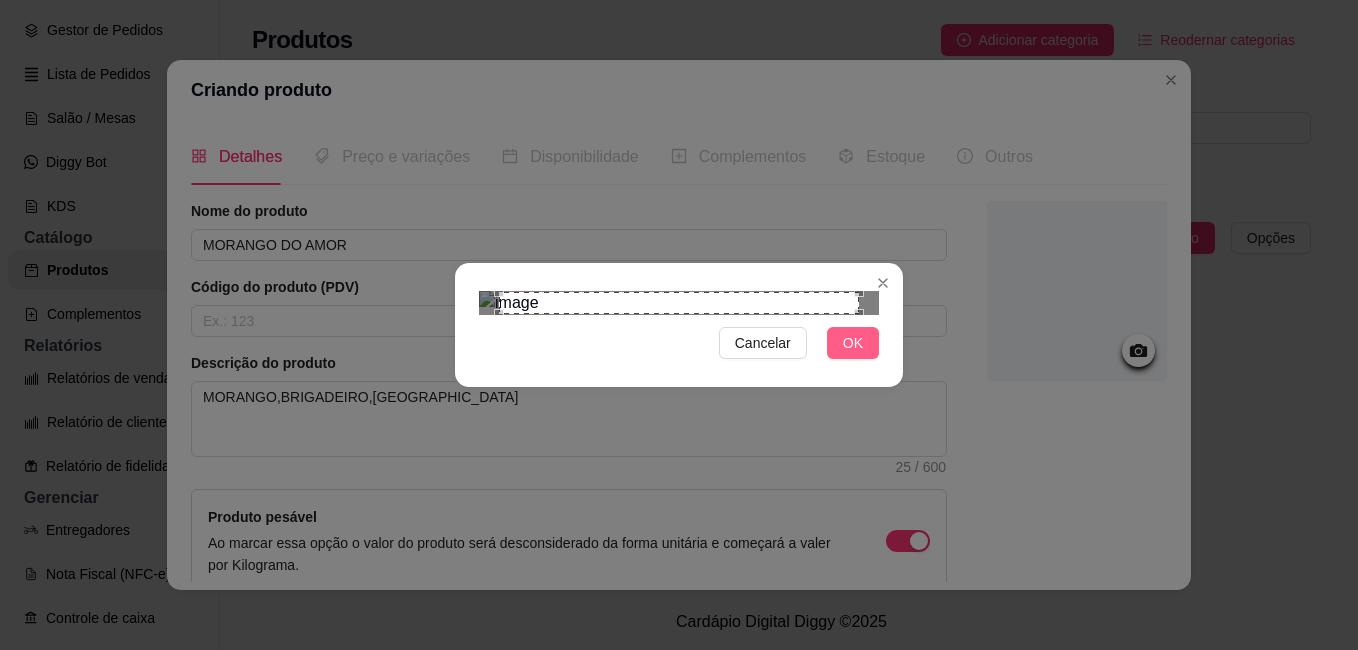 click on "OK" at bounding box center [853, 343] 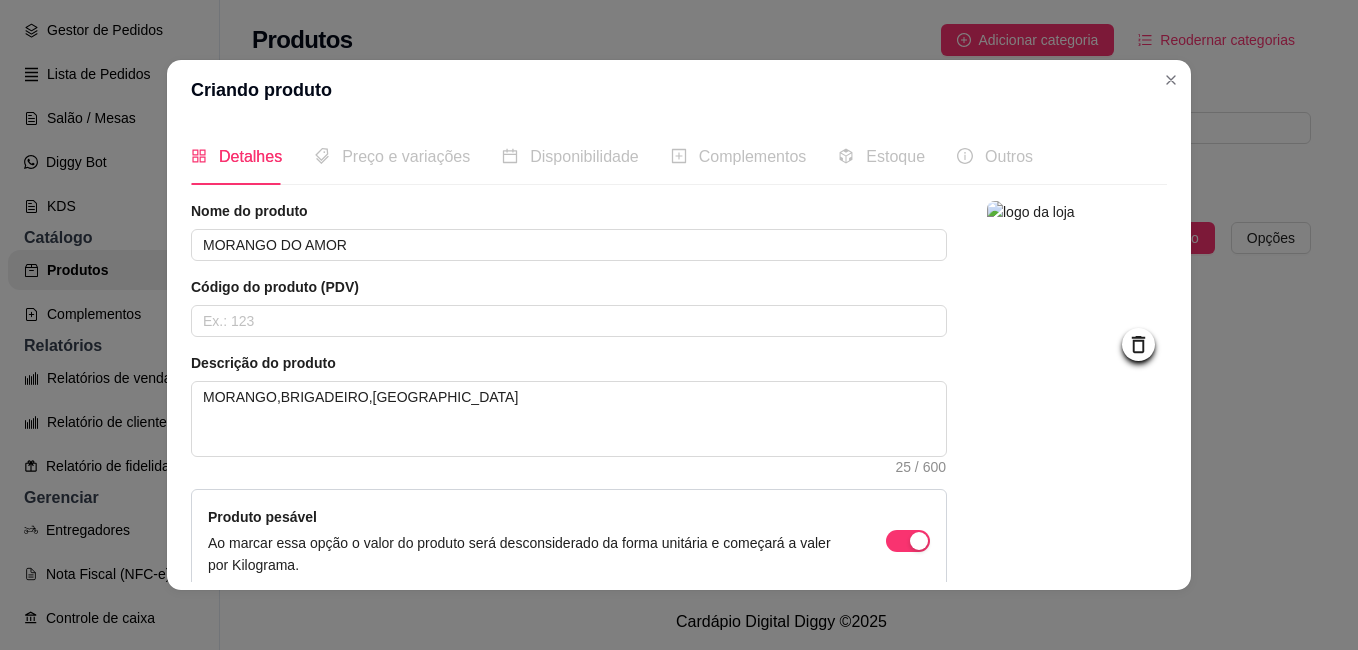 click 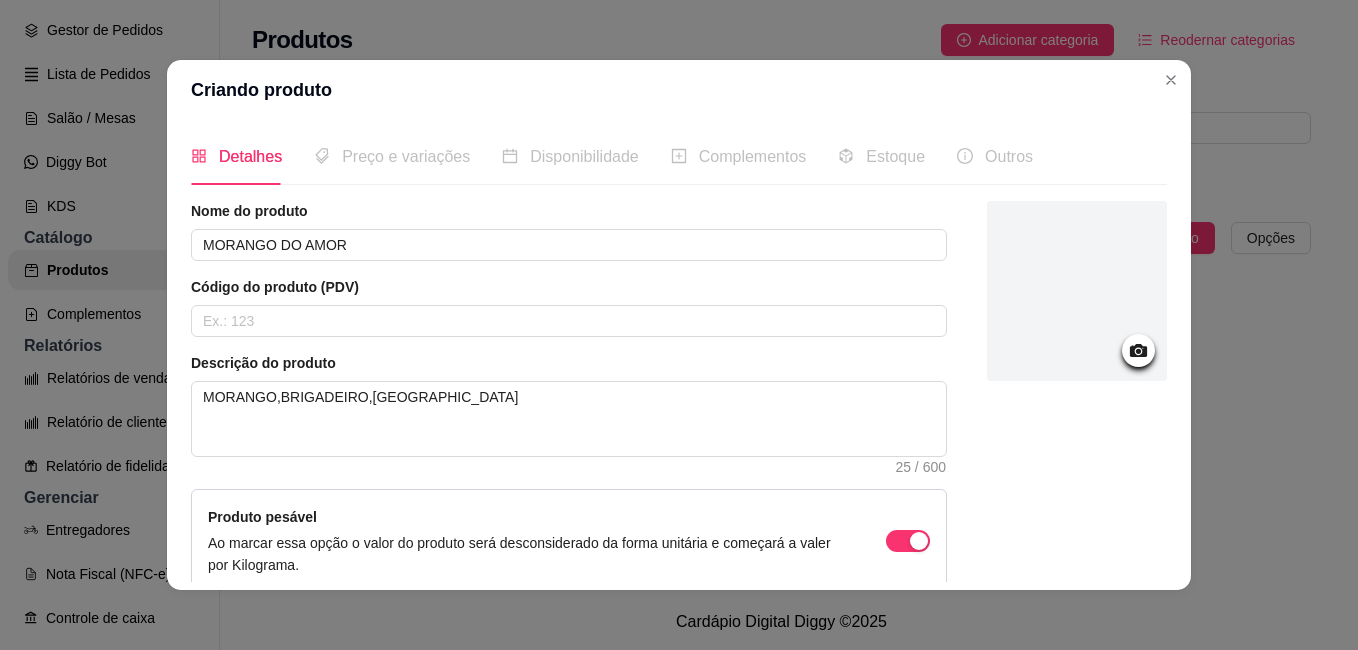 click at bounding box center (1077, 291) 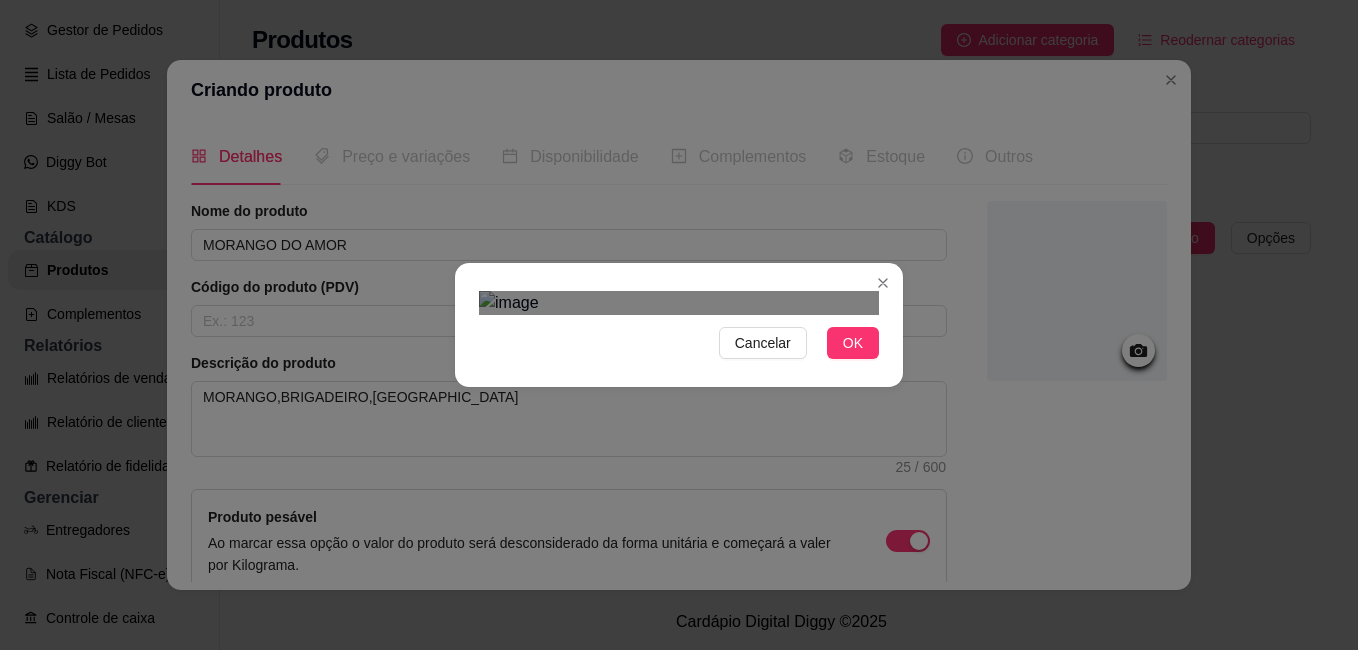 click at bounding box center [665, 544] 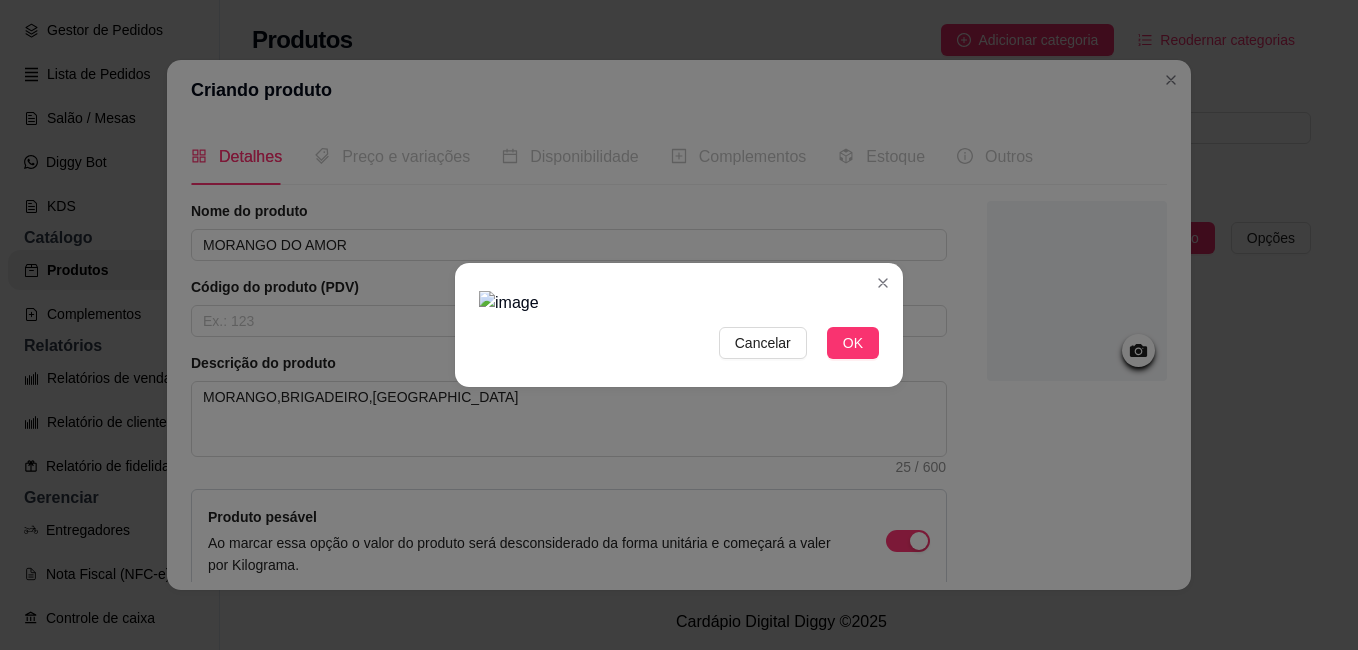 click at bounding box center (679, 303) 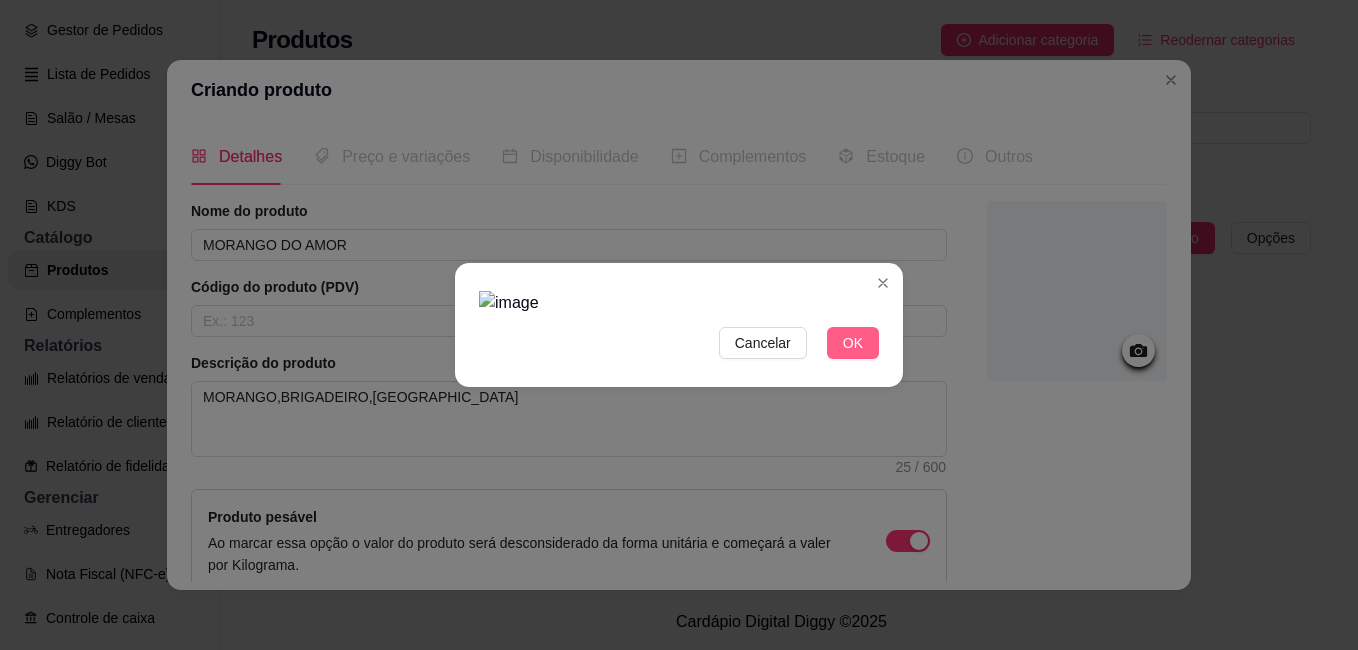 click on "OK" at bounding box center (853, 343) 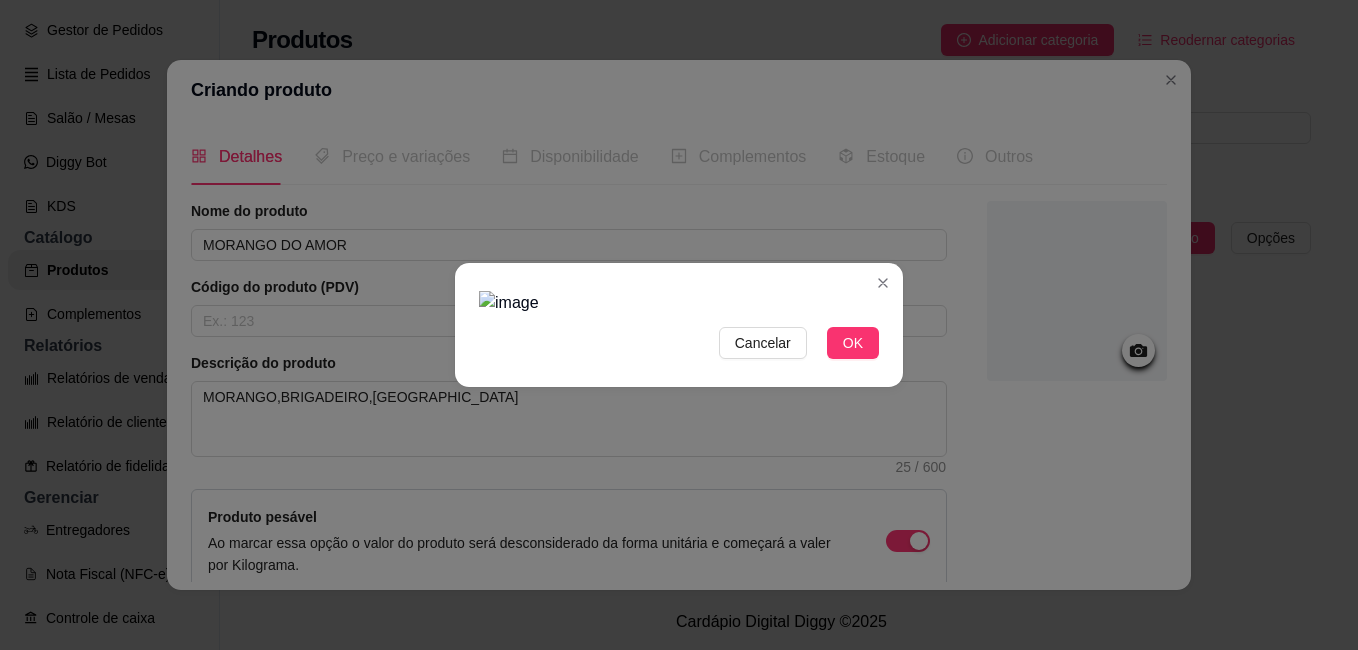 type 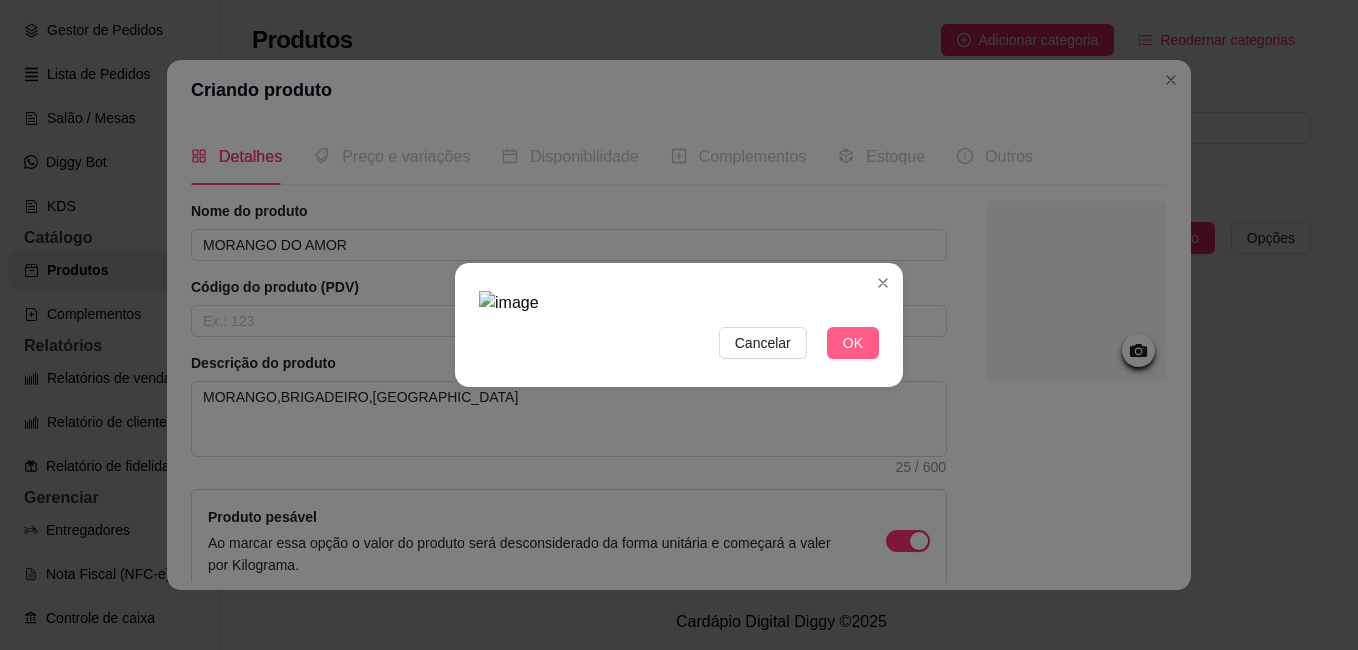 drag, startPoint x: 829, startPoint y: 620, endPoint x: 824, endPoint y: 601, distance: 19.646883 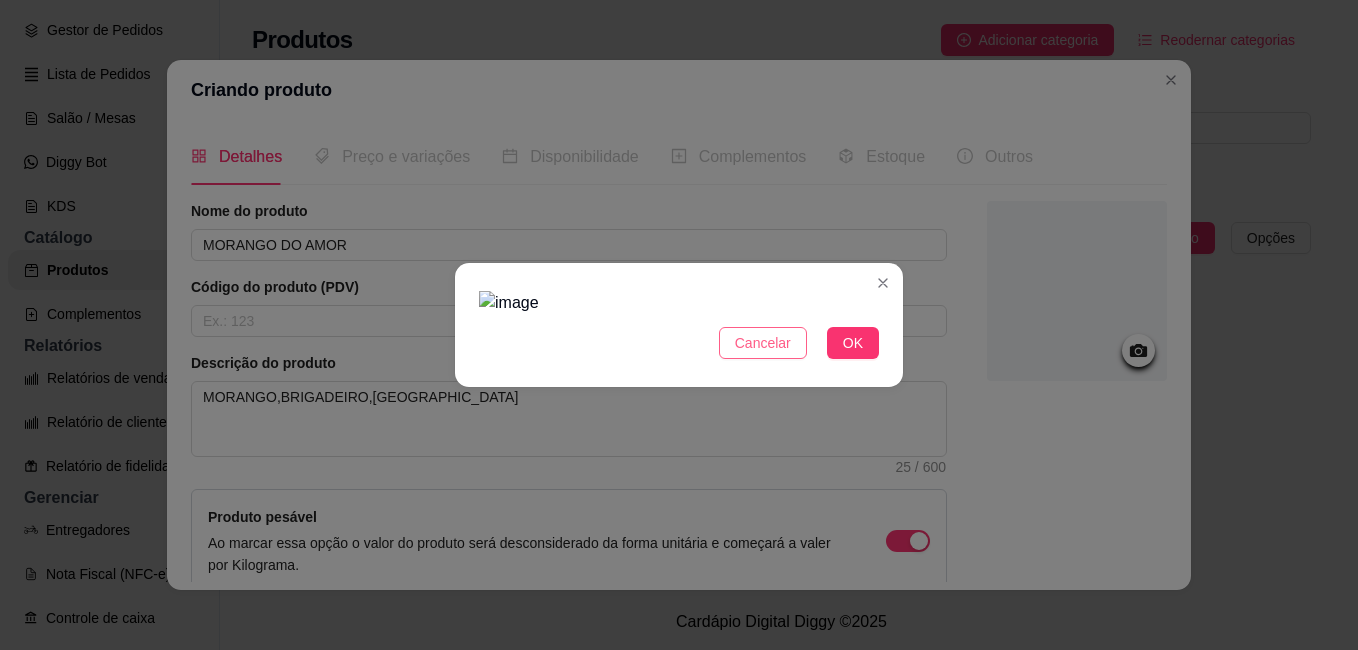 click on "Cancelar" at bounding box center [763, 343] 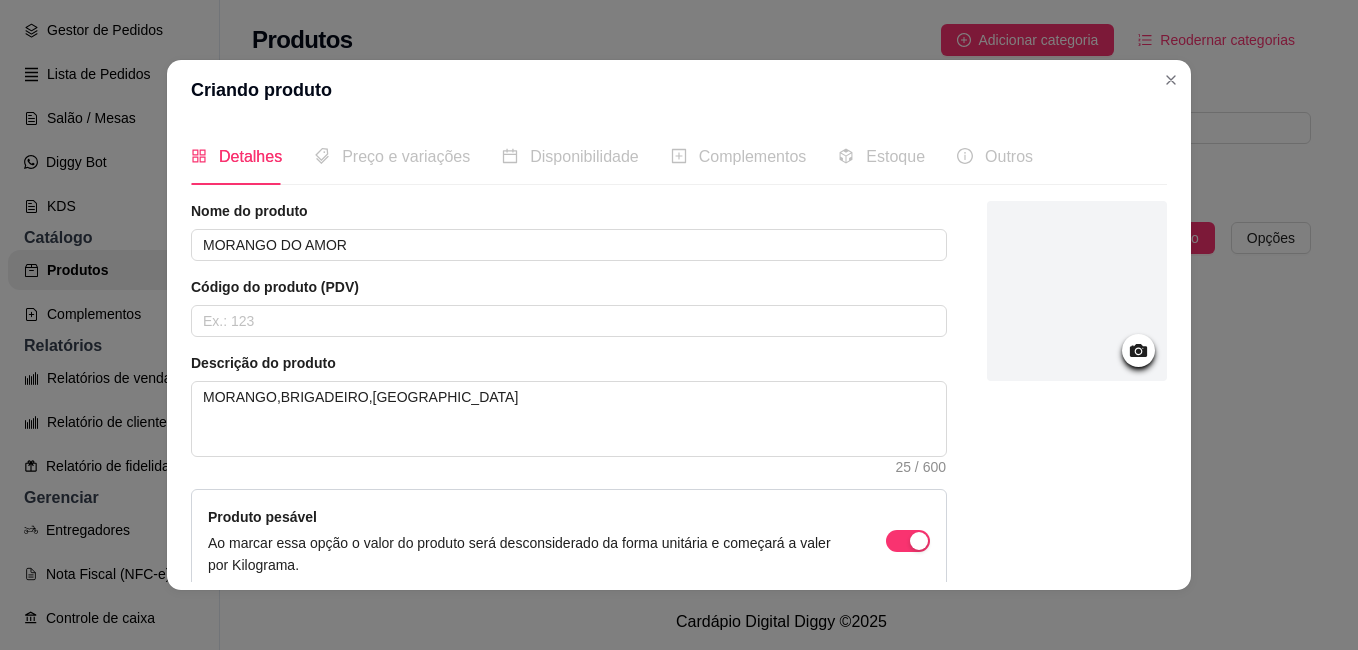 click at bounding box center [1077, 291] 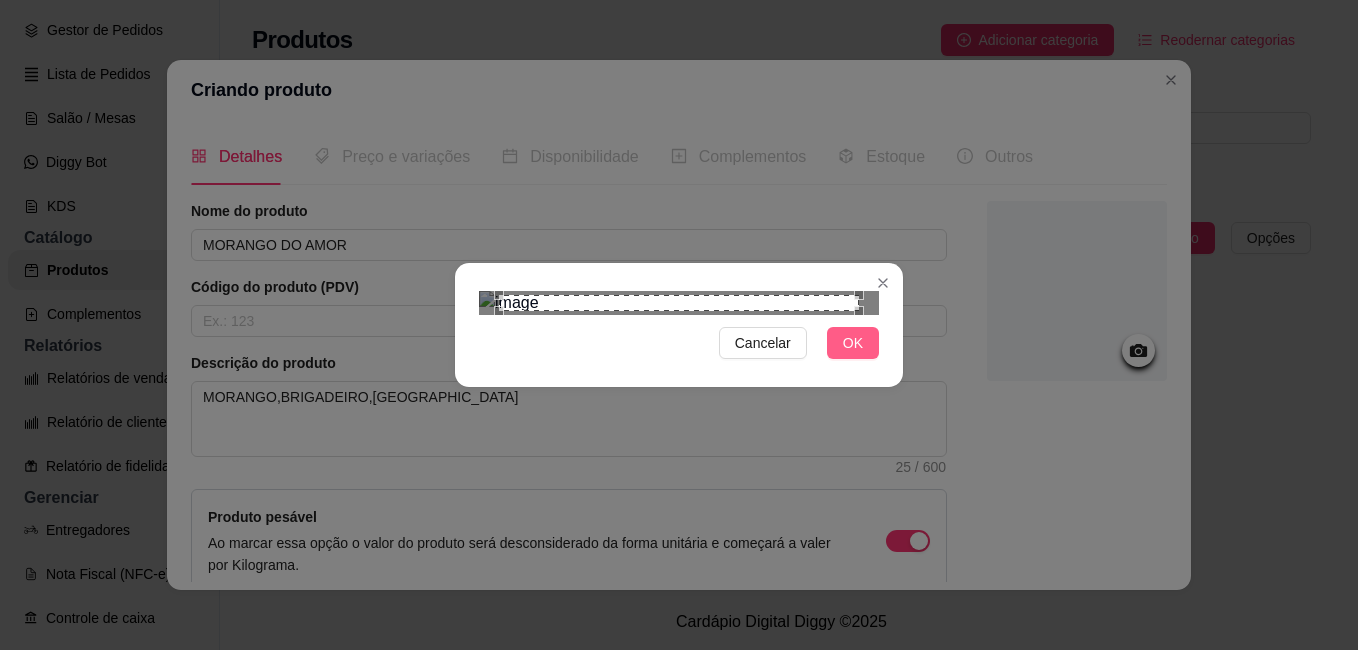 click on "OK" at bounding box center [853, 343] 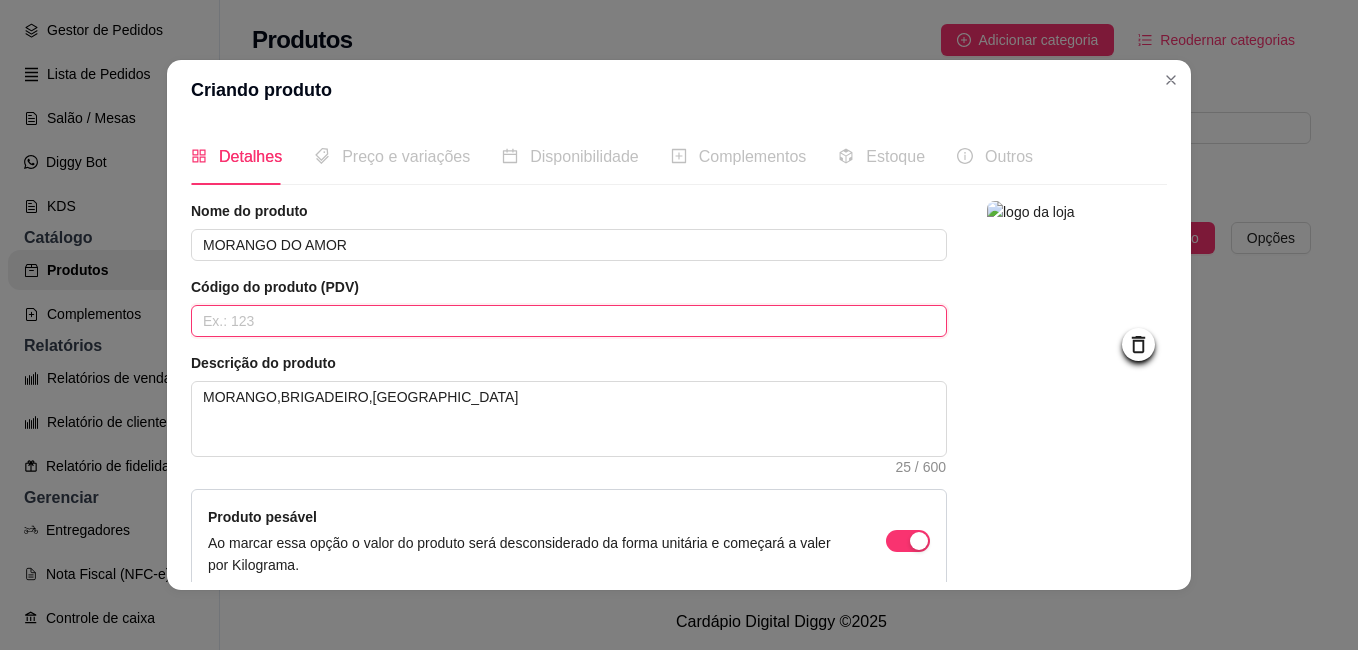 click at bounding box center (569, 321) 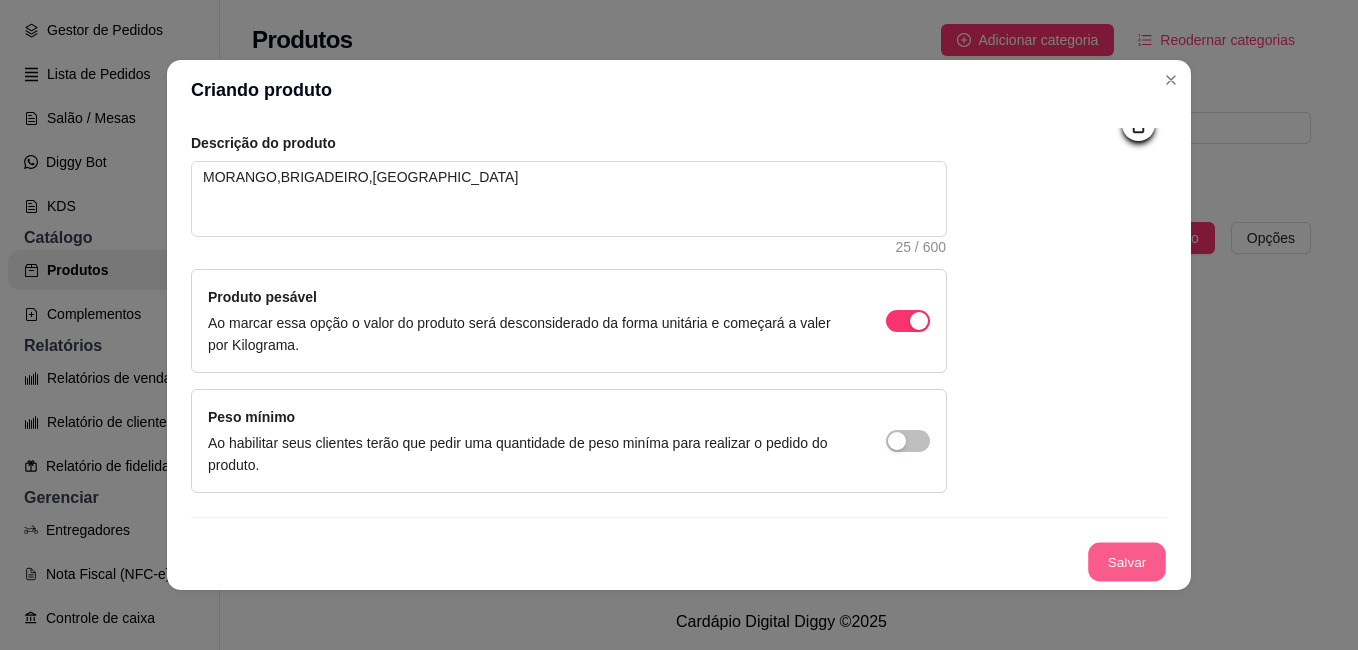 click on "Salvar" at bounding box center [1127, 562] 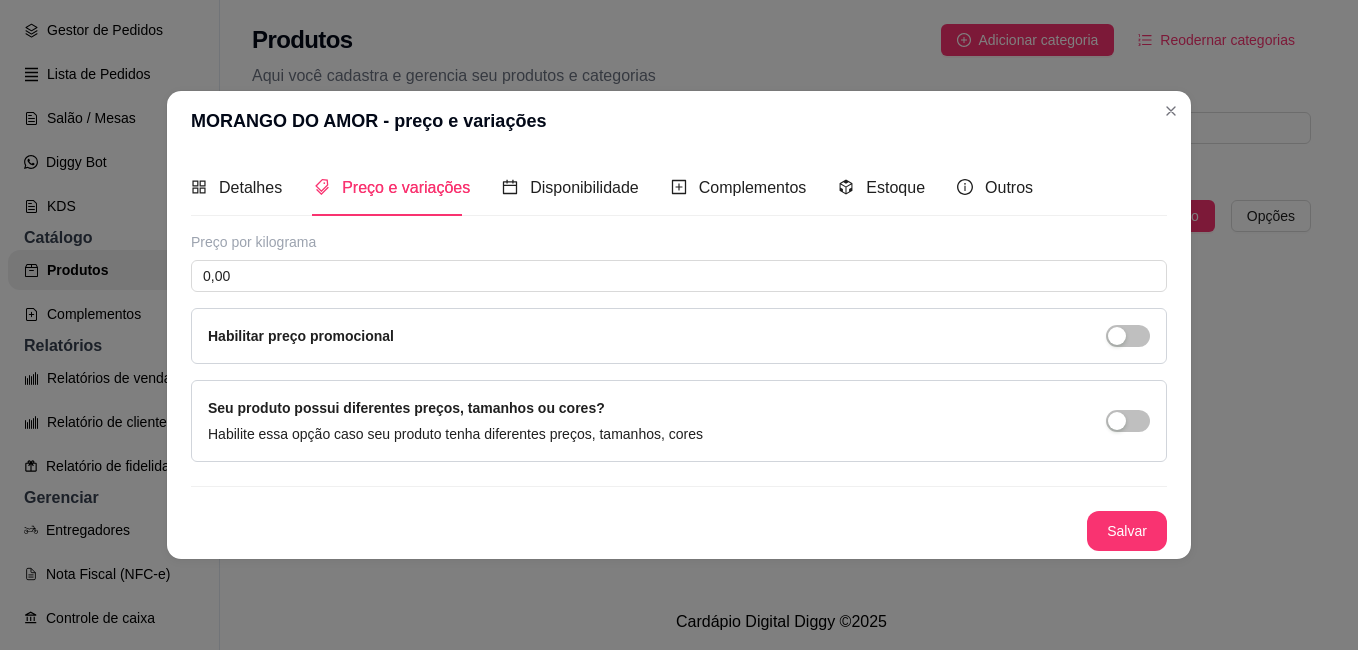 type 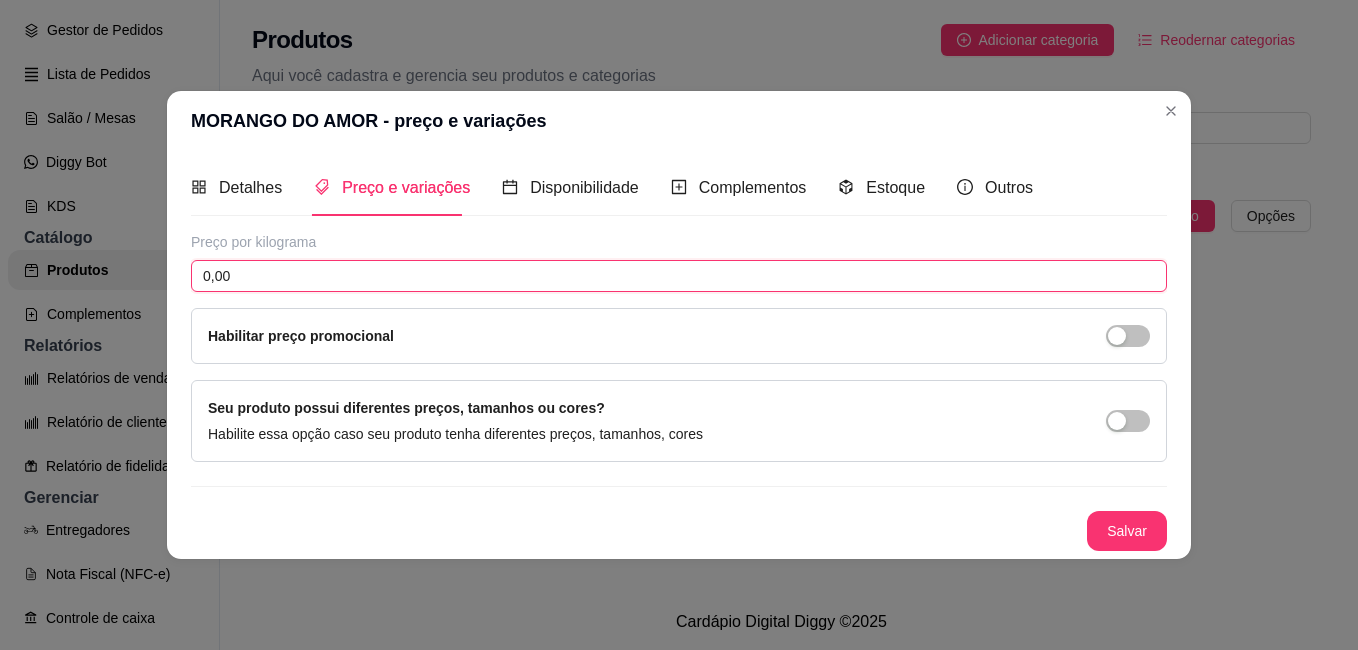 click on "0,00" at bounding box center [679, 276] 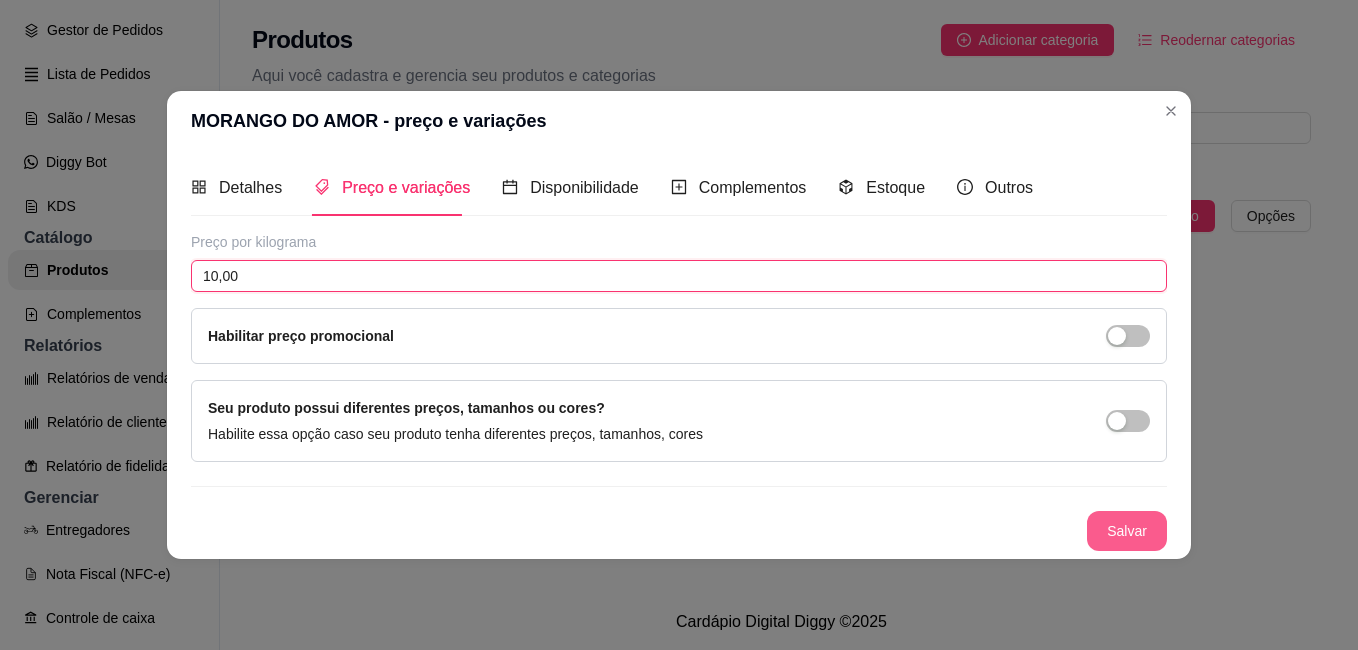 type on "10,00" 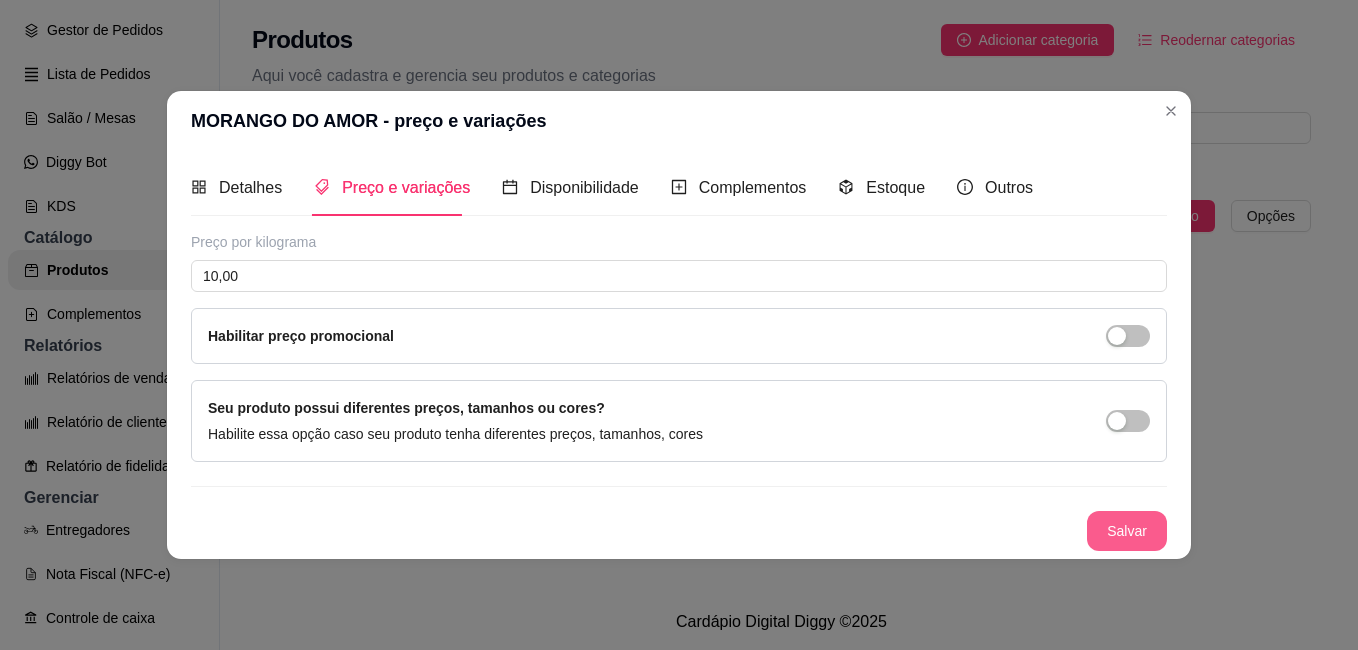 click on "Salvar" at bounding box center [1127, 531] 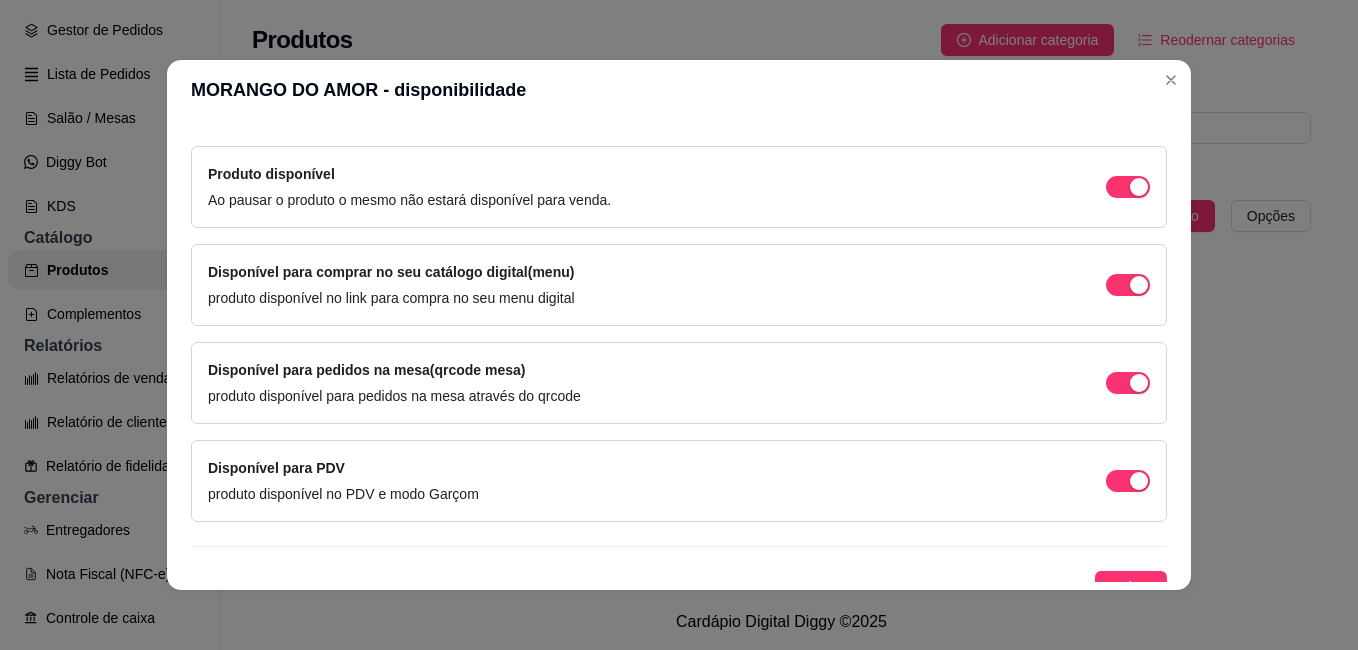 scroll, scrollTop: 196, scrollLeft: 0, axis: vertical 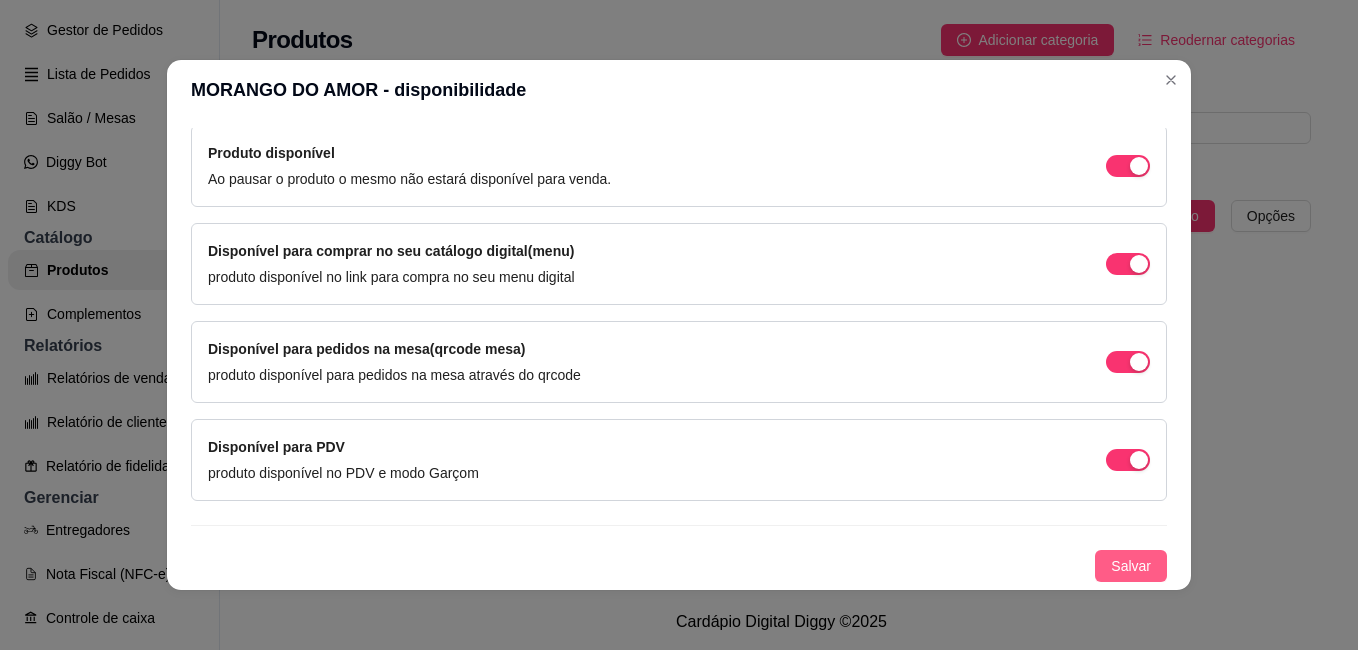click on "Salvar" at bounding box center (1131, 566) 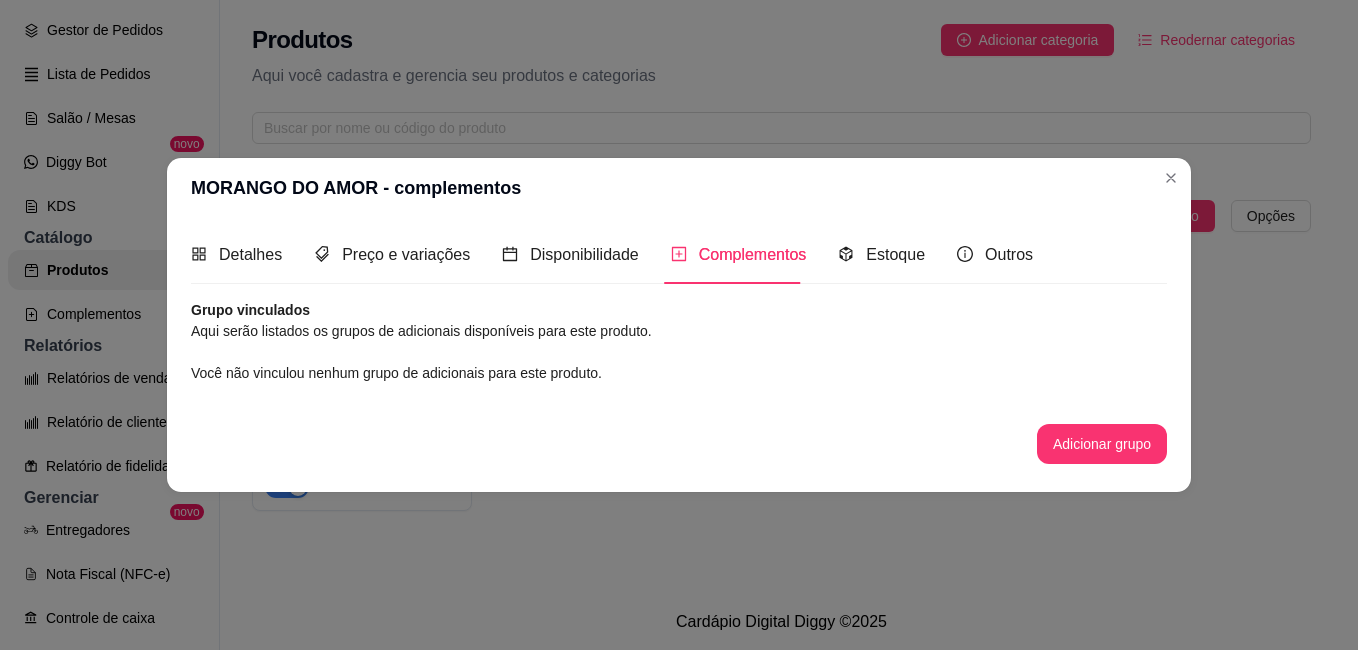 scroll, scrollTop: 0, scrollLeft: 0, axis: both 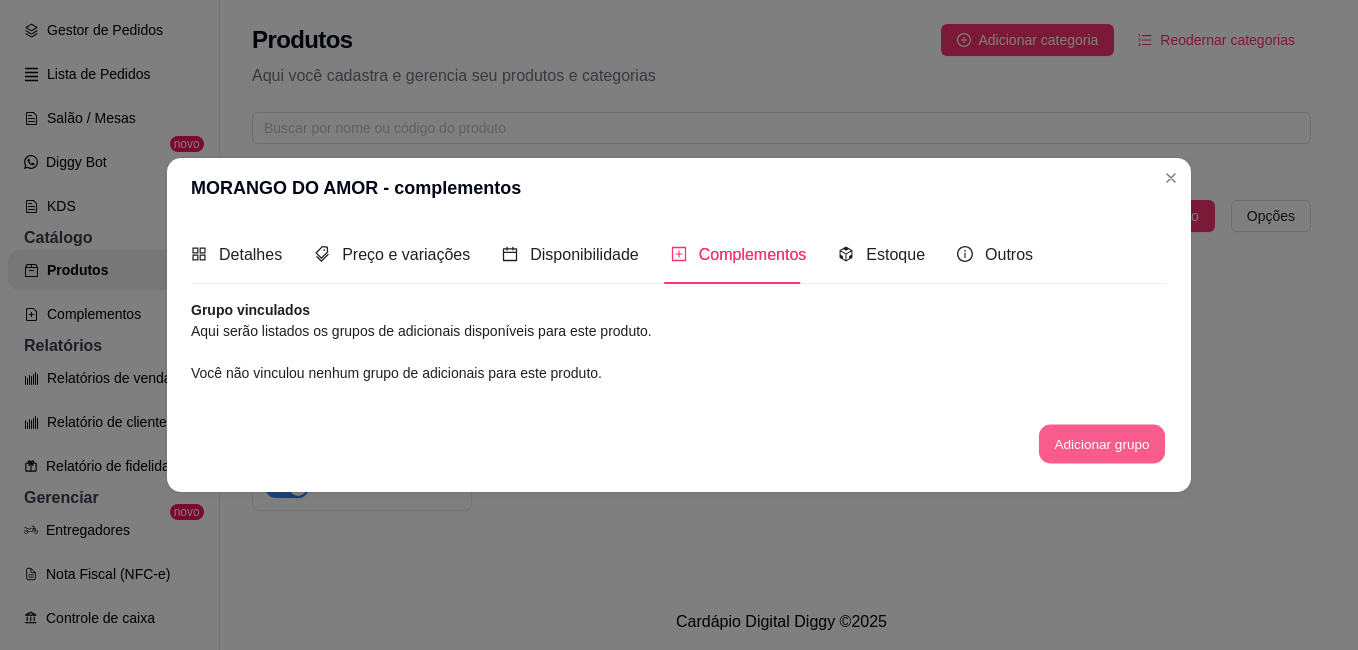 click on "Adicionar grupo" at bounding box center [1102, 443] 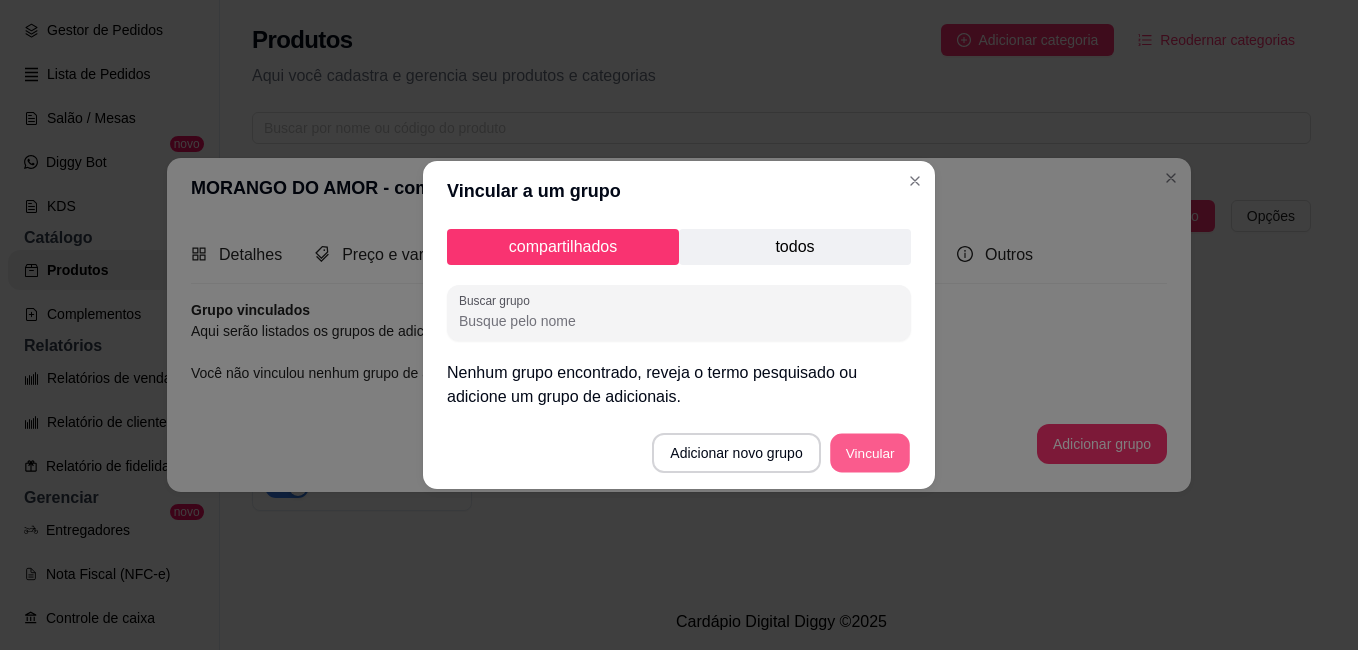 click on "Vincular" at bounding box center (870, 453) 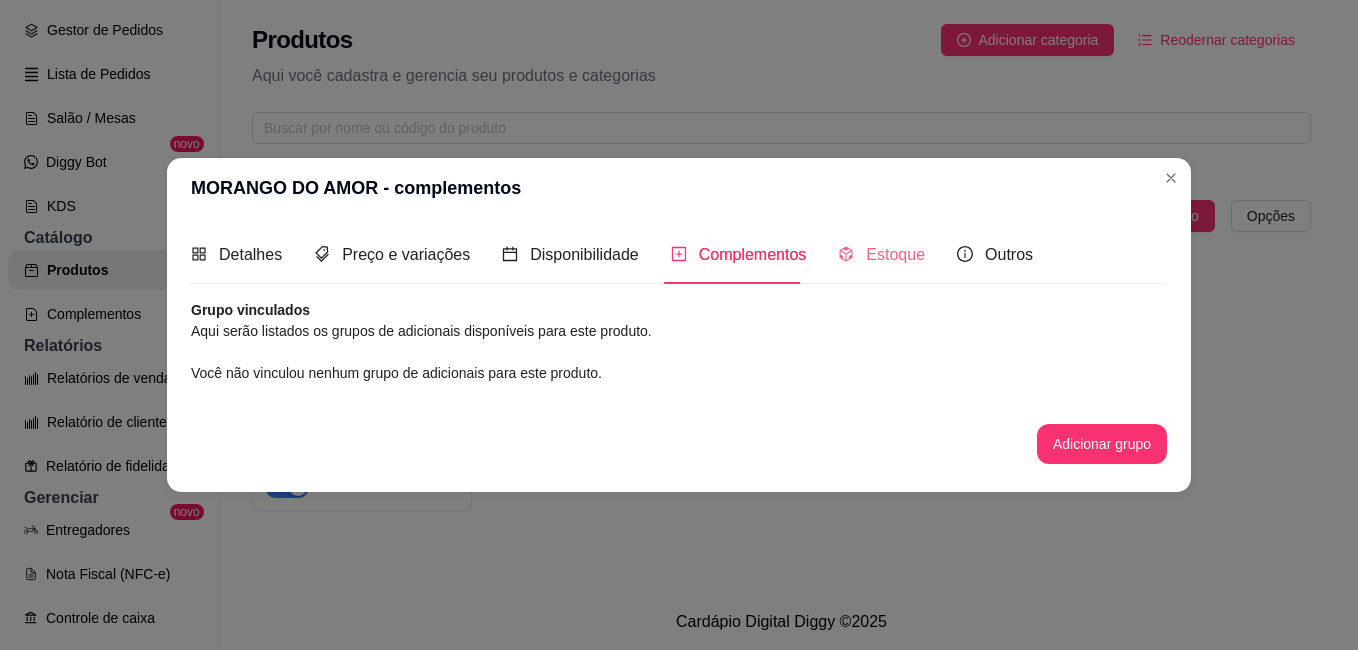 click on "Estoque" at bounding box center (881, 254) 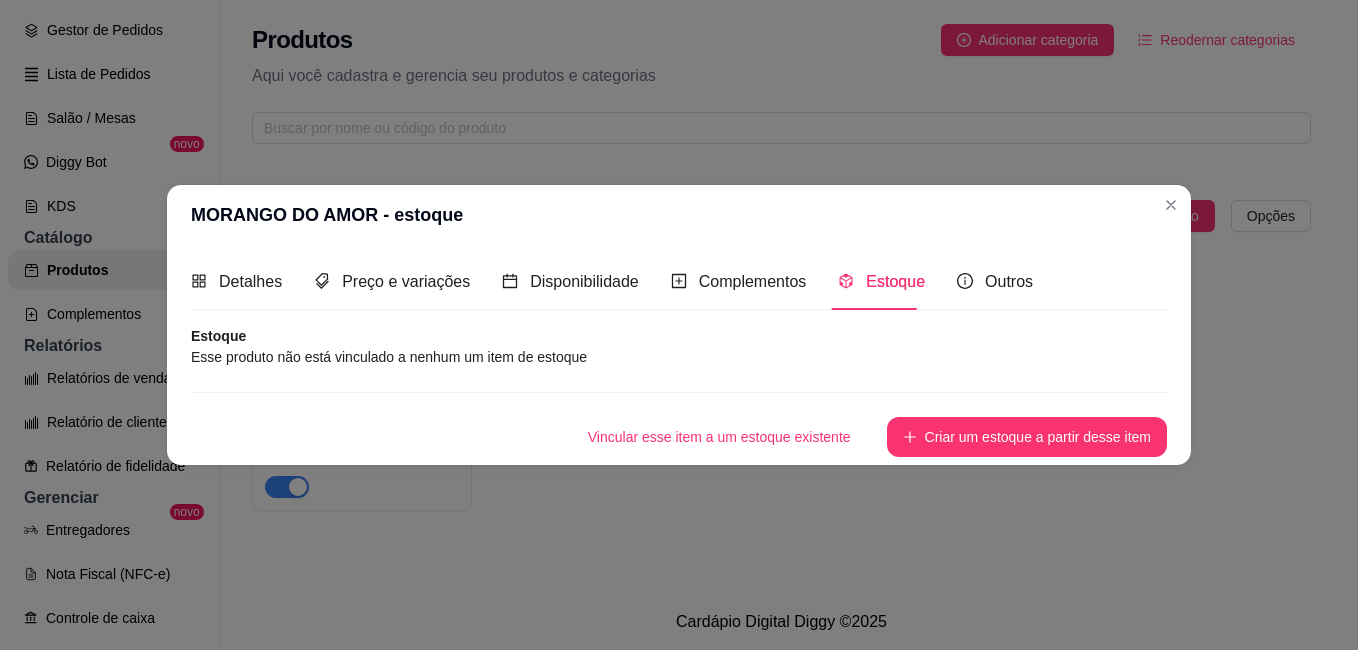 click on "Estoque" at bounding box center (679, 336) 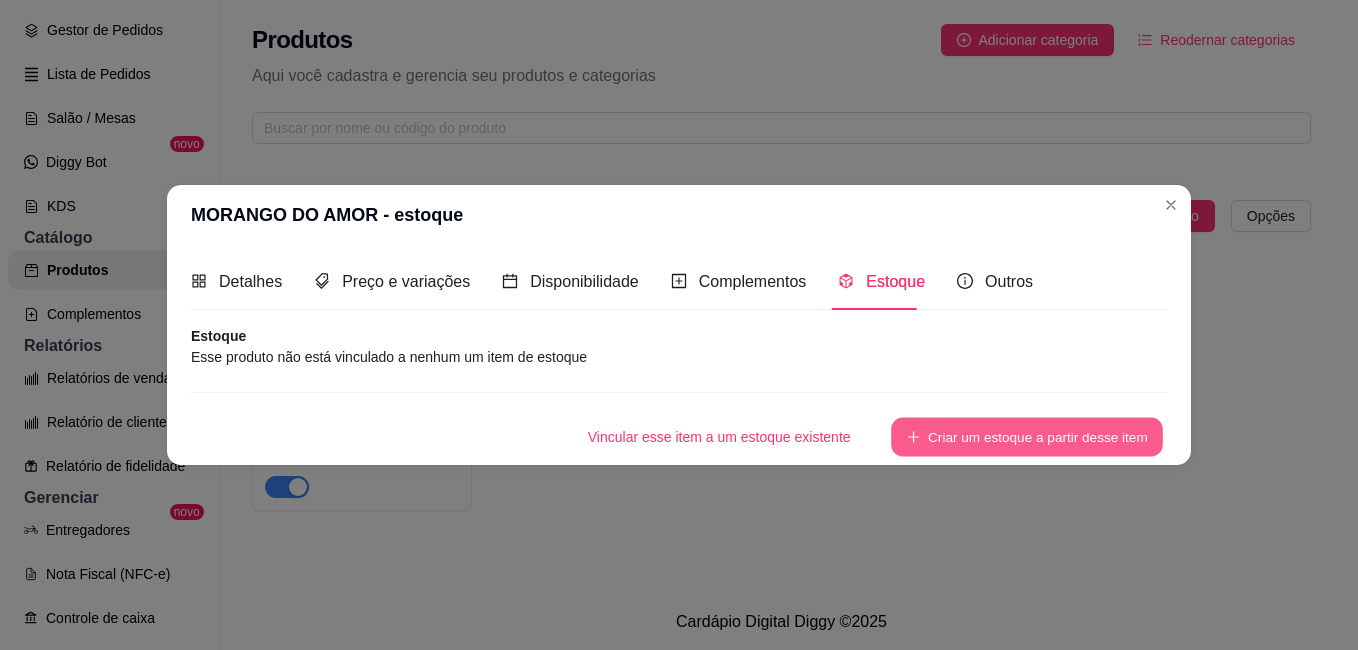 click on "Criar um estoque a partir desse item" at bounding box center (1027, 437) 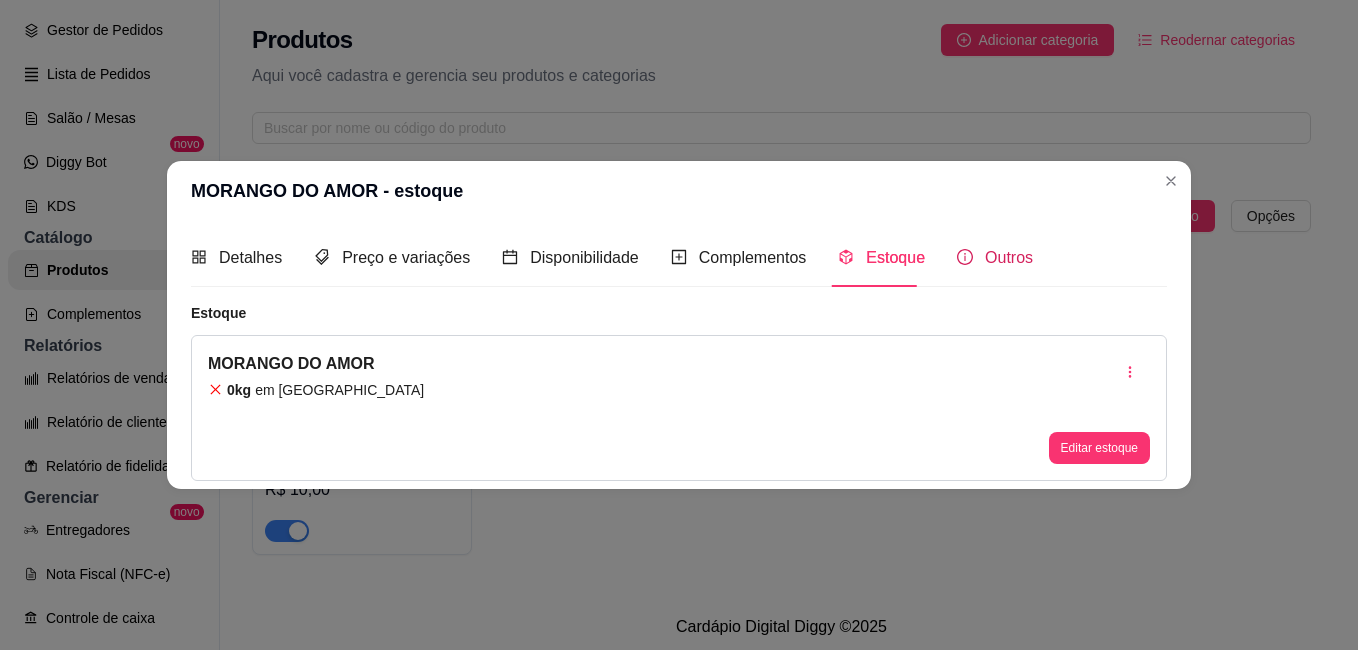 click on "Outros" at bounding box center [995, 257] 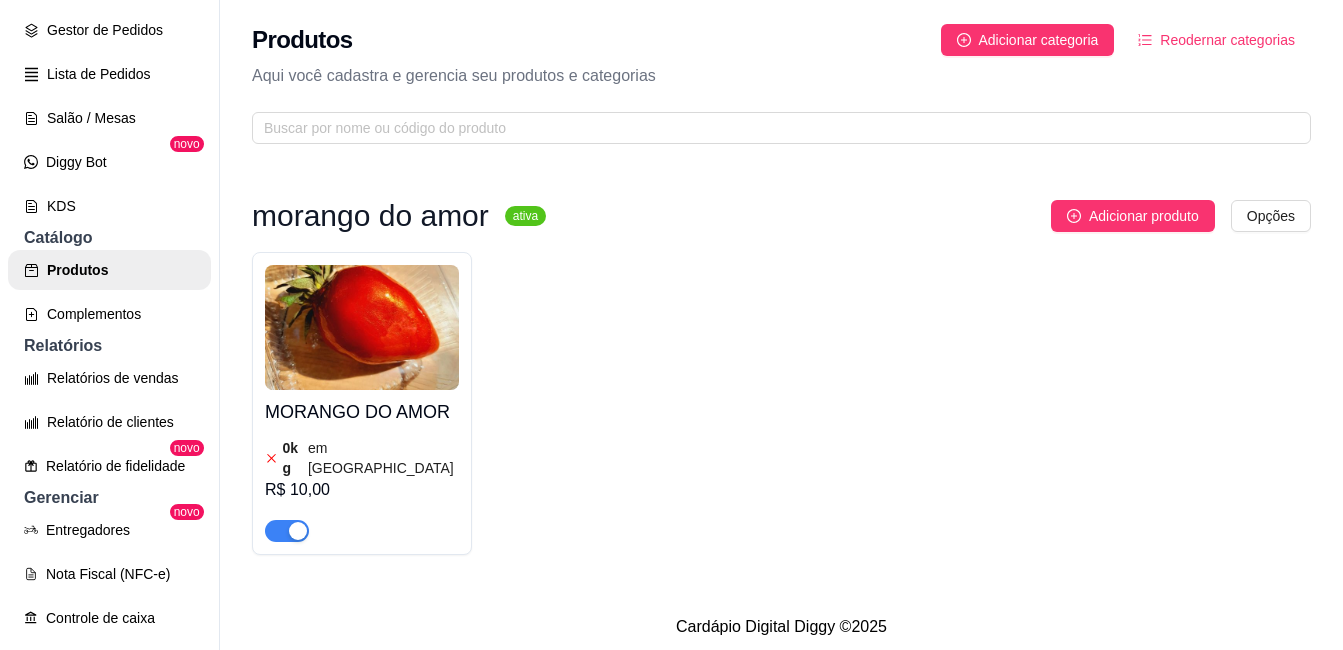 click on "0 kg" at bounding box center [293, 458] 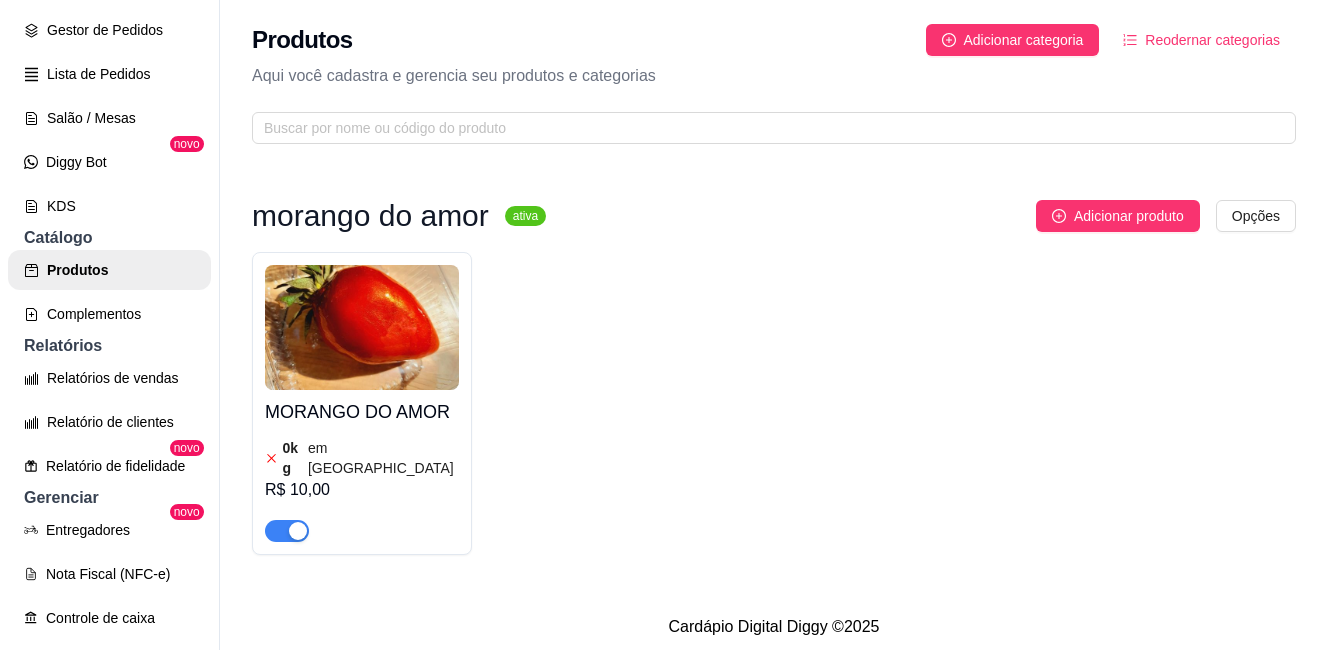 type 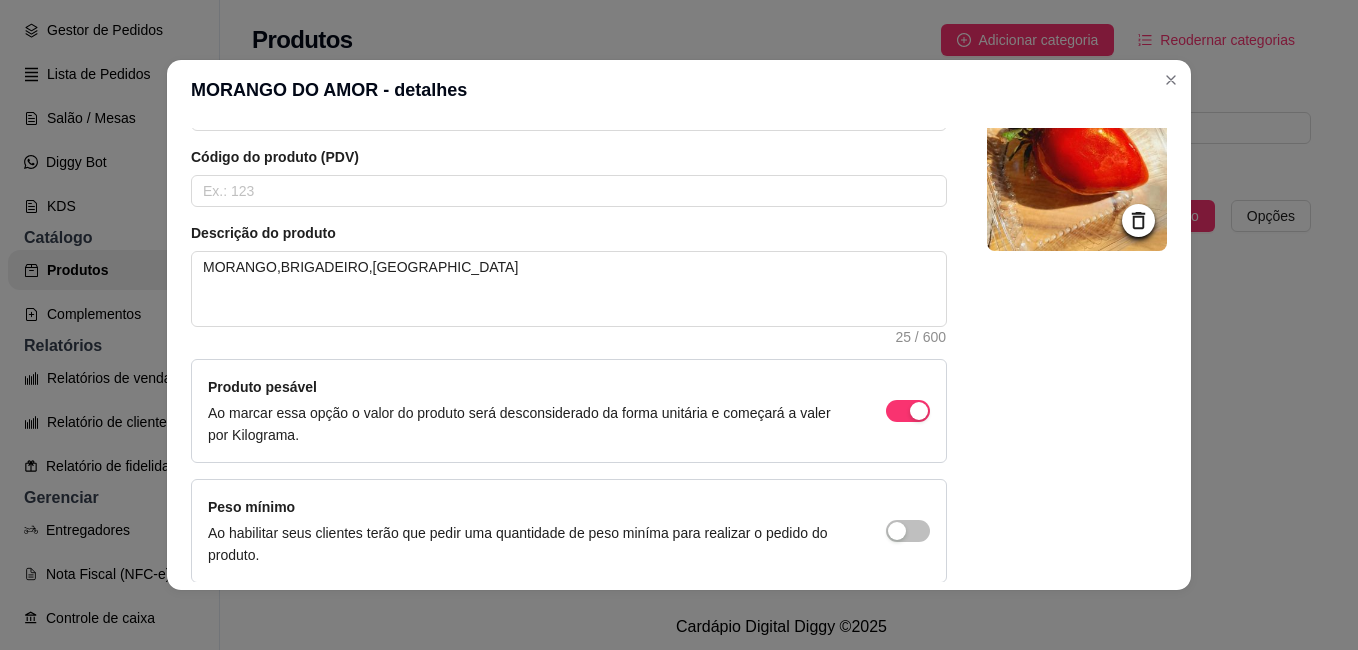 scroll, scrollTop: 200, scrollLeft: 0, axis: vertical 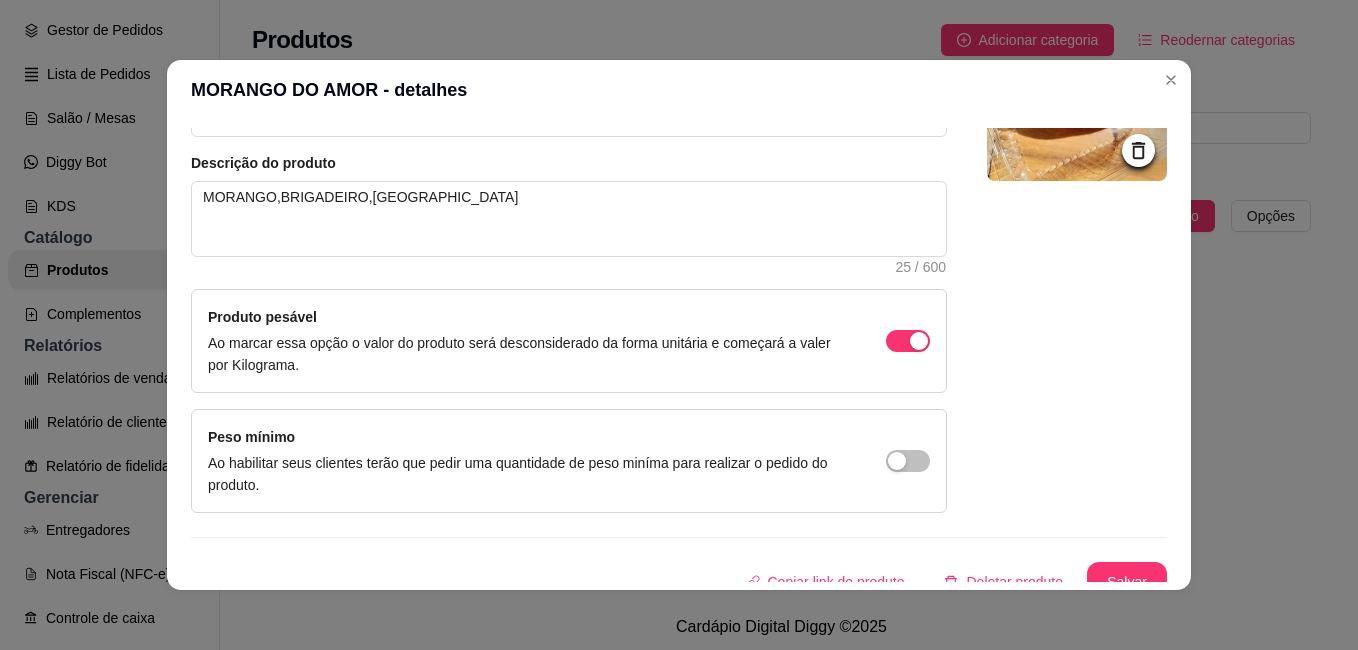 click on "Ao habilitar seus clientes terão que pedir uma quantidade de peso miníma para realizar o pedido do produto." at bounding box center [527, 474] 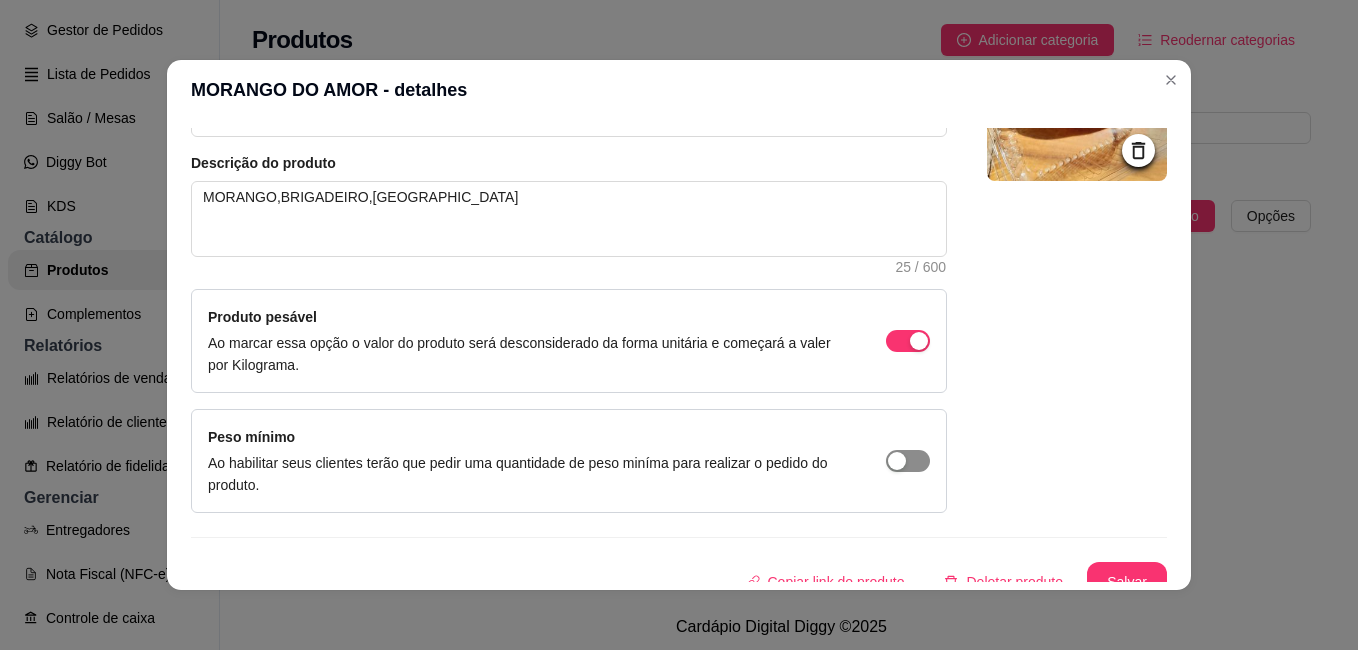 click at bounding box center [908, 341] 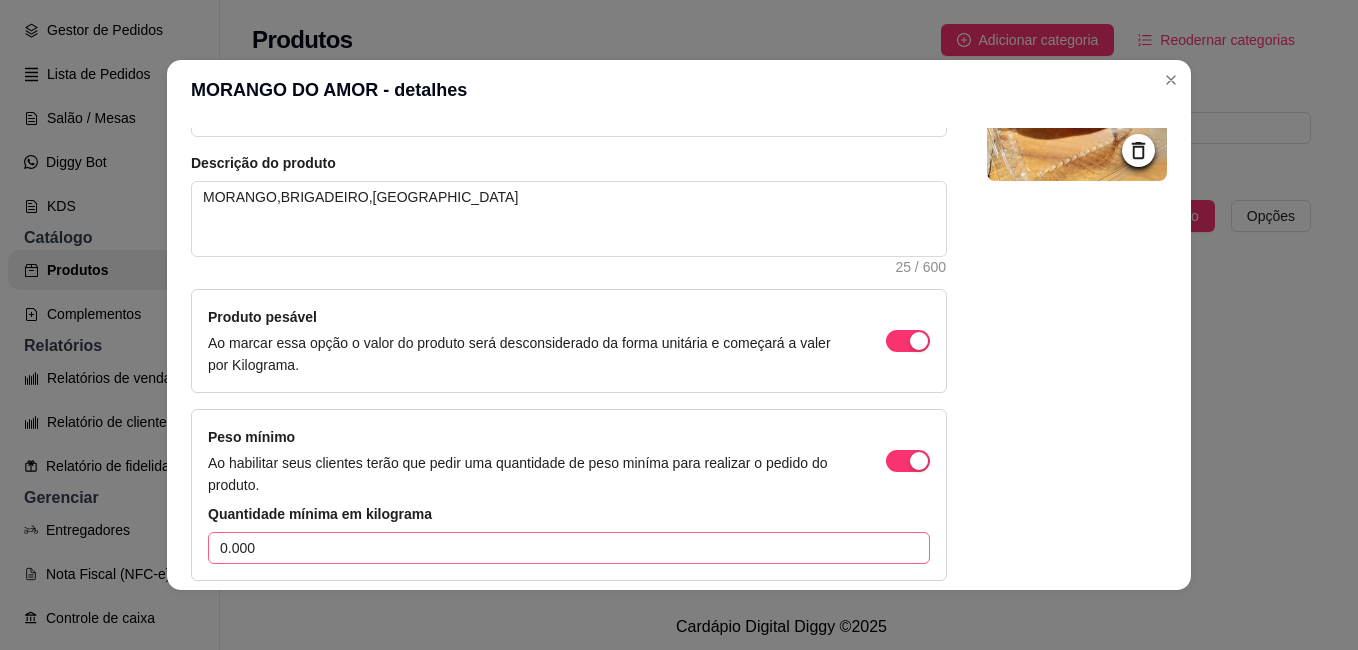 drag, startPoint x: 510, startPoint y: 522, endPoint x: 508, endPoint y: 549, distance: 27.073973 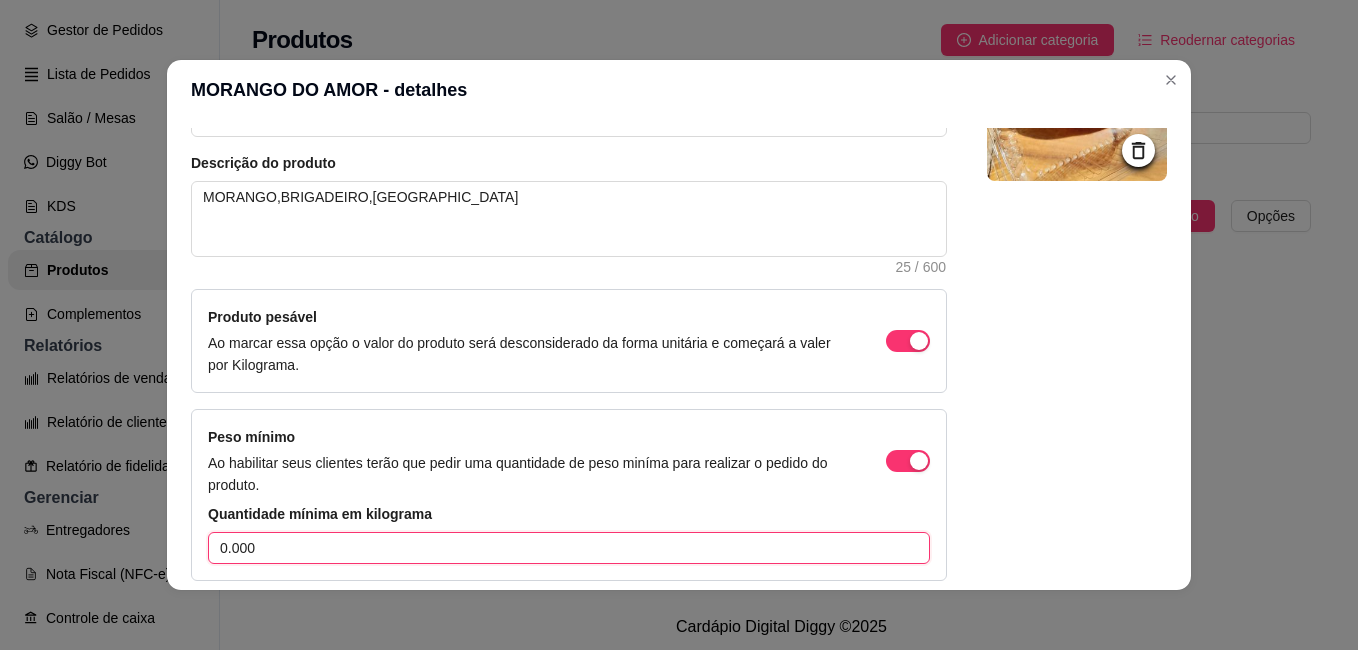 click on "0.000" at bounding box center [569, 548] 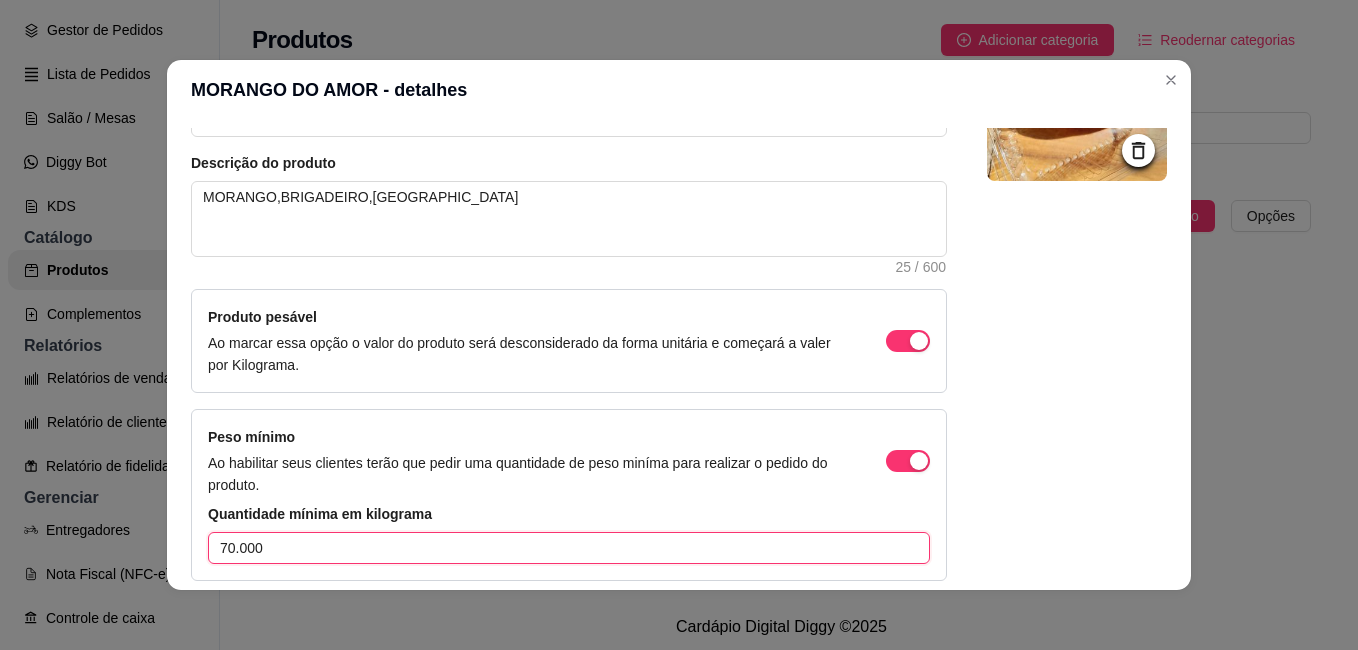 type on "70.000" 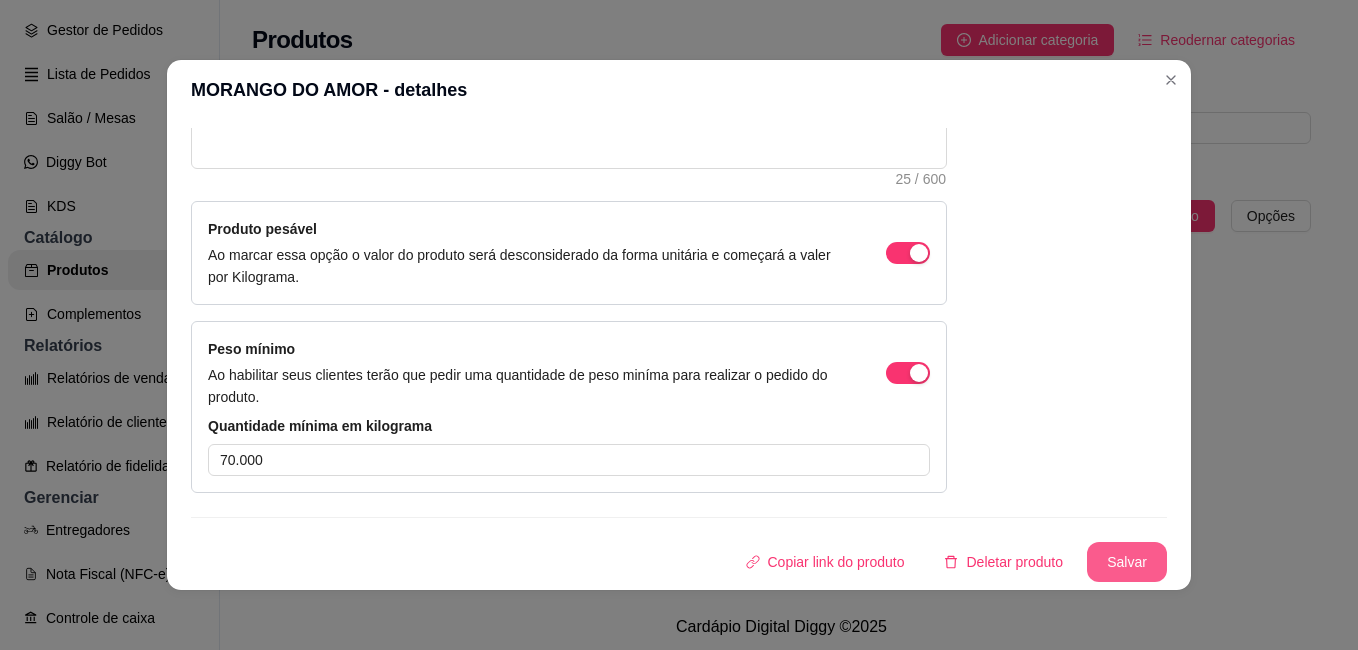 click on "Salvar" at bounding box center (1127, 562) 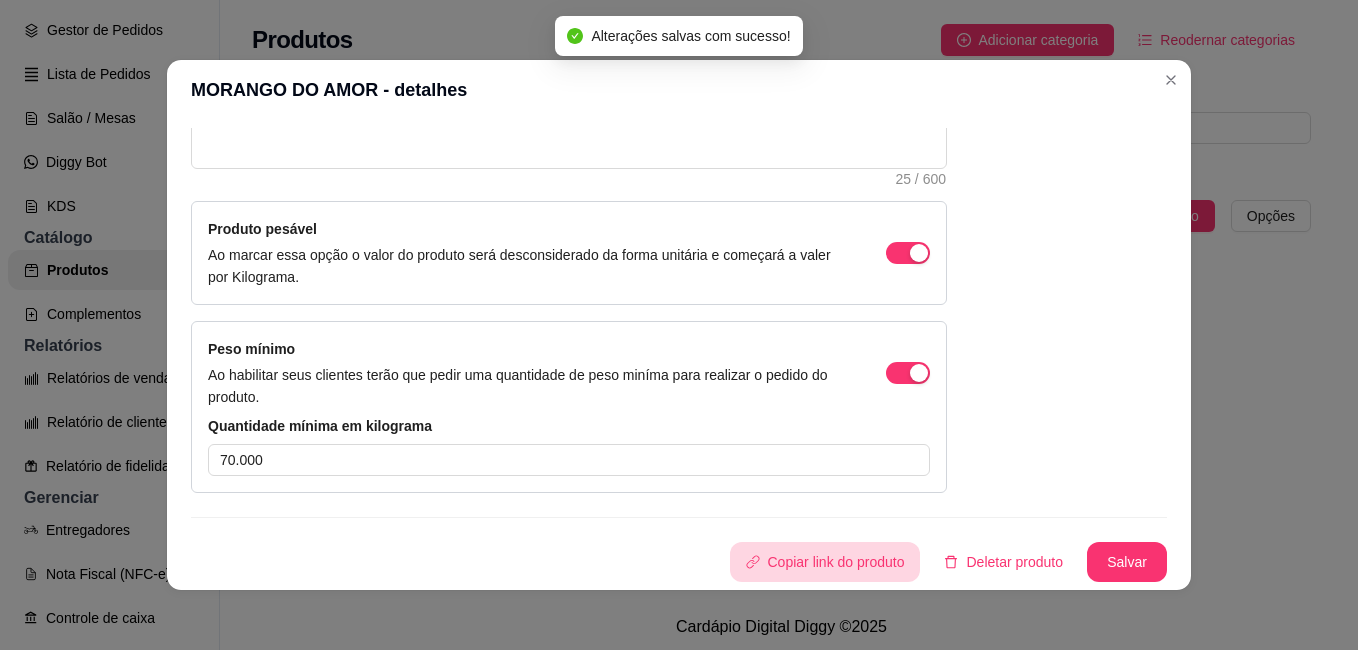 click on "Copiar link do produto" at bounding box center [825, 562] 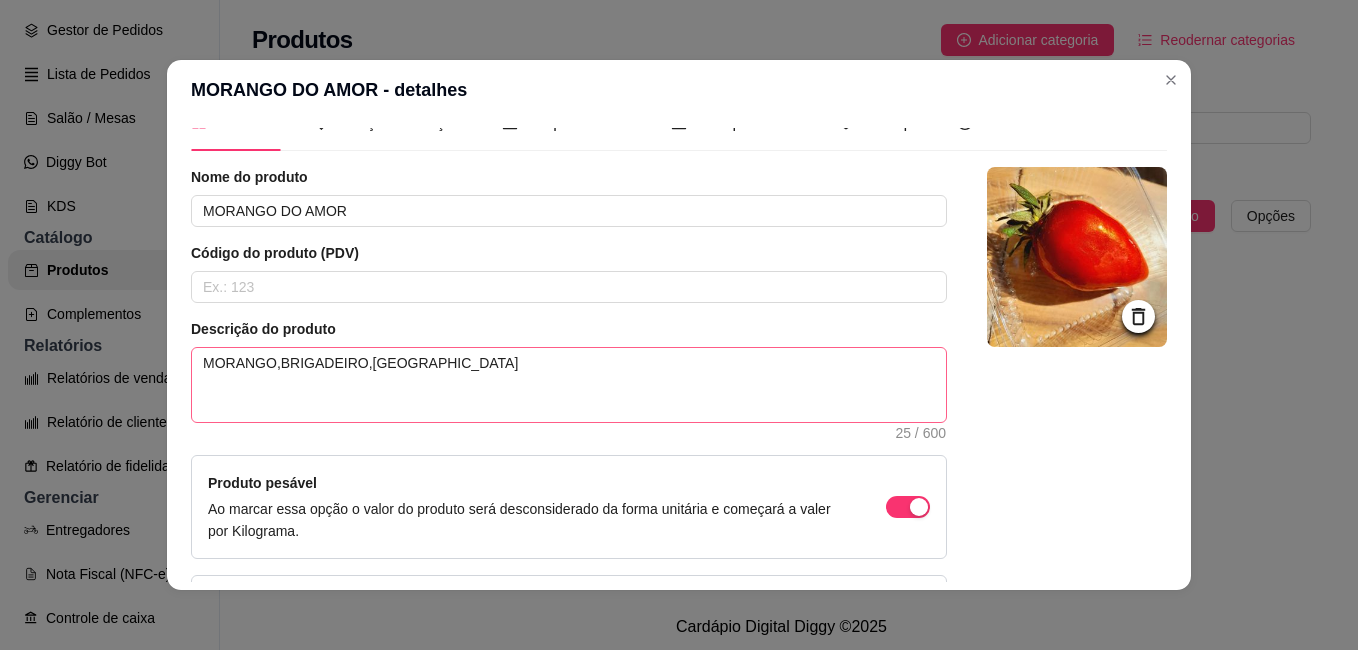 scroll, scrollTop: 0, scrollLeft: 0, axis: both 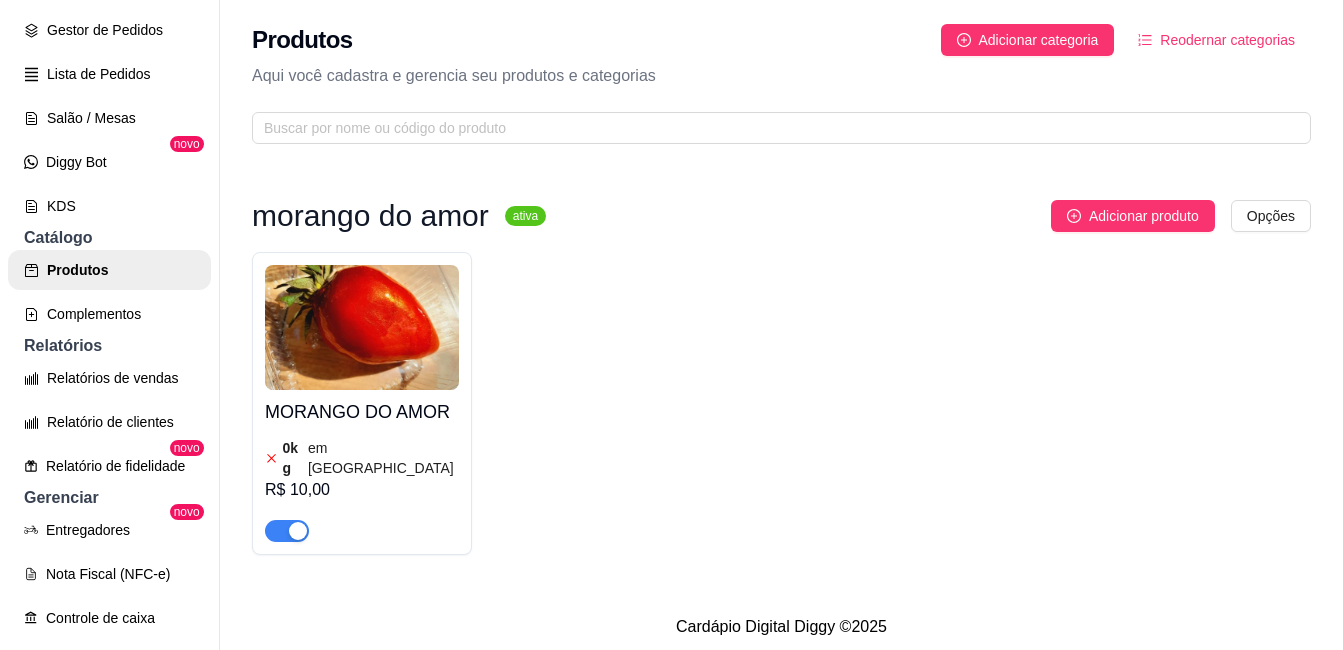 click on "0 kg" at bounding box center [293, 458] 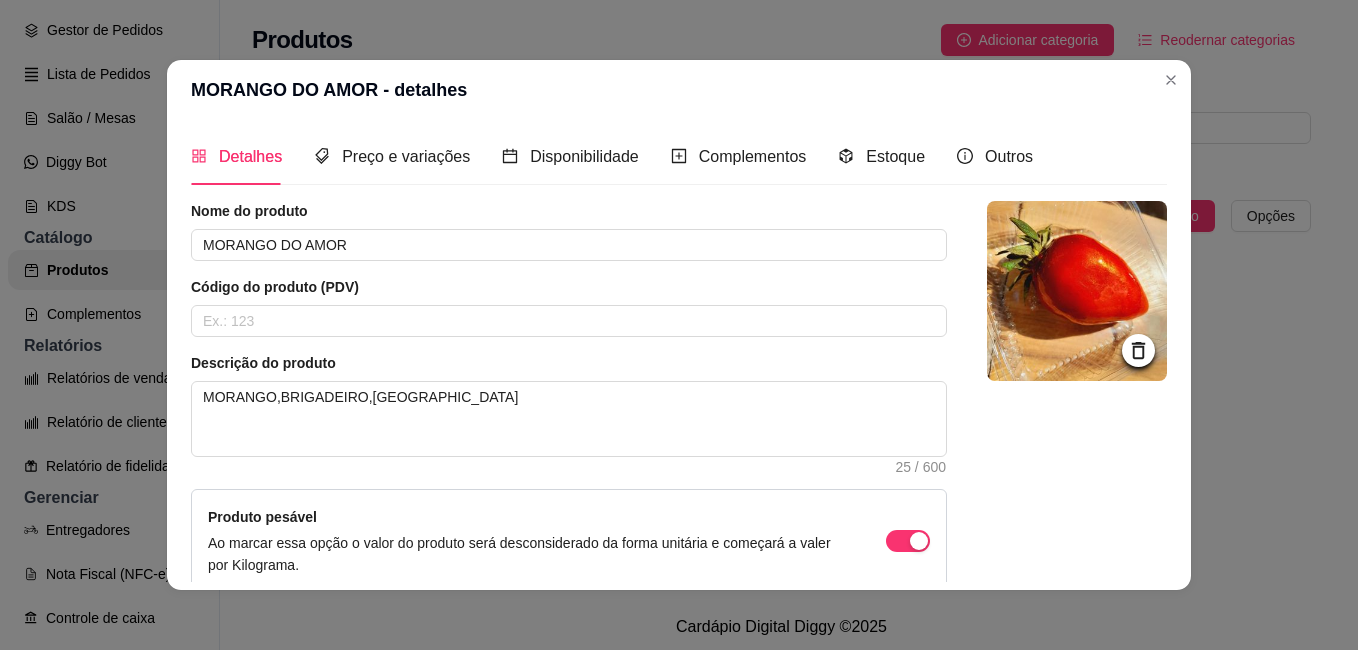 click on "Ao marcar essa opção o valor do produto será desconsiderado da forma unitária e começará a valer por Kilograma." at bounding box center [527, 554] 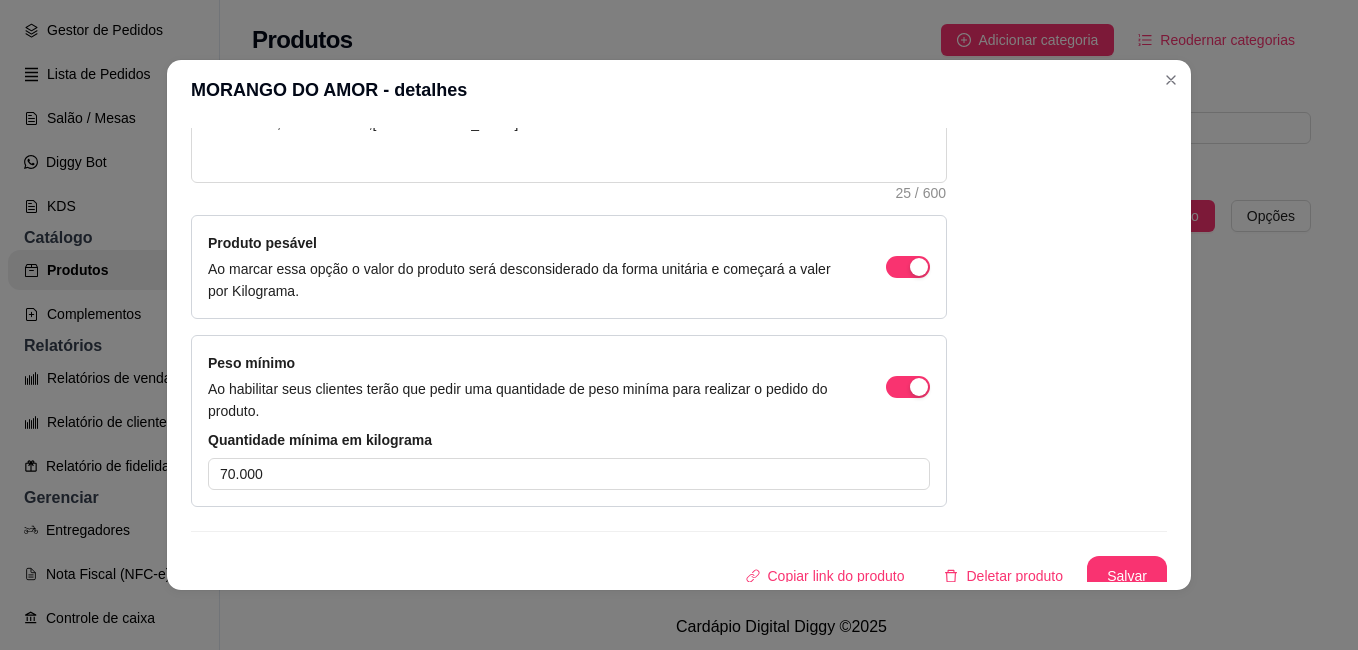 scroll, scrollTop: 288, scrollLeft: 0, axis: vertical 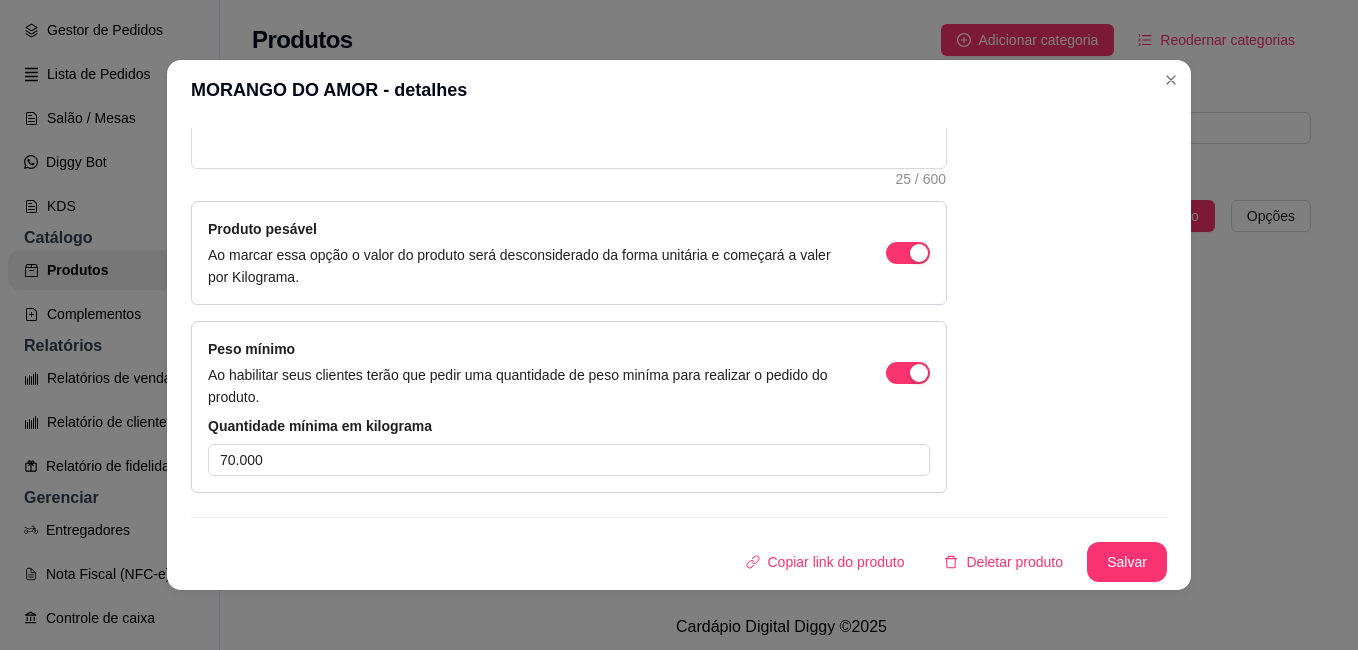 drag, startPoint x: 403, startPoint y: 259, endPoint x: 468, endPoint y: 272, distance: 66.287254 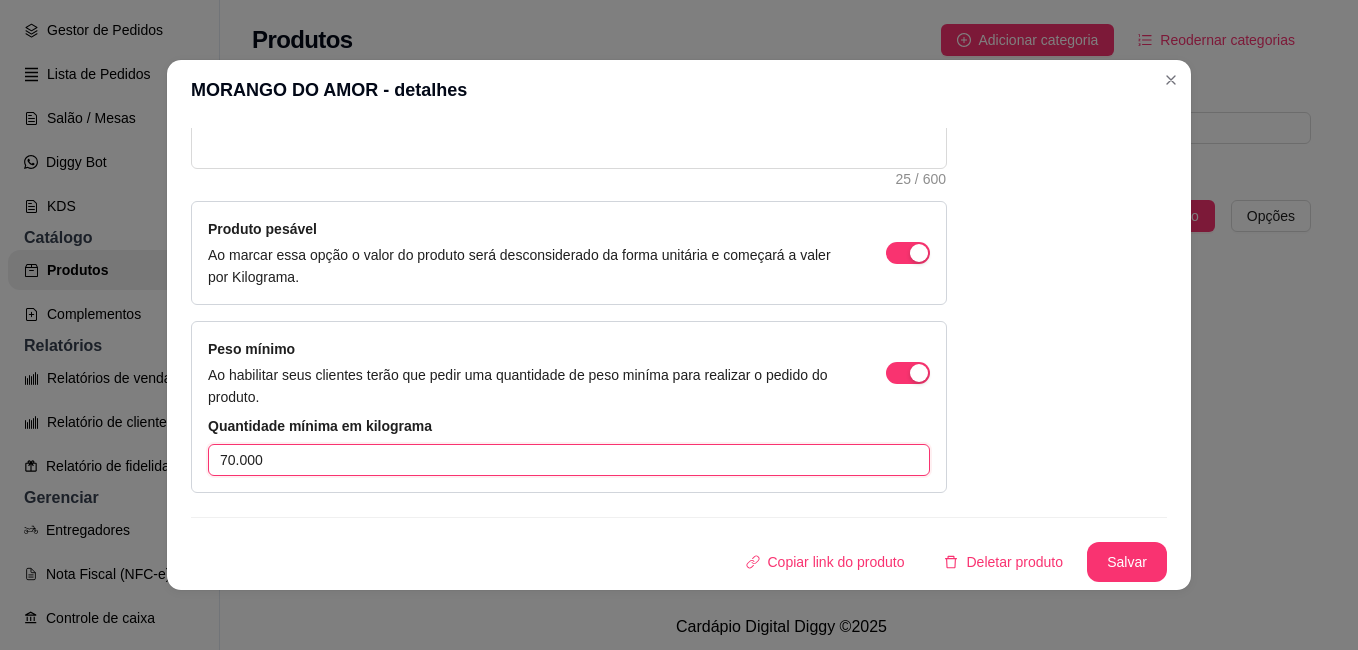 click on "70.000" at bounding box center [569, 460] 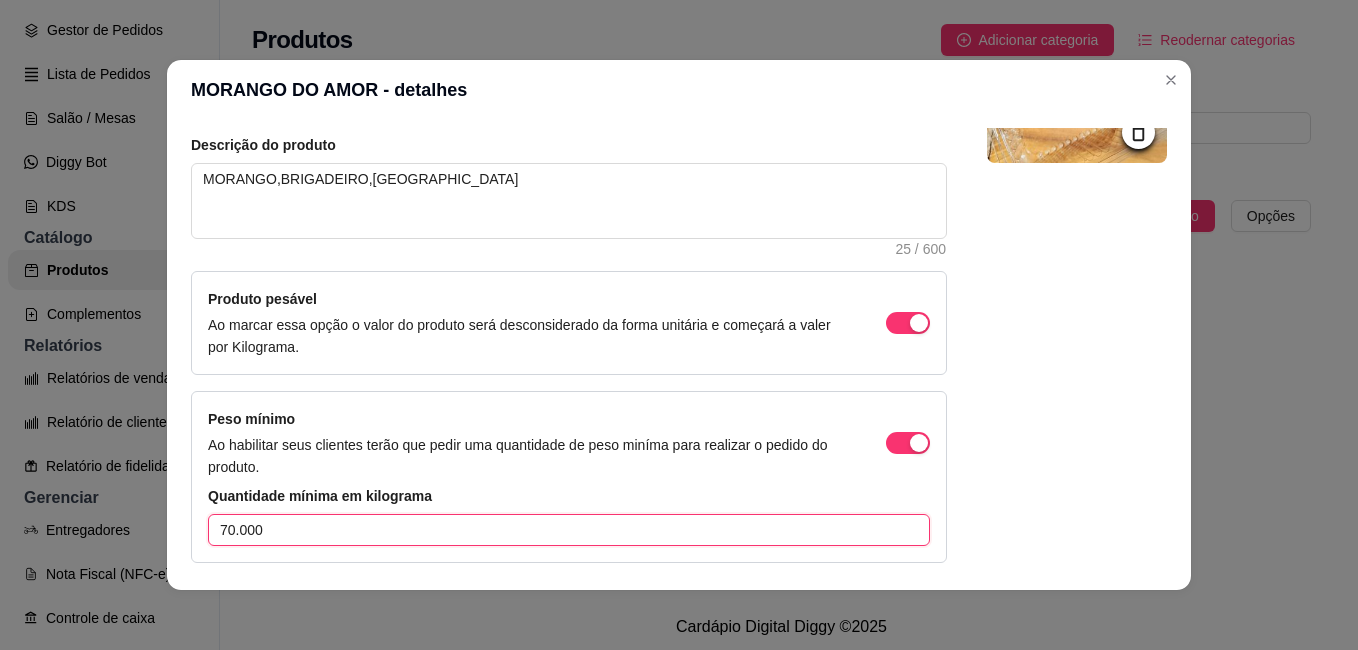 scroll, scrollTop: 0, scrollLeft: 0, axis: both 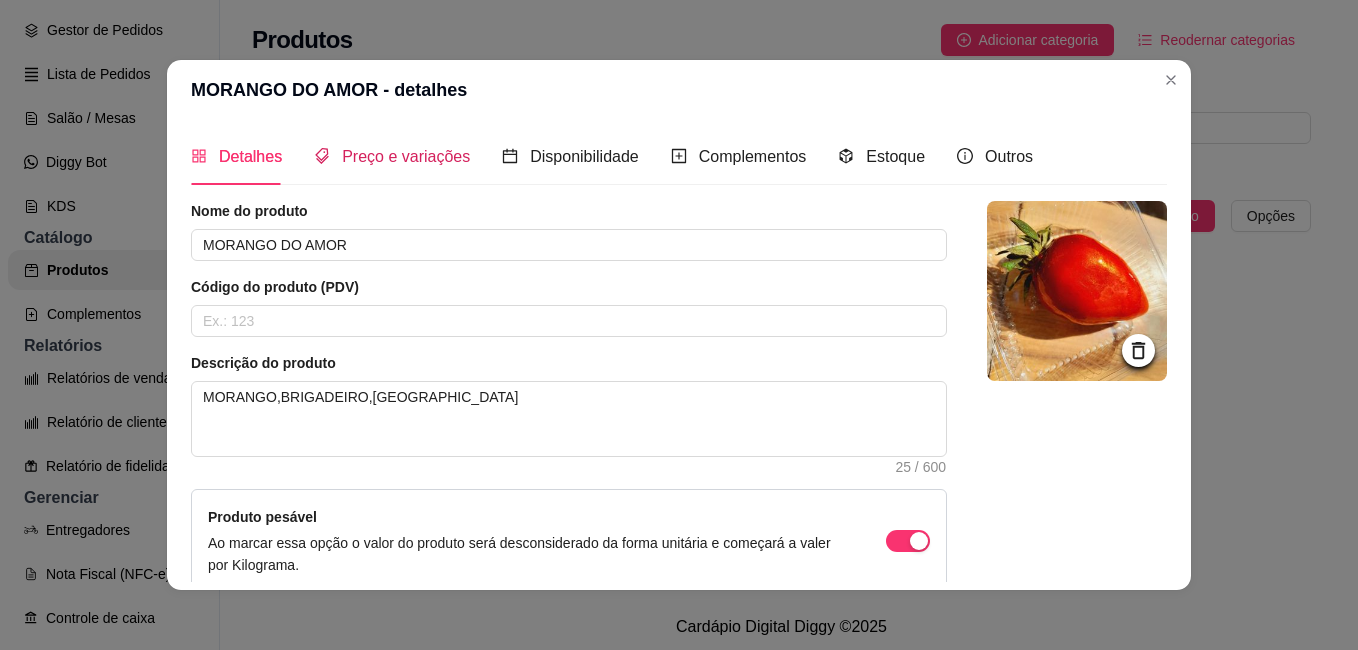 click on "Preço e variações" at bounding box center (406, 156) 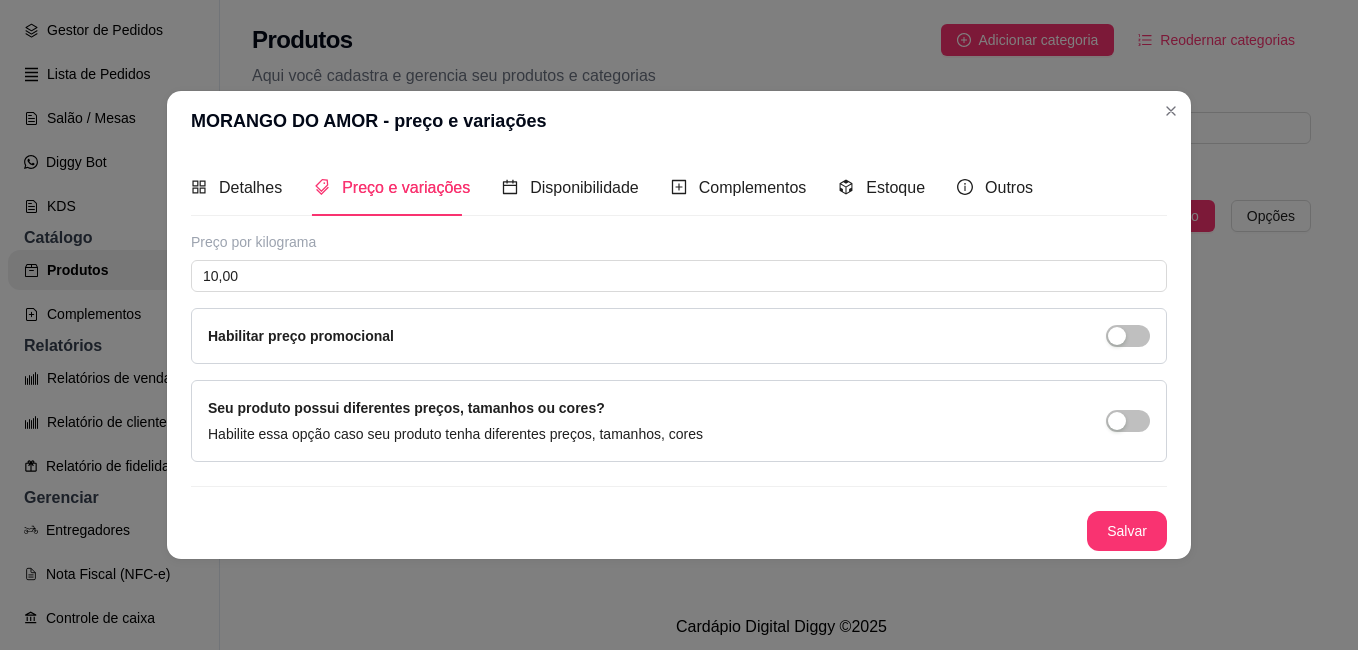 click on "Habilitar preço promocional" at bounding box center [679, 336] 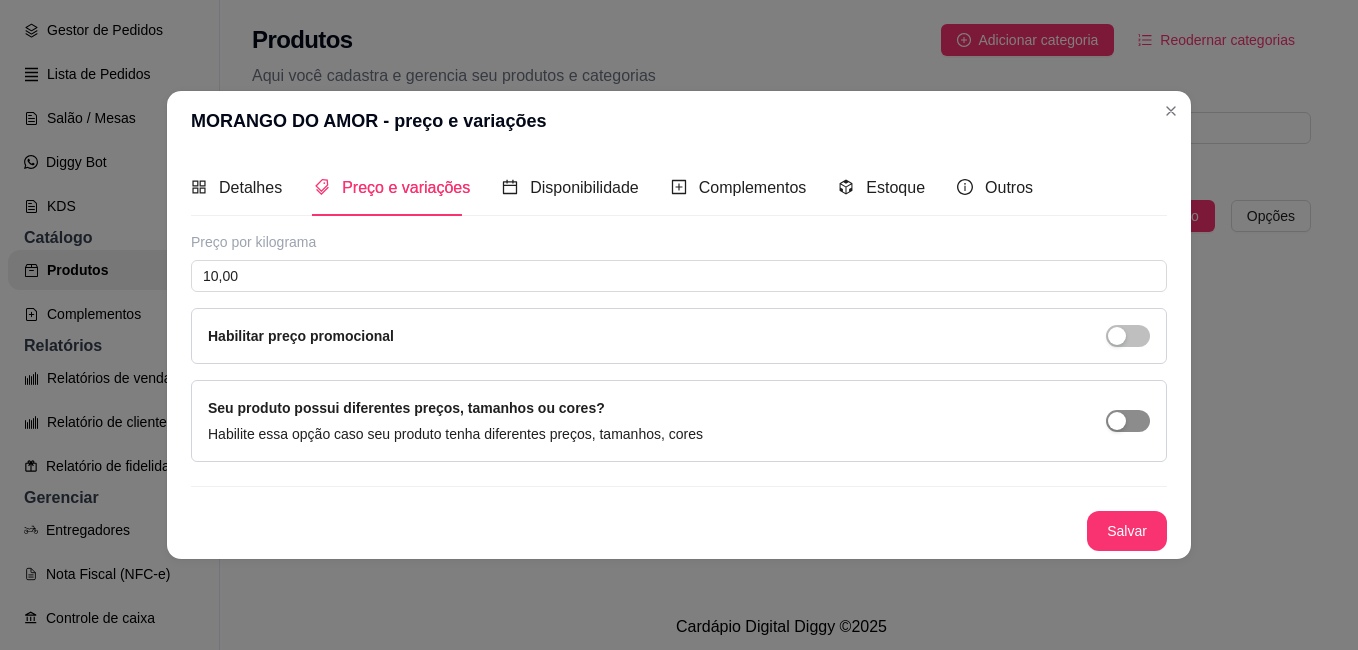 click at bounding box center [1128, 421] 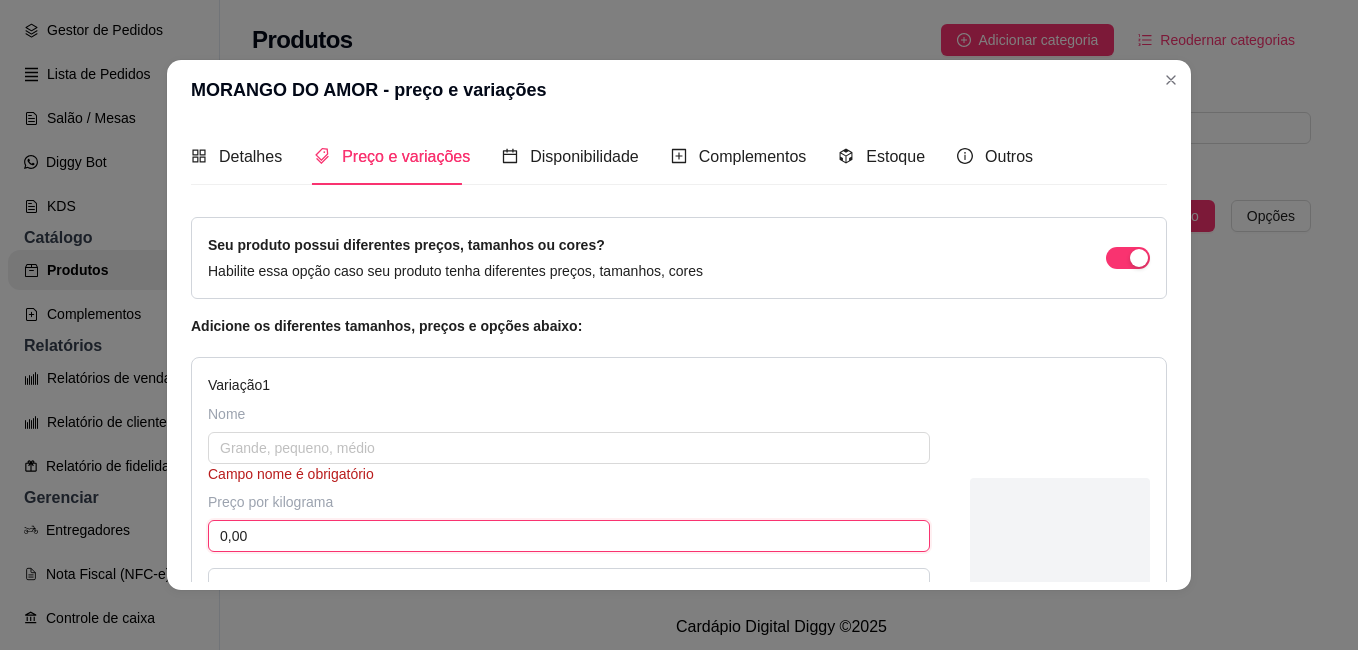 click on "0,00" at bounding box center [569, 536] 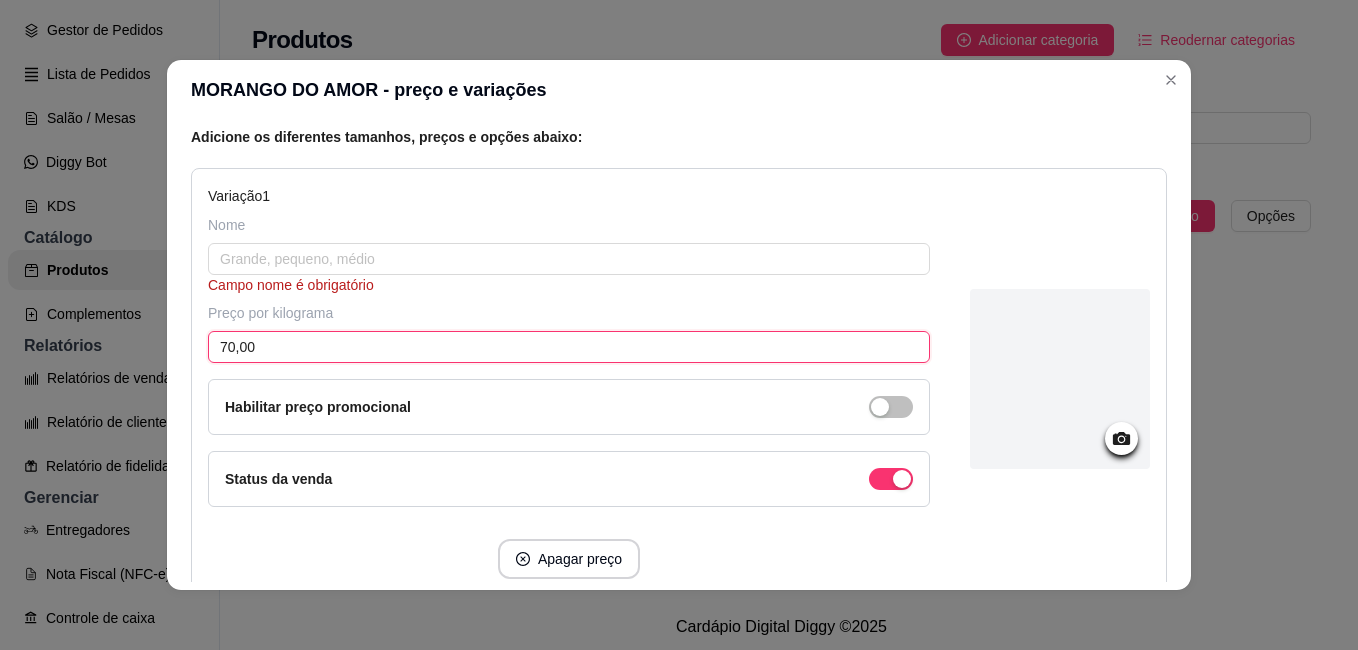 scroll, scrollTop: 200, scrollLeft: 0, axis: vertical 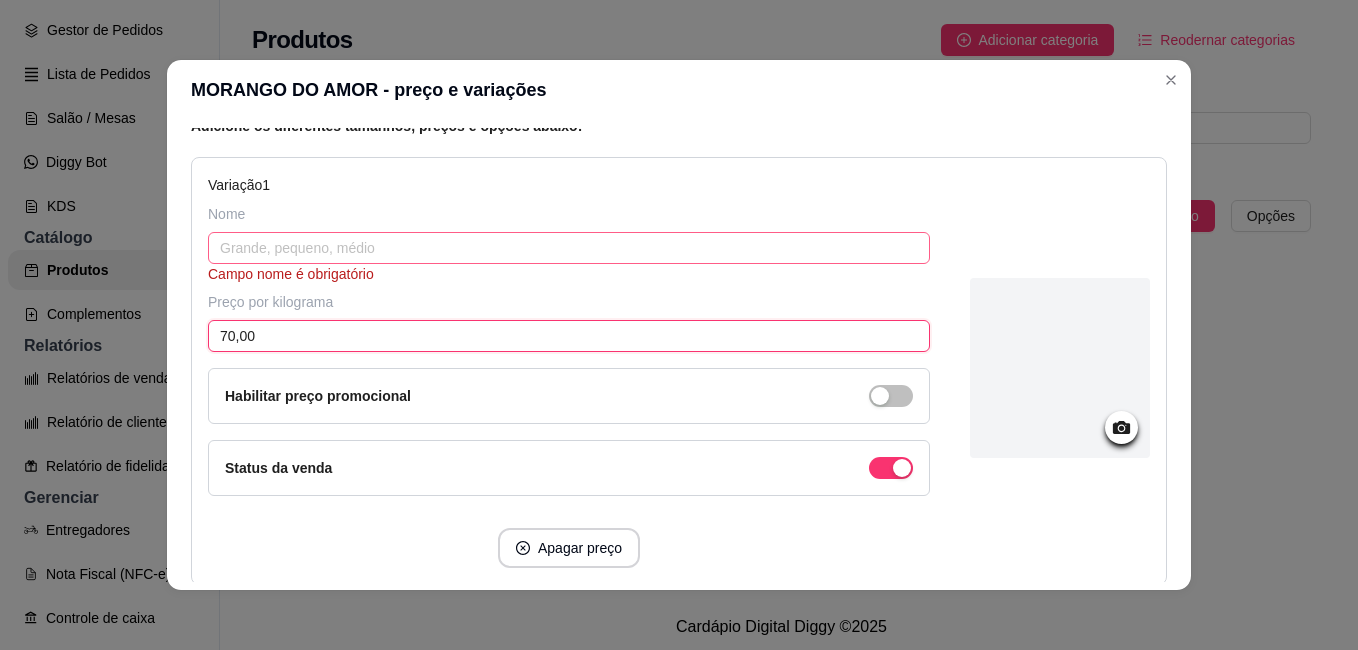 type on "70,00" 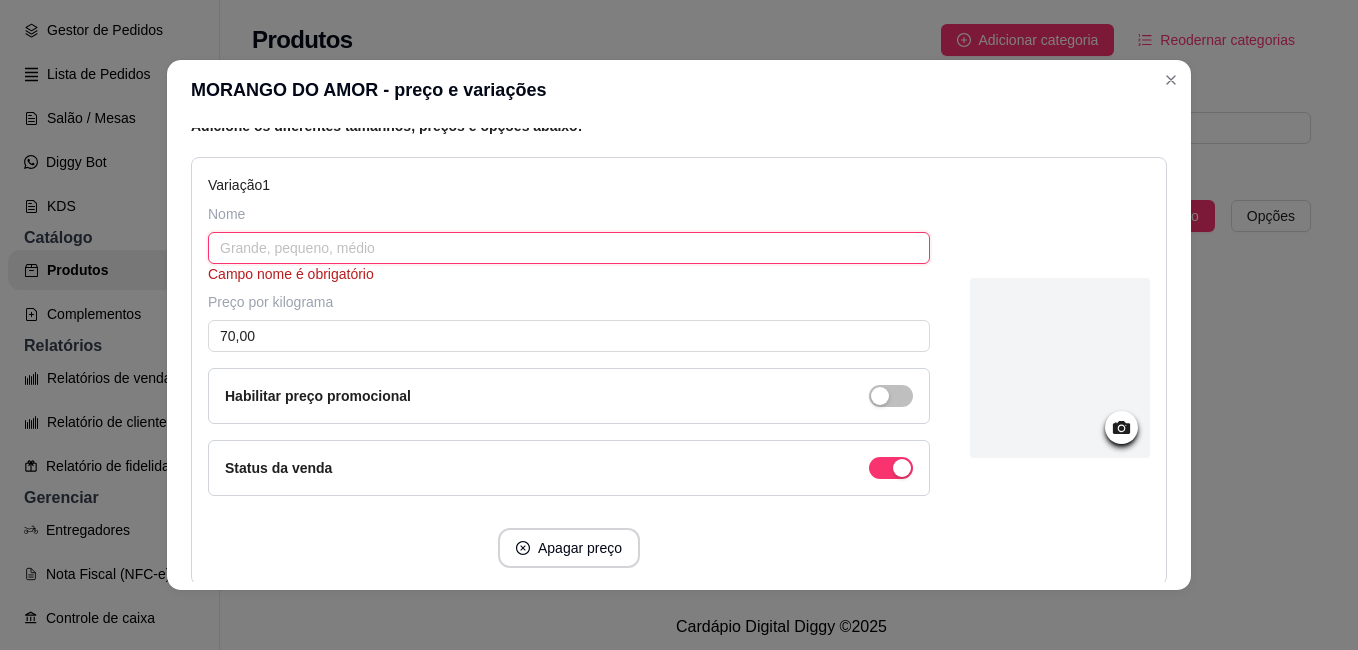 click at bounding box center [569, 248] 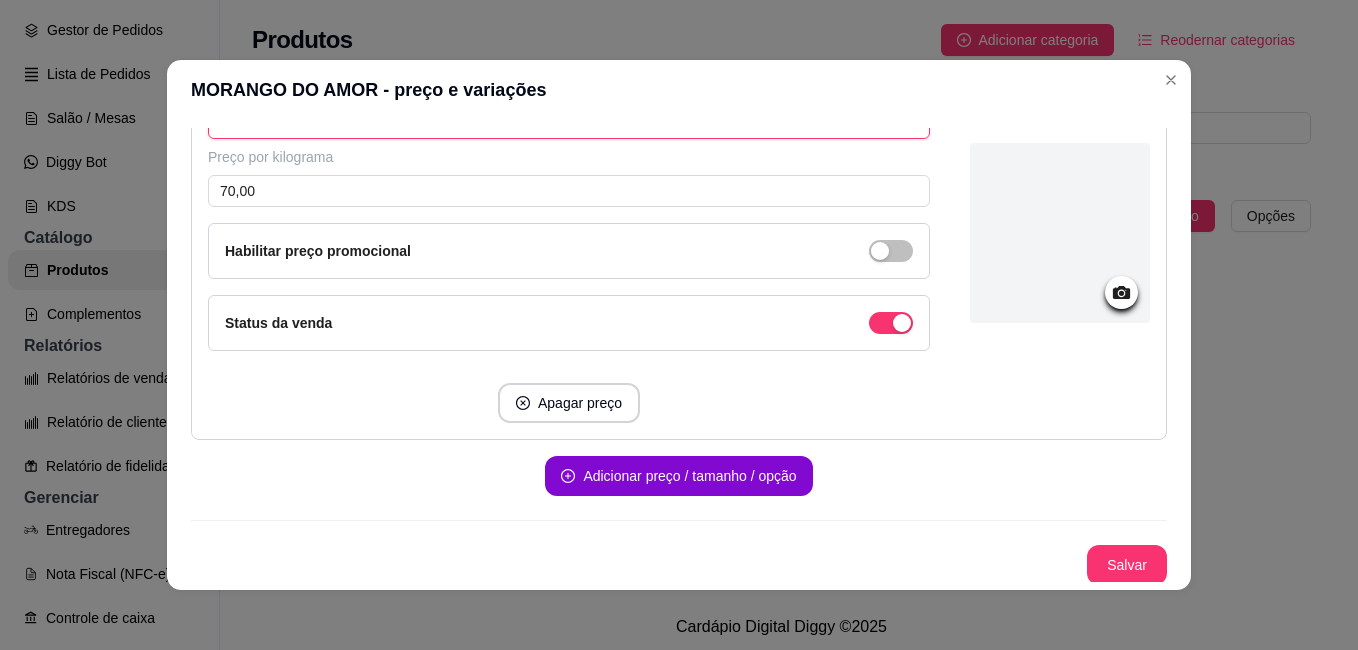 scroll, scrollTop: 328, scrollLeft: 0, axis: vertical 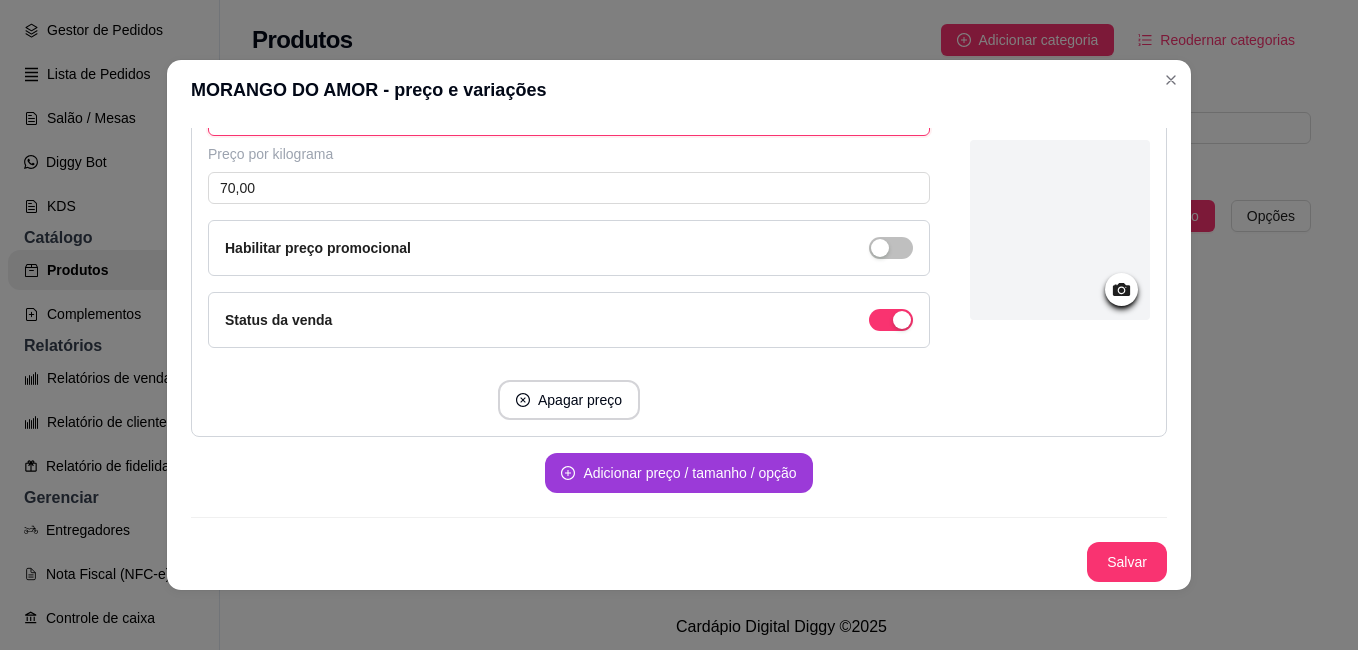 type on "MEDIO" 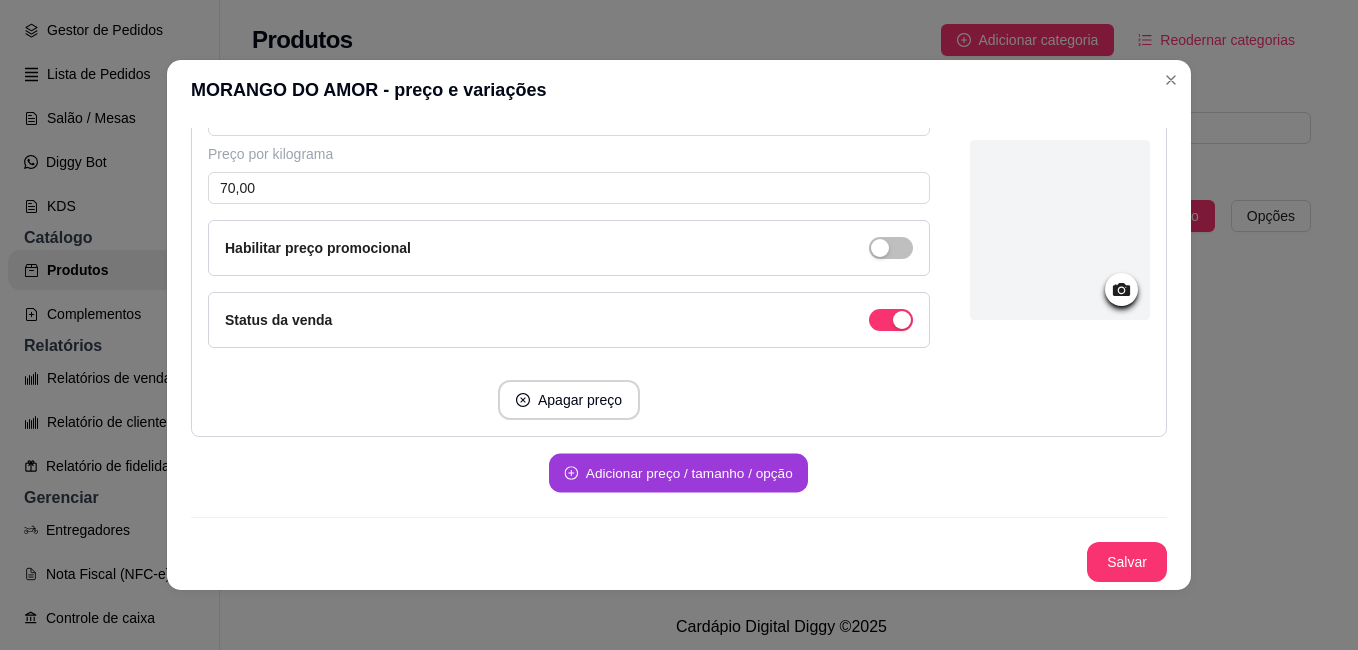 click on "Adicionar preço / tamanho / opção" at bounding box center (678, 473) 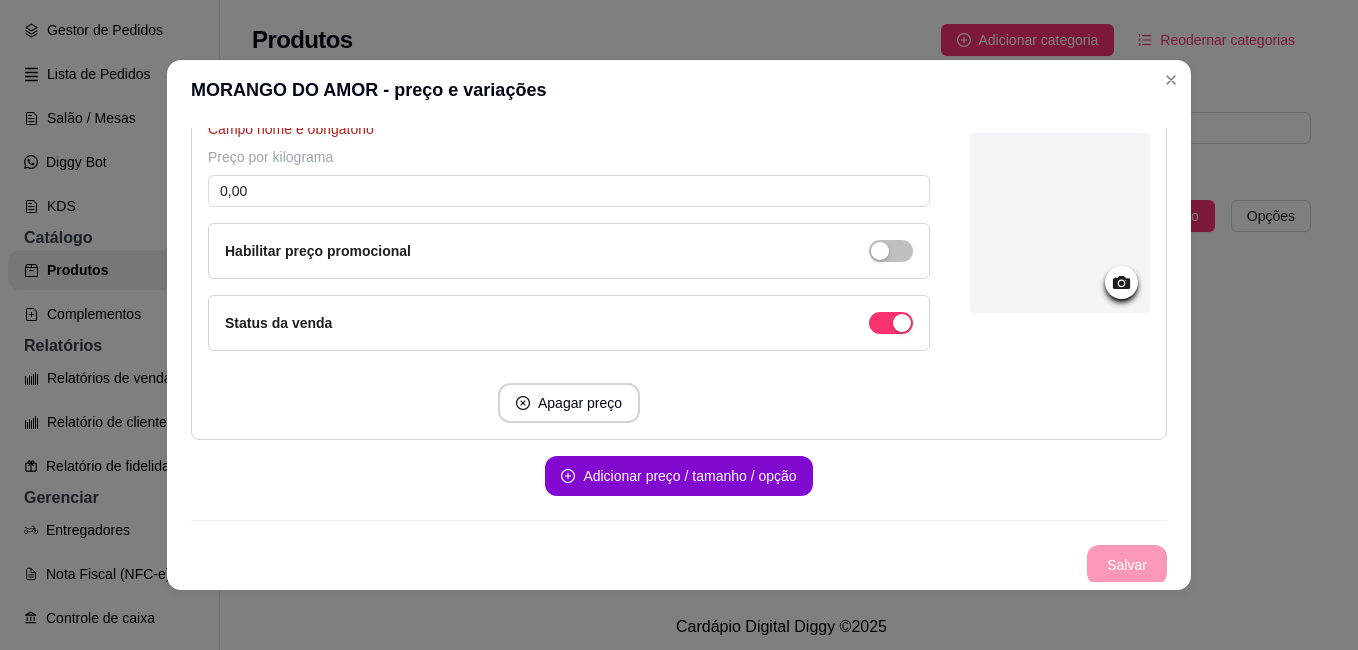 scroll, scrollTop: 776, scrollLeft: 0, axis: vertical 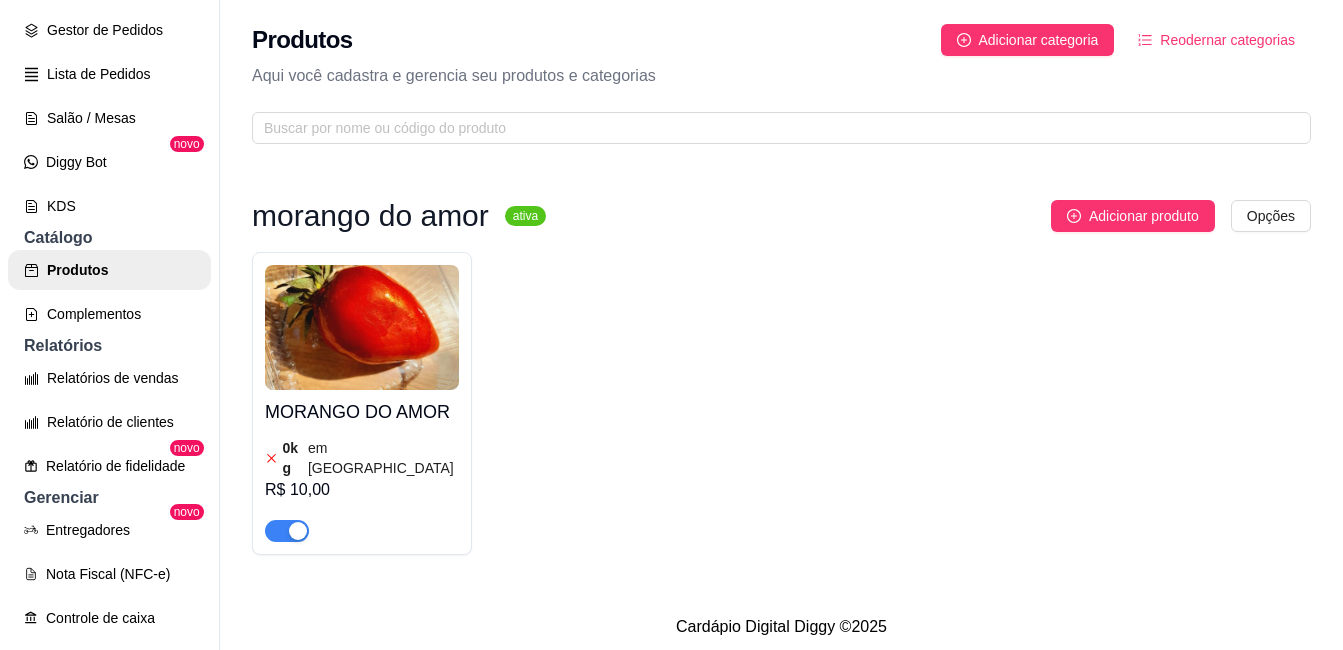 click on "em [GEOGRAPHIC_DATA]" at bounding box center [383, 458] 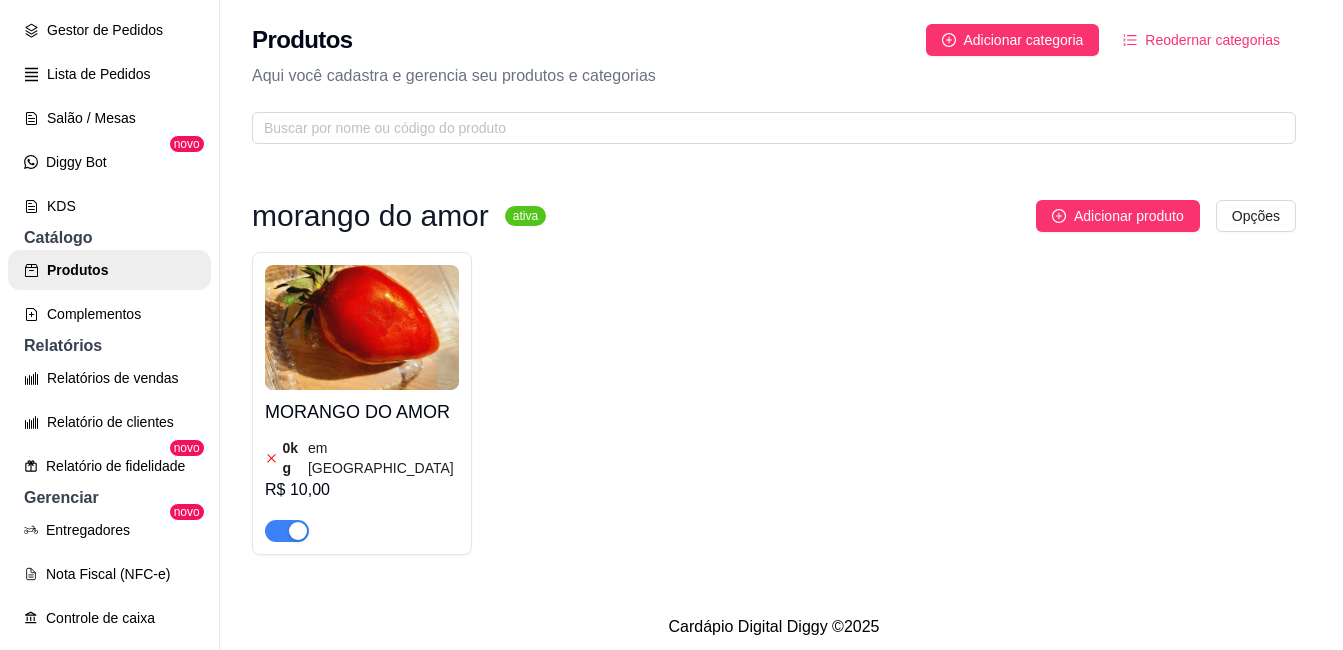 type 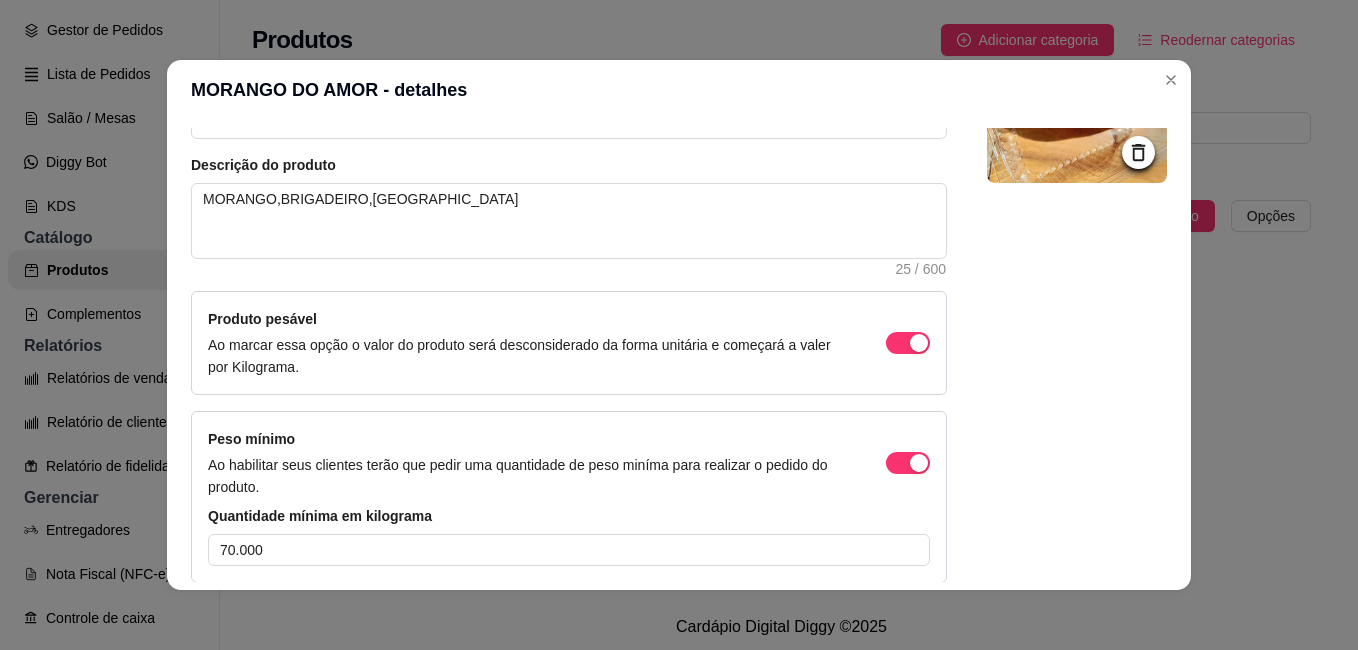 scroll, scrollTop: 200, scrollLeft: 0, axis: vertical 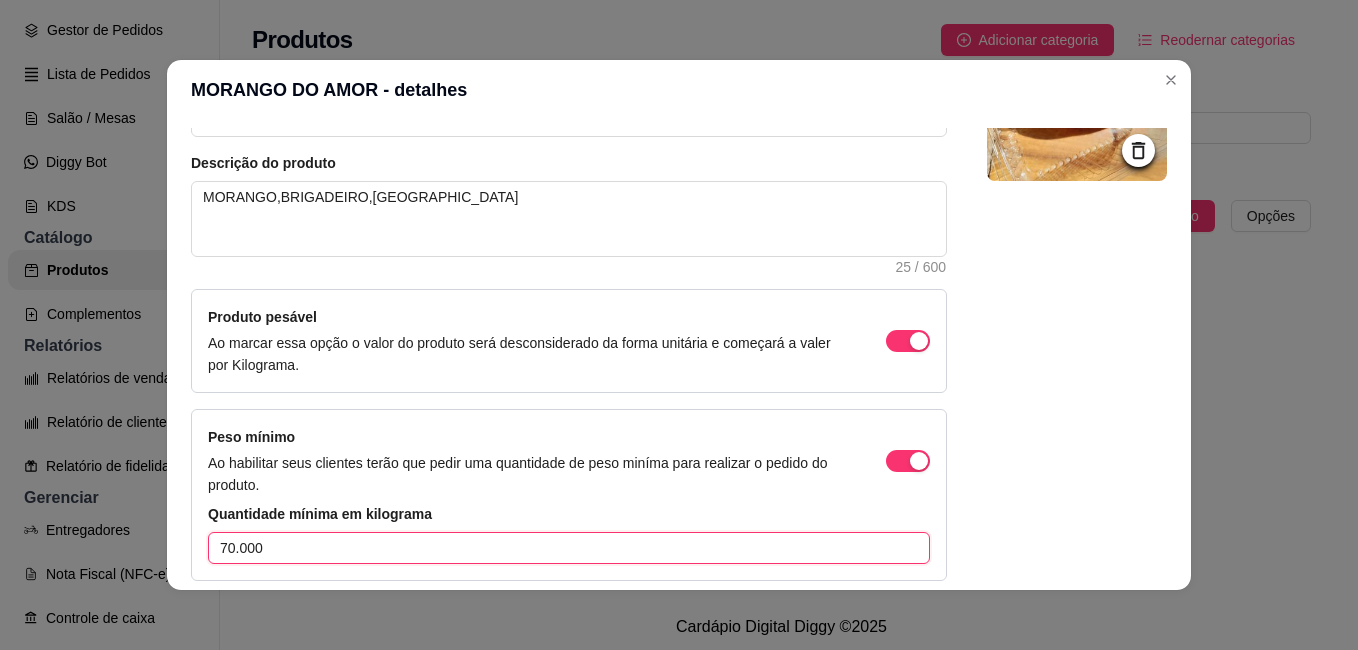 drag, startPoint x: 671, startPoint y: 549, endPoint x: 675, endPoint y: 560, distance: 11.7046995 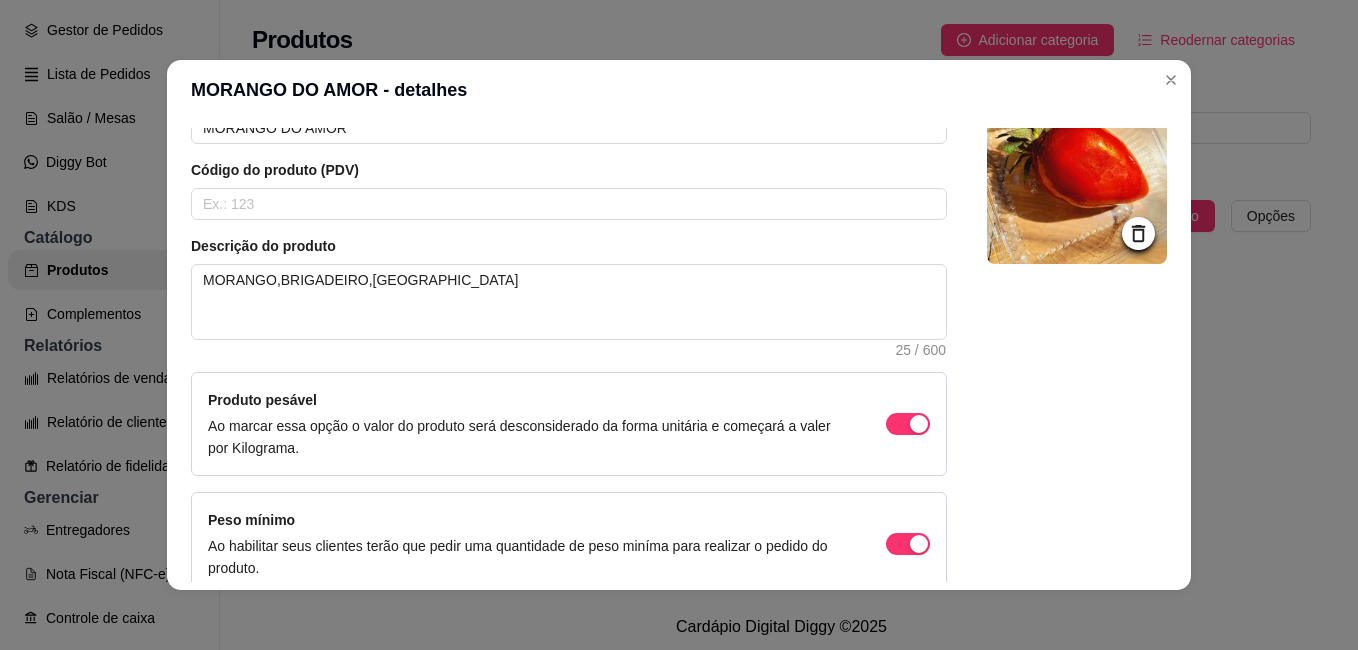 scroll, scrollTop: 0, scrollLeft: 0, axis: both 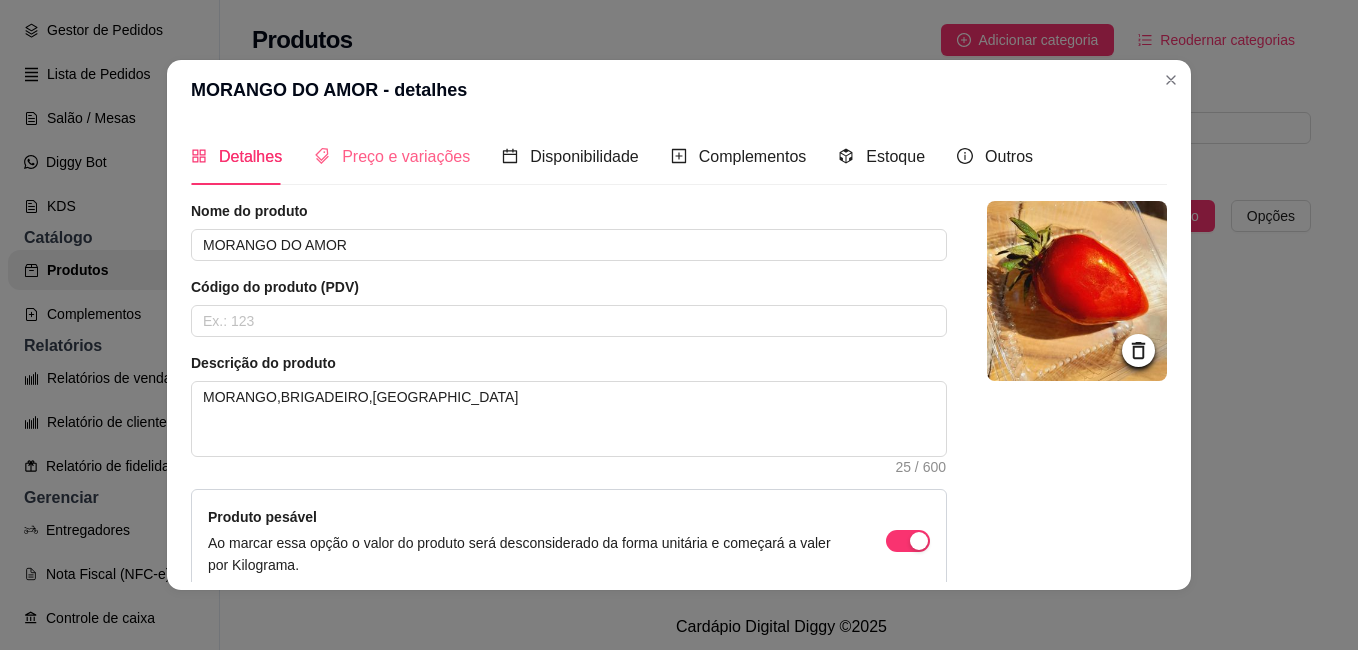 type on "0.000" 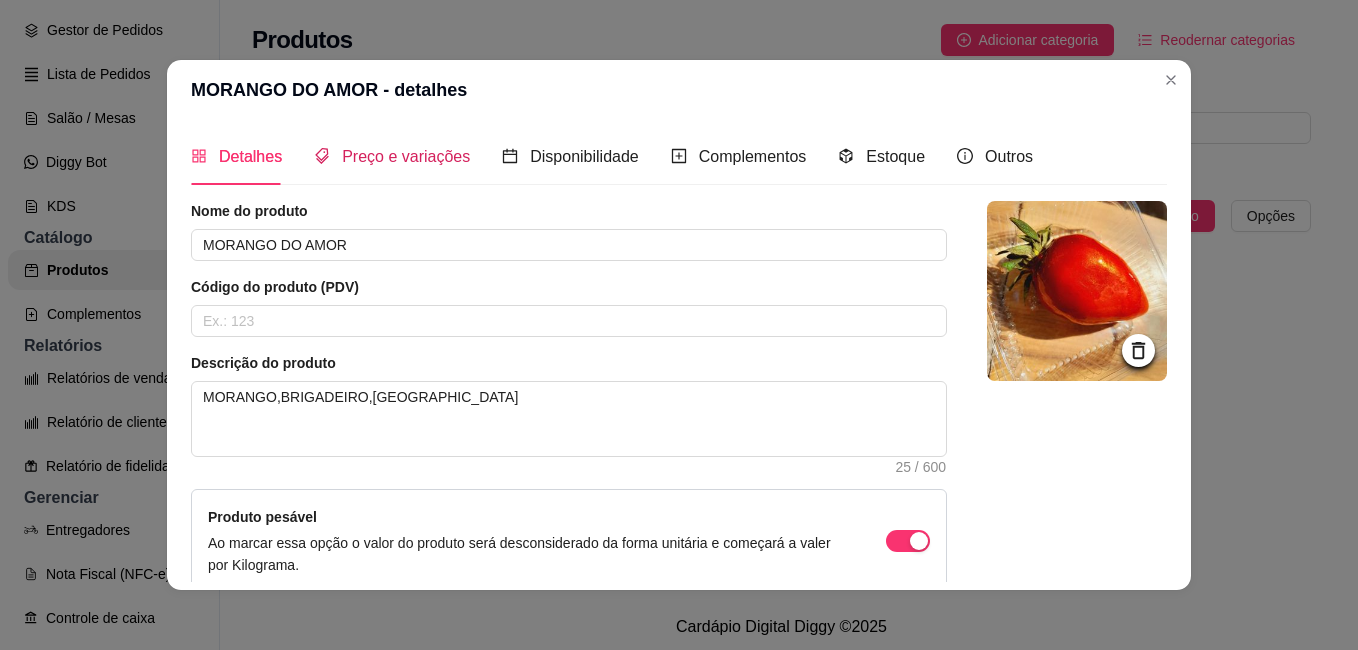 click on "Preço e variações" at bounding box center [406, 156] 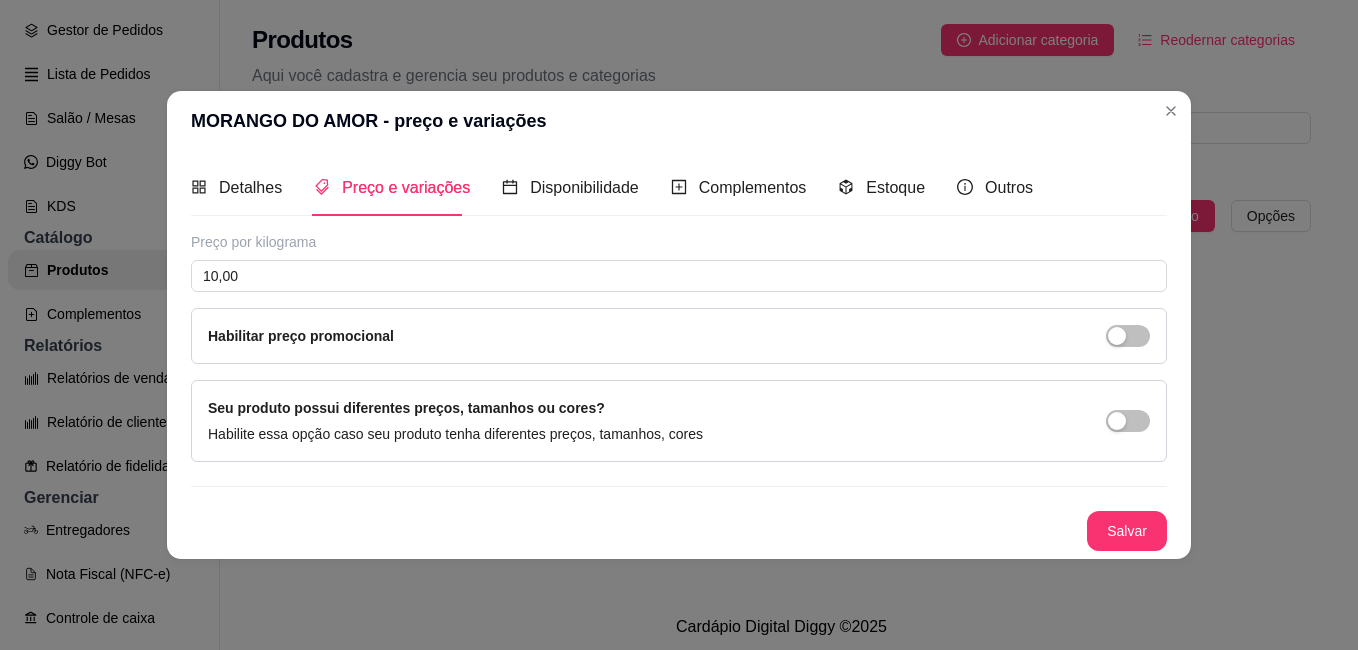 click on "Seu produto possui diferentes preços, tamanhos ou cores? Habilite essa opção caso seu produto tenha diferentes preços, tamanhos, cores" at bounding box center [455, 421] 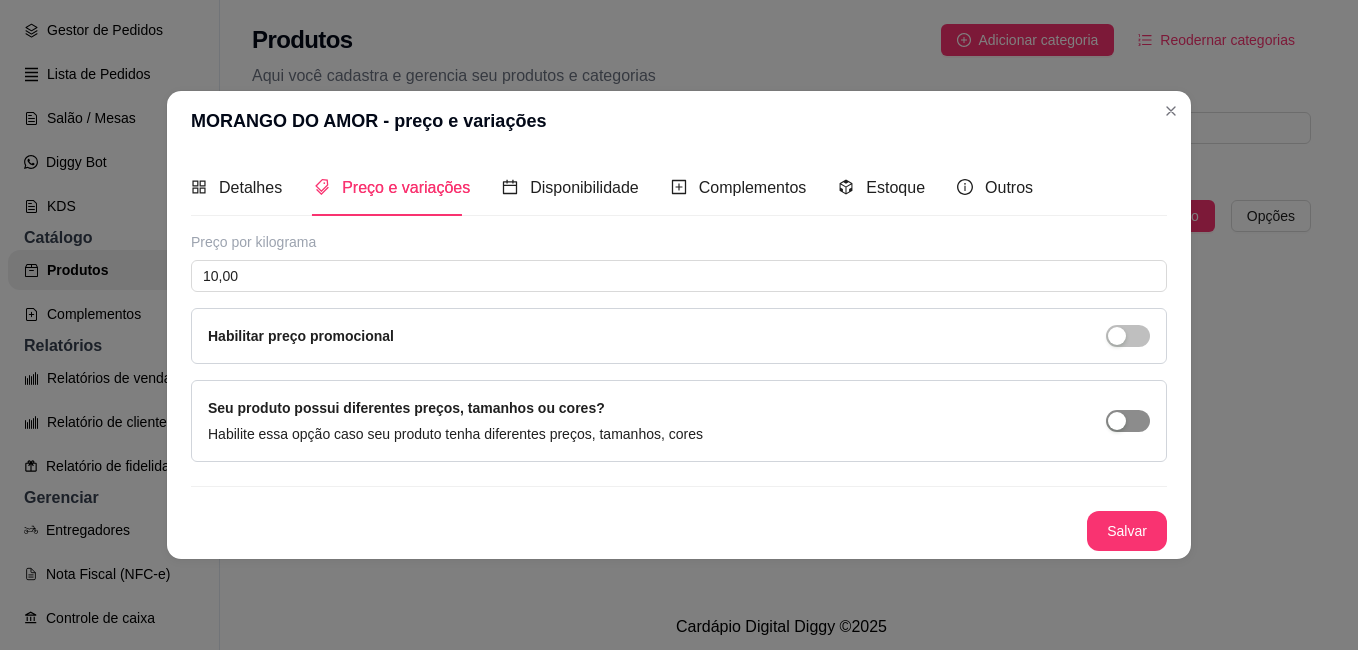 click at bounding box center (1128, 421) 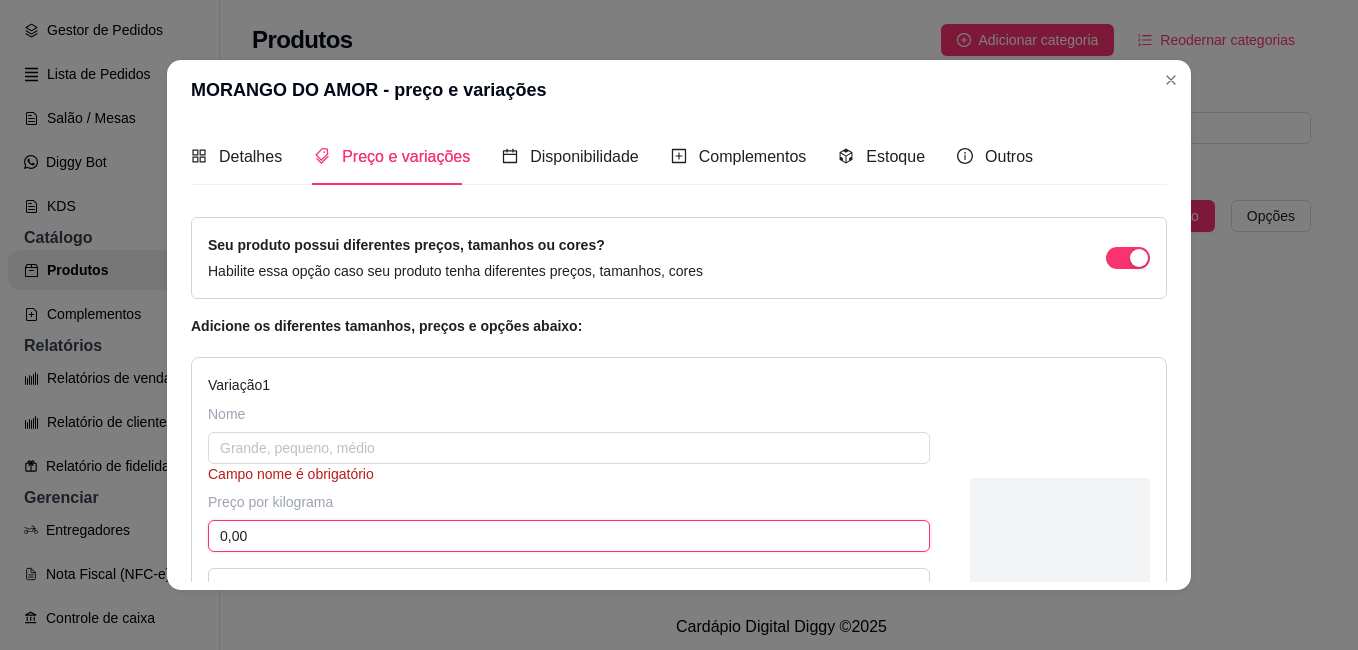 click on "0,00" at bounding box center [569, 536] 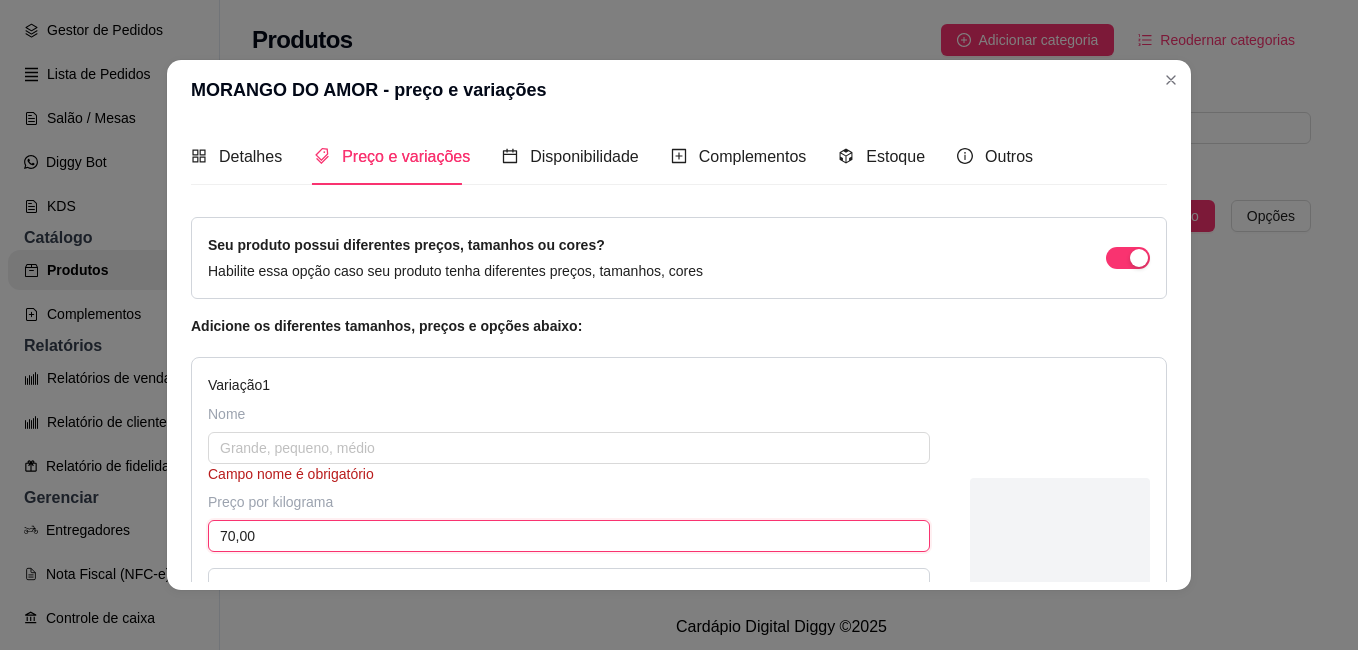 scroll, scrollTop: 300, scrollLeft: 0, axis: vertical 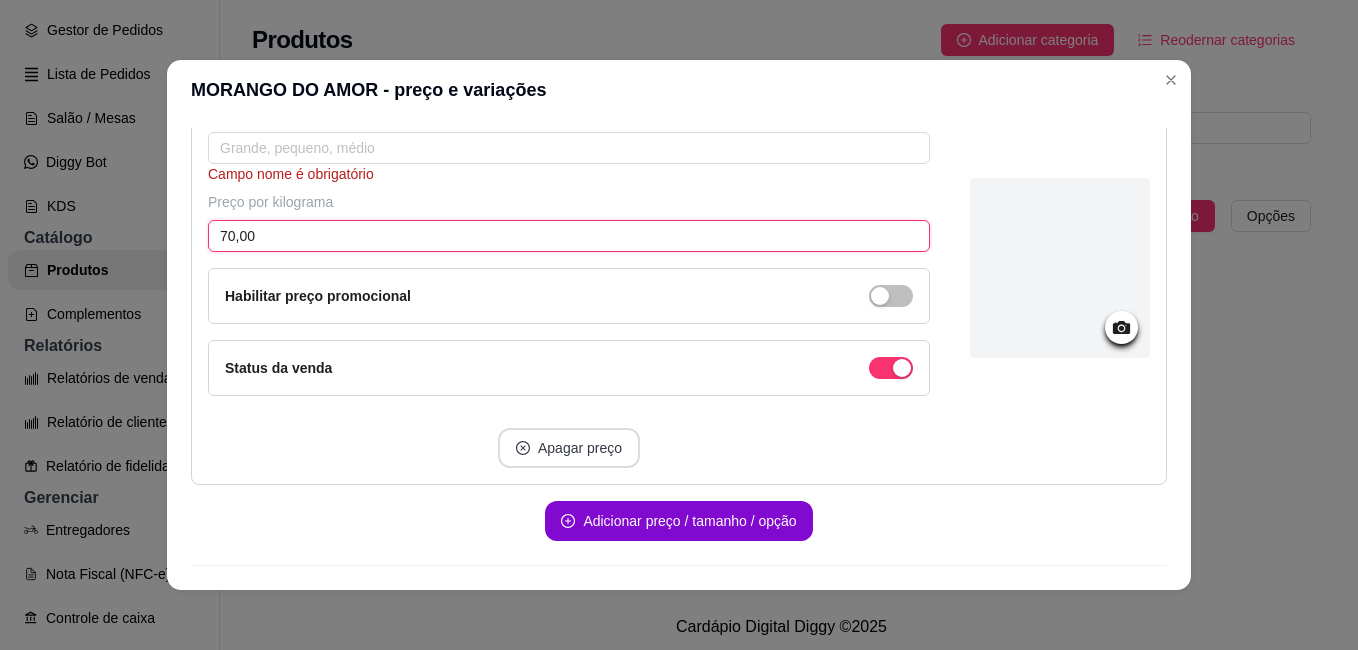 type on "70,00" 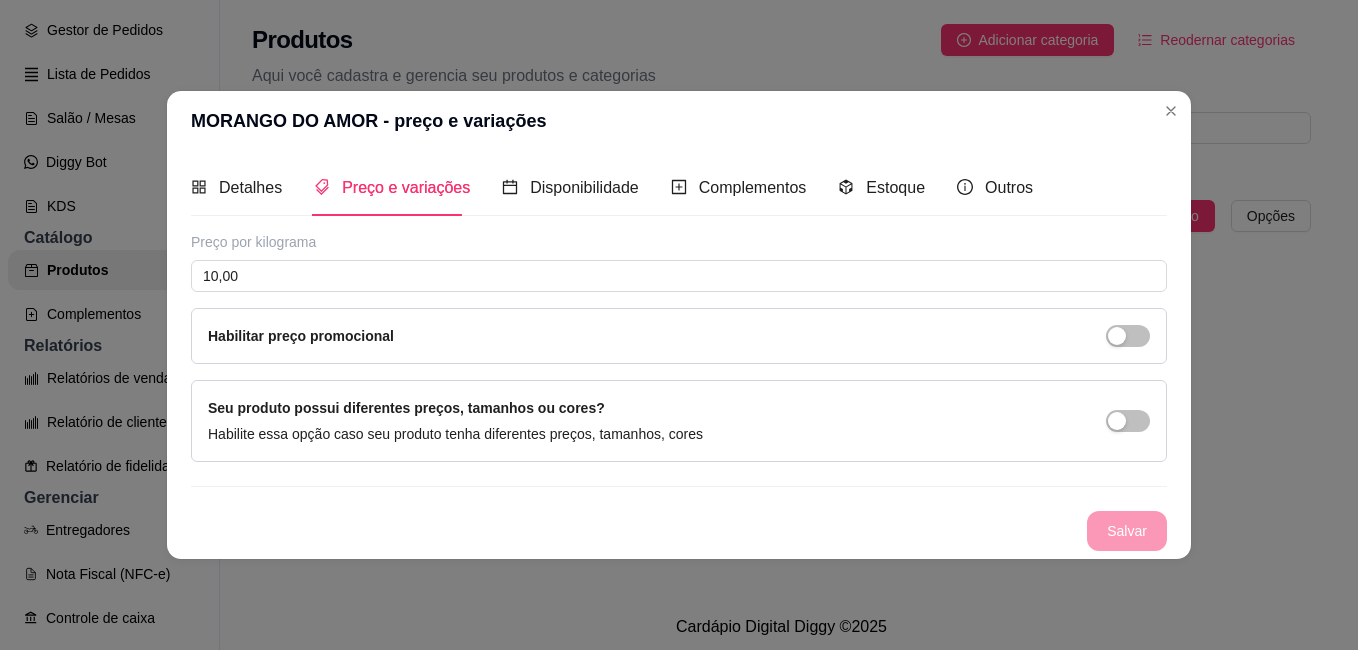scroll, scrollTop: 0, scrollLeft: 0, axis: both 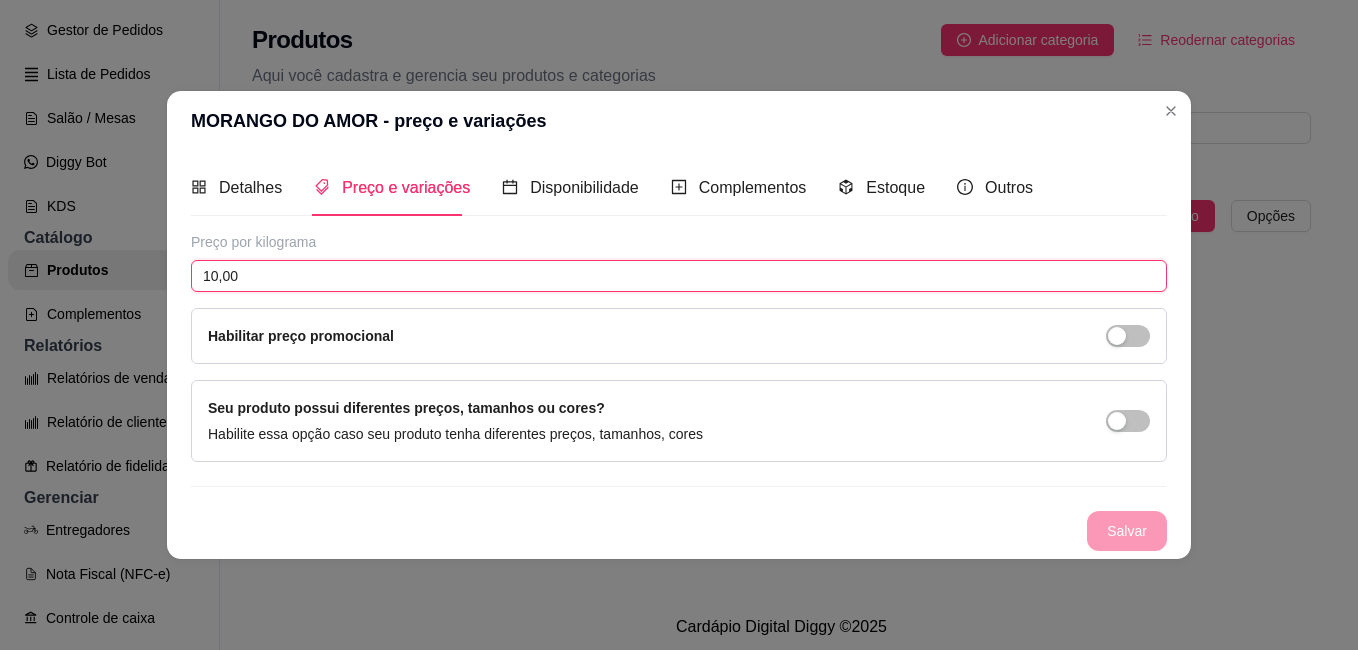 click on "10,00" at bounding box center (679, 276) 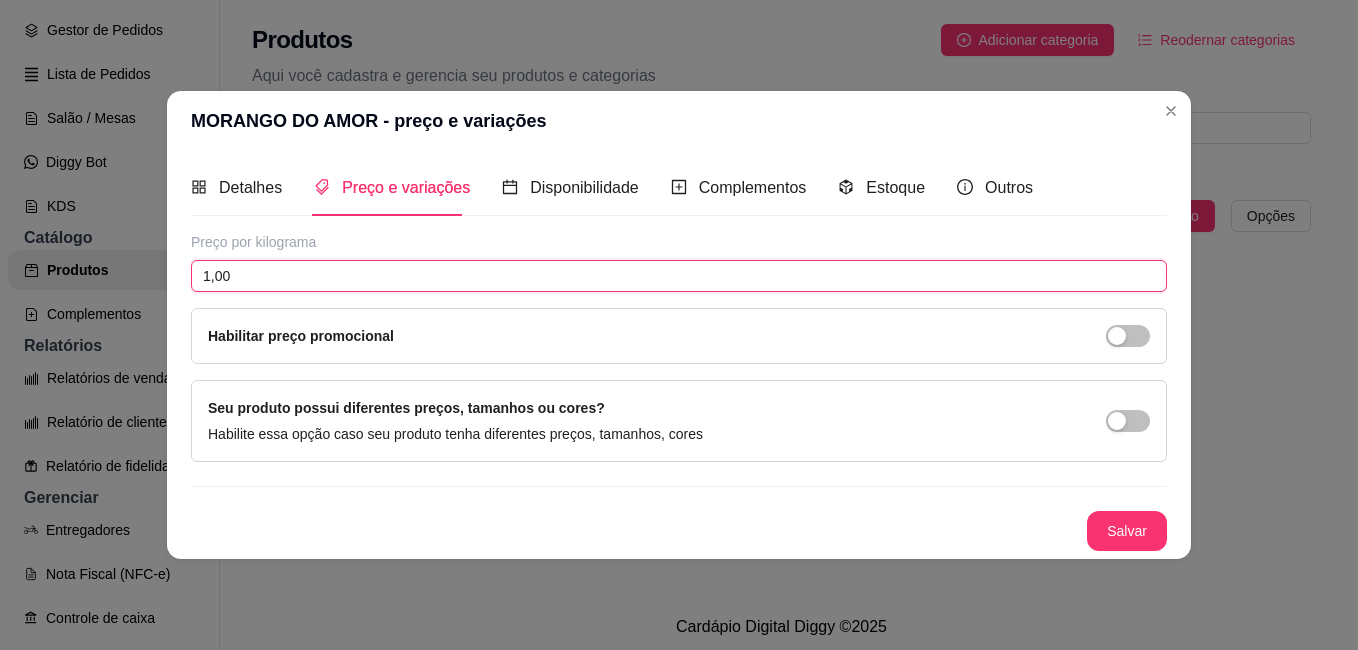 type on "10,00" 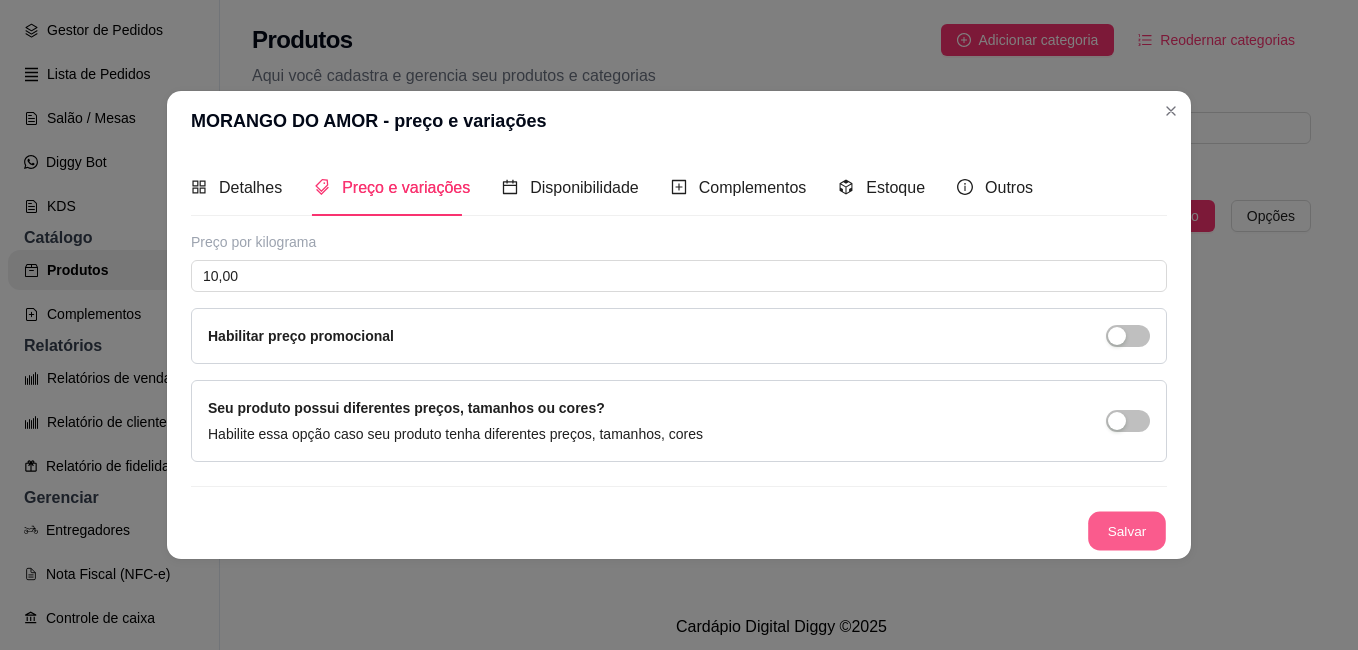 click on "Salvar" at bounding box center [1127, 531] 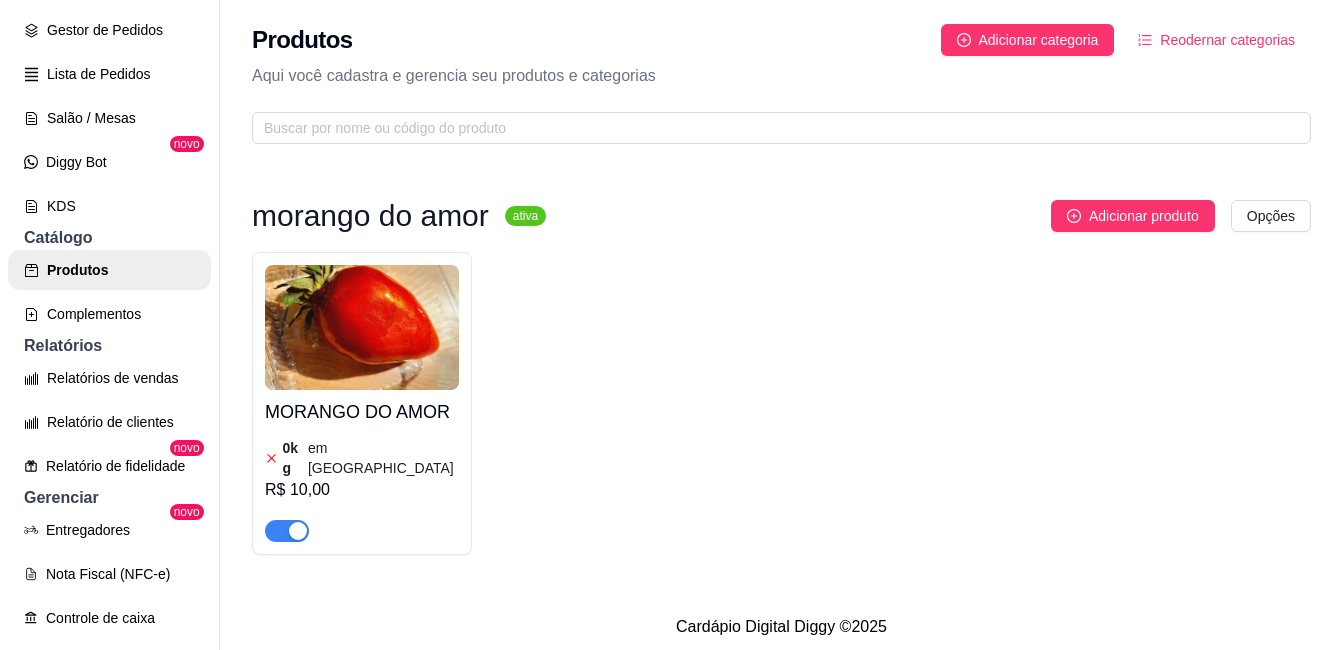 click on "em [GEOGRAPHIC_DATA]" at bounding box center [383, 458] 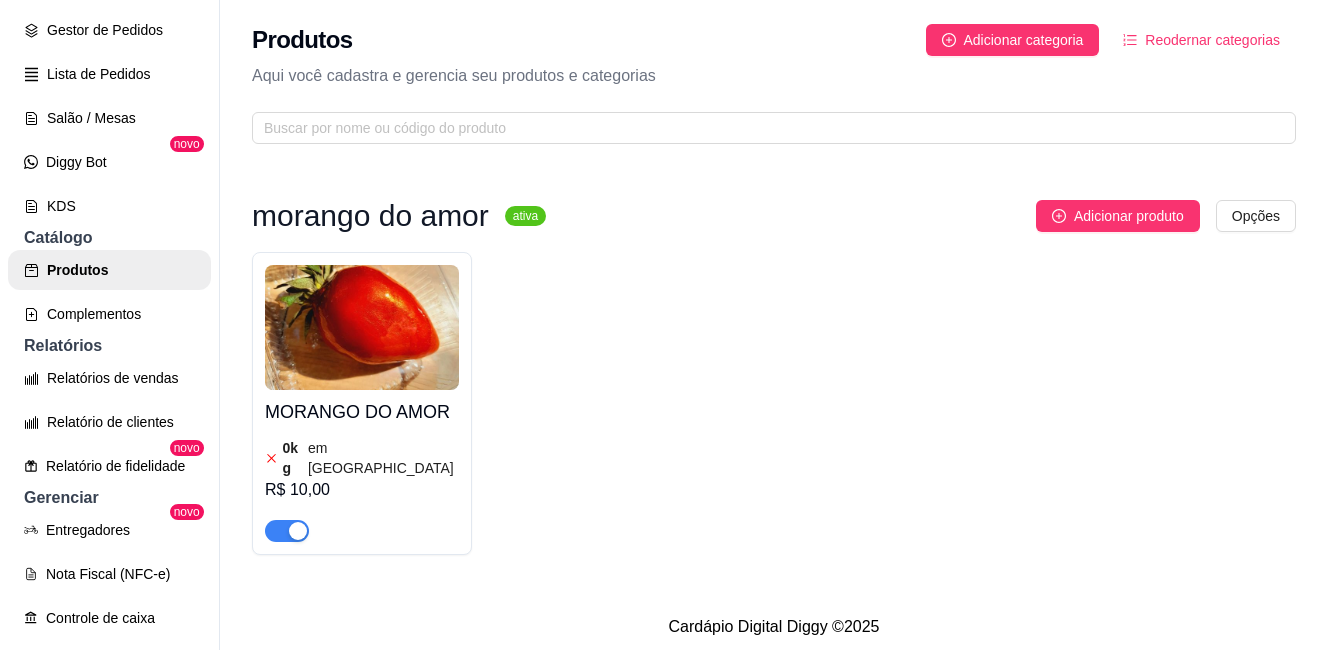 type 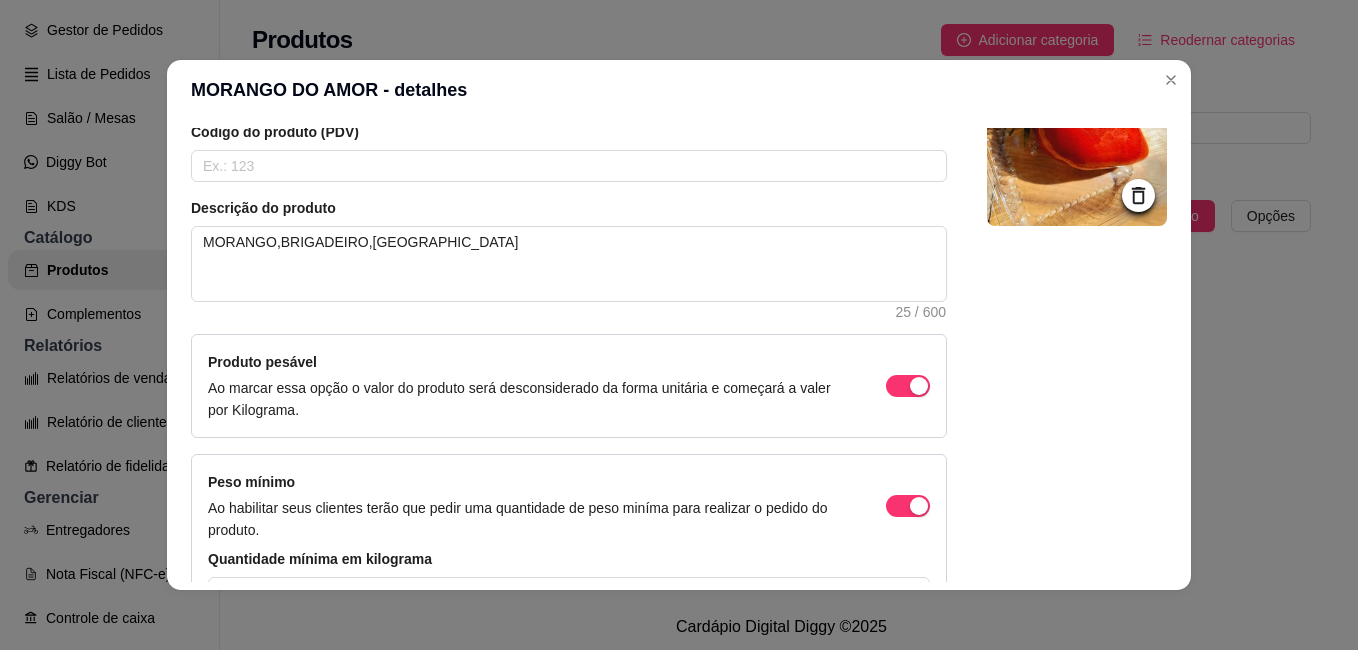scroll, scrollTop: 288, scrollLeft: 0, axis: vertical 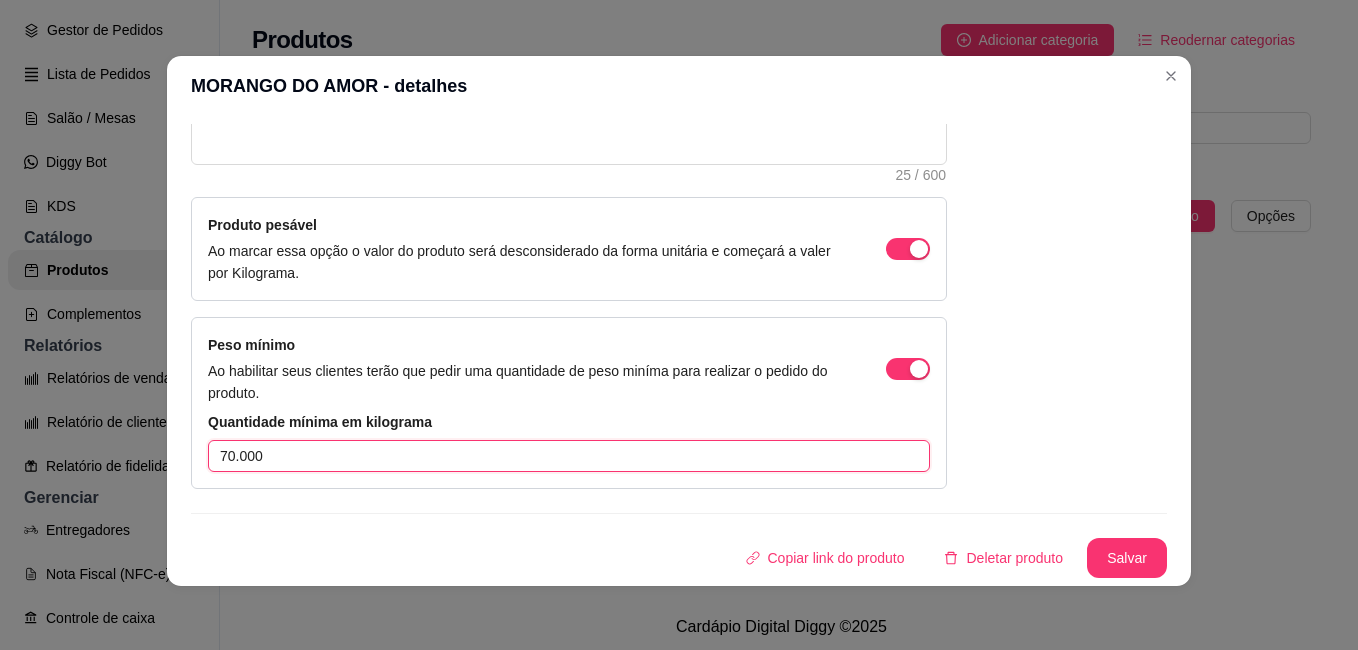 click on "70.000" at bounding box center (569, 456) 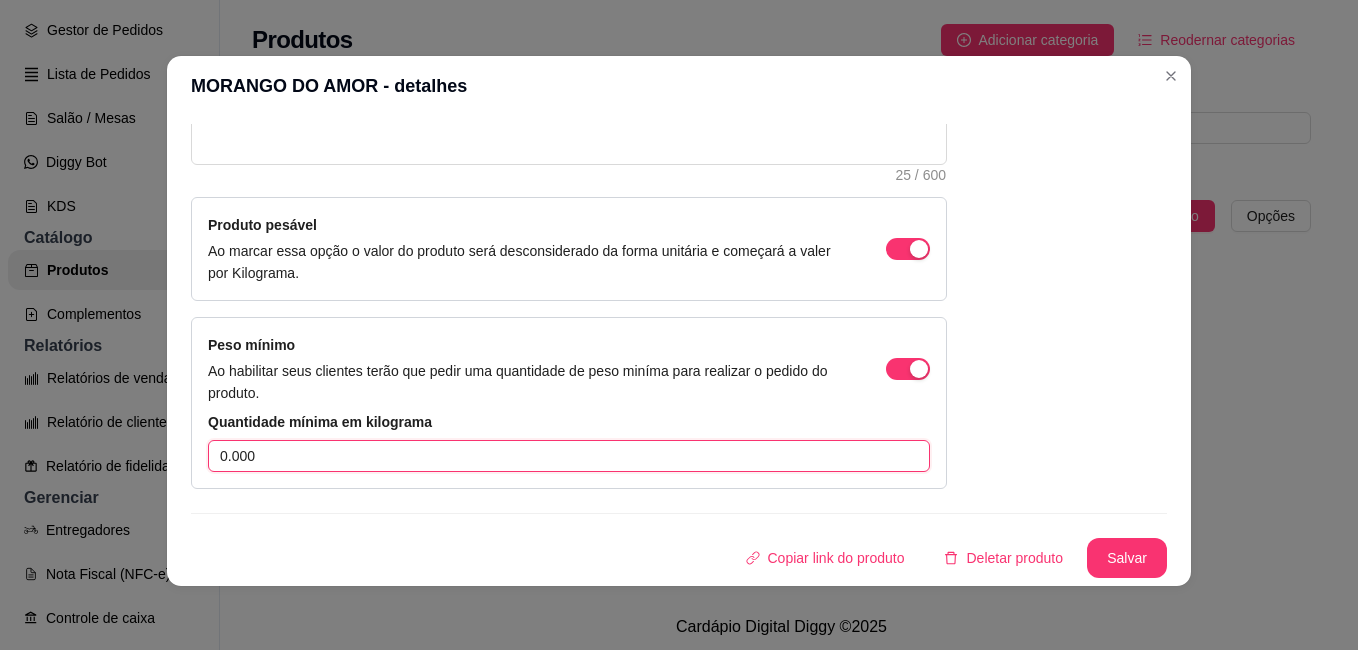 type on "0.000" 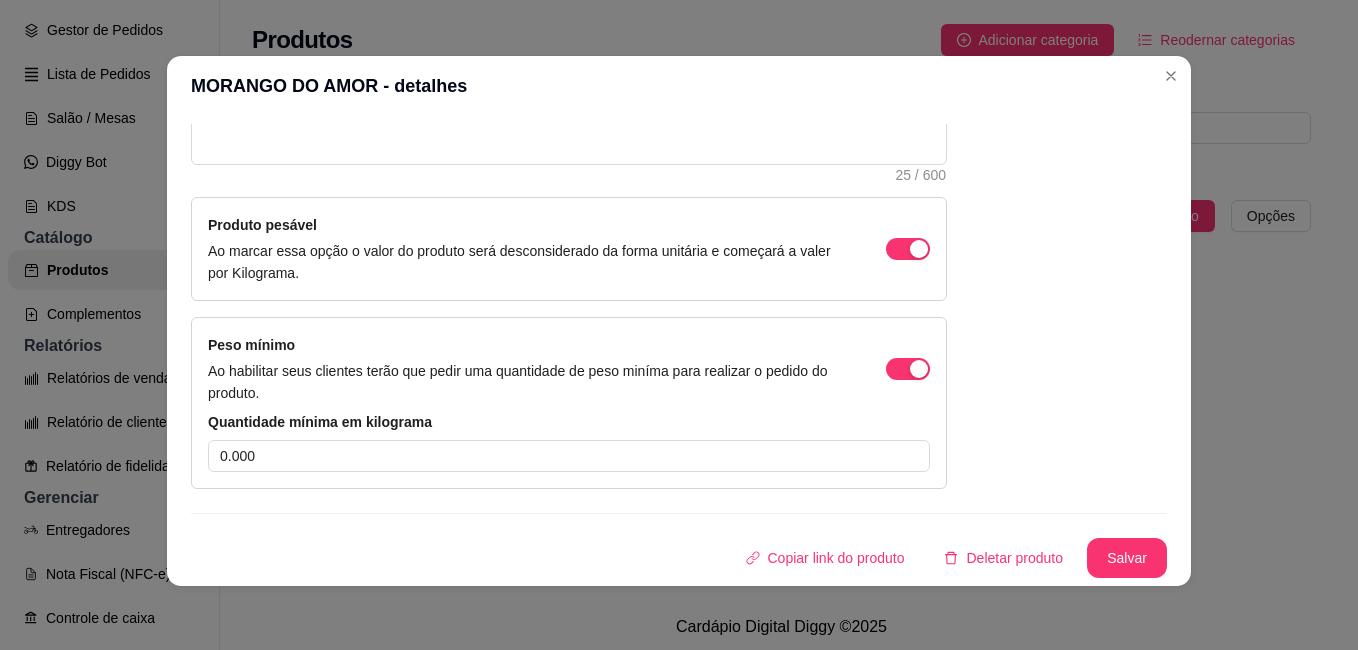 click on "Ao marcar essa opção o valor do produto será desconsiderado da forma unitária e começará a valer por Kilograma." at bounding box center (527, 262) 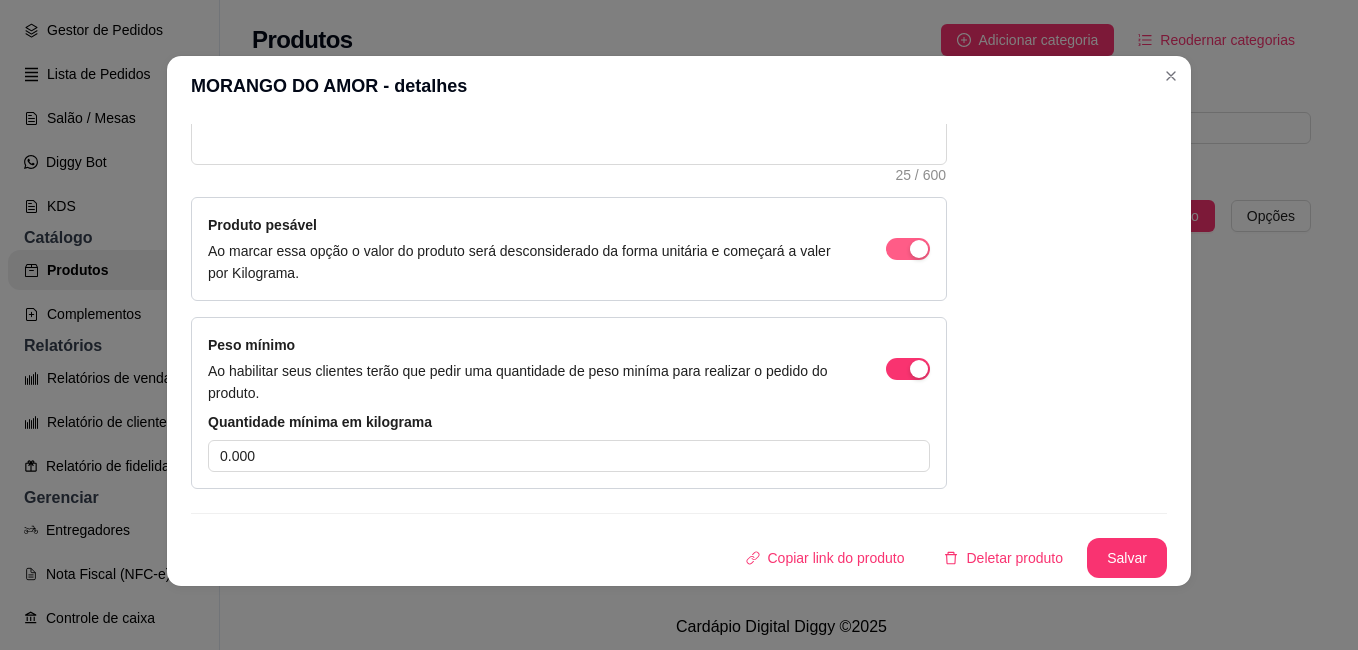 click at bounding box center [908, 249] 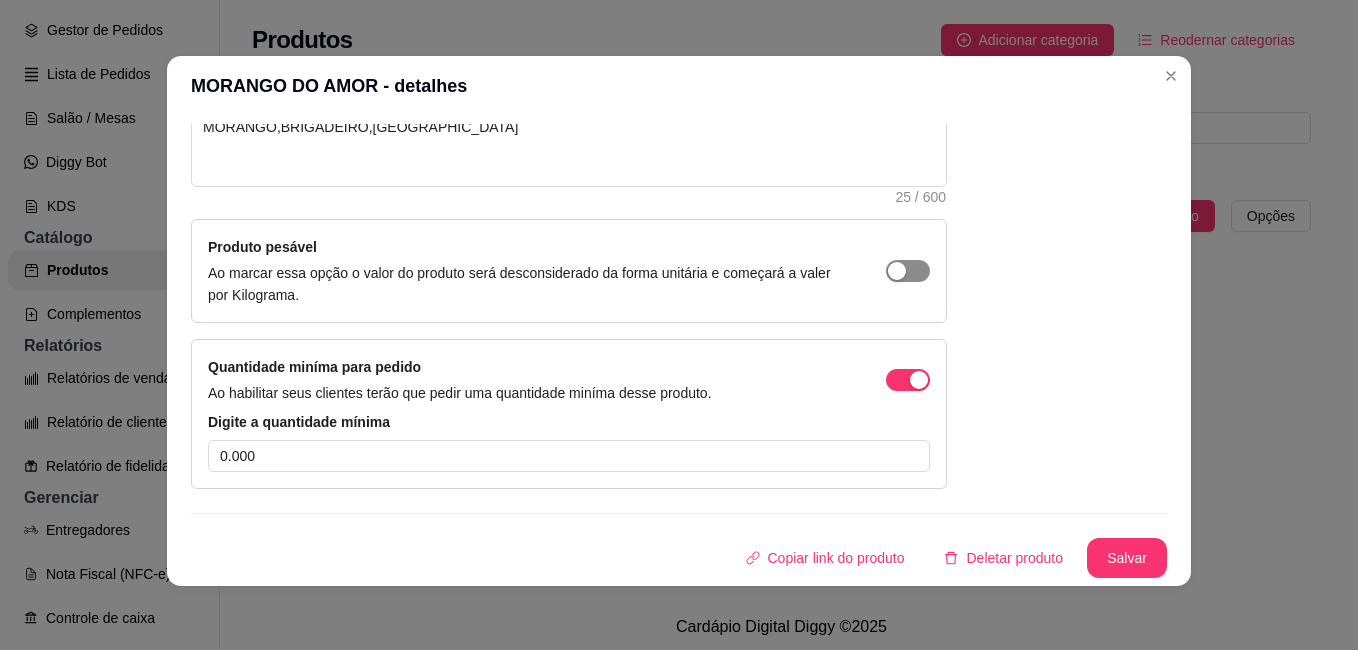 scroll, scrollTop: 266, scrollLeft: 0, axis: vertical 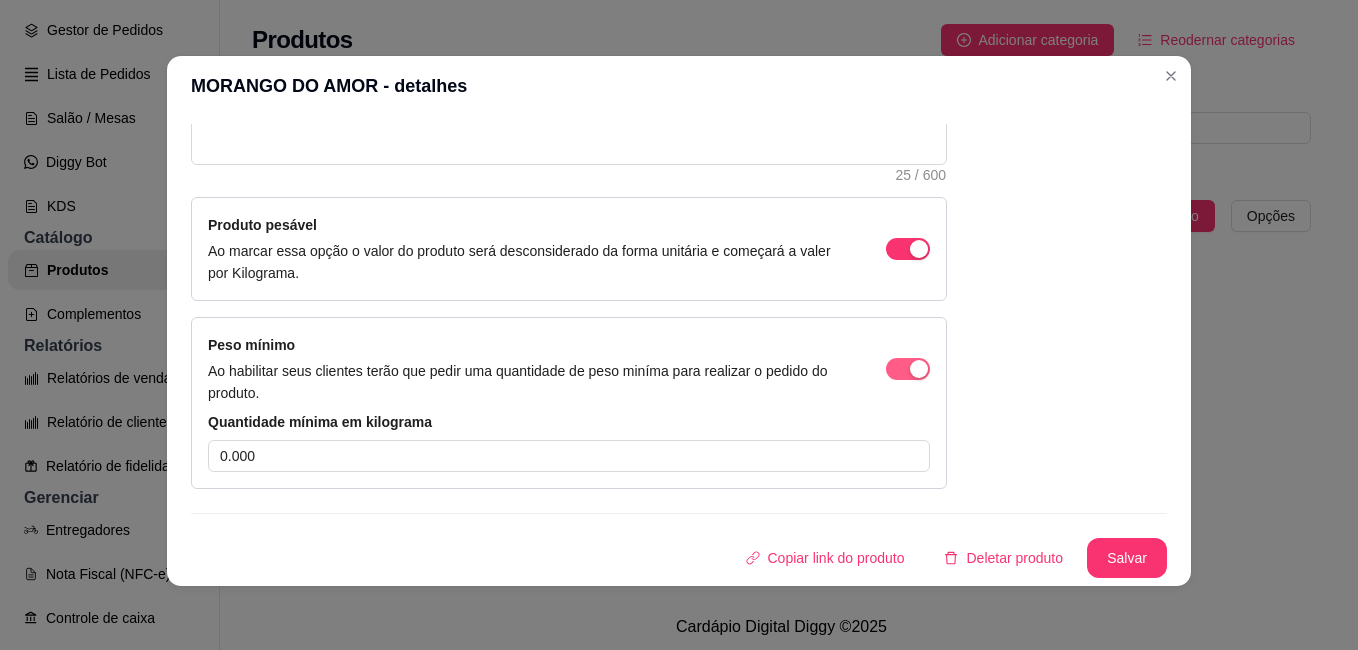 click at bounding box center [919, 249] 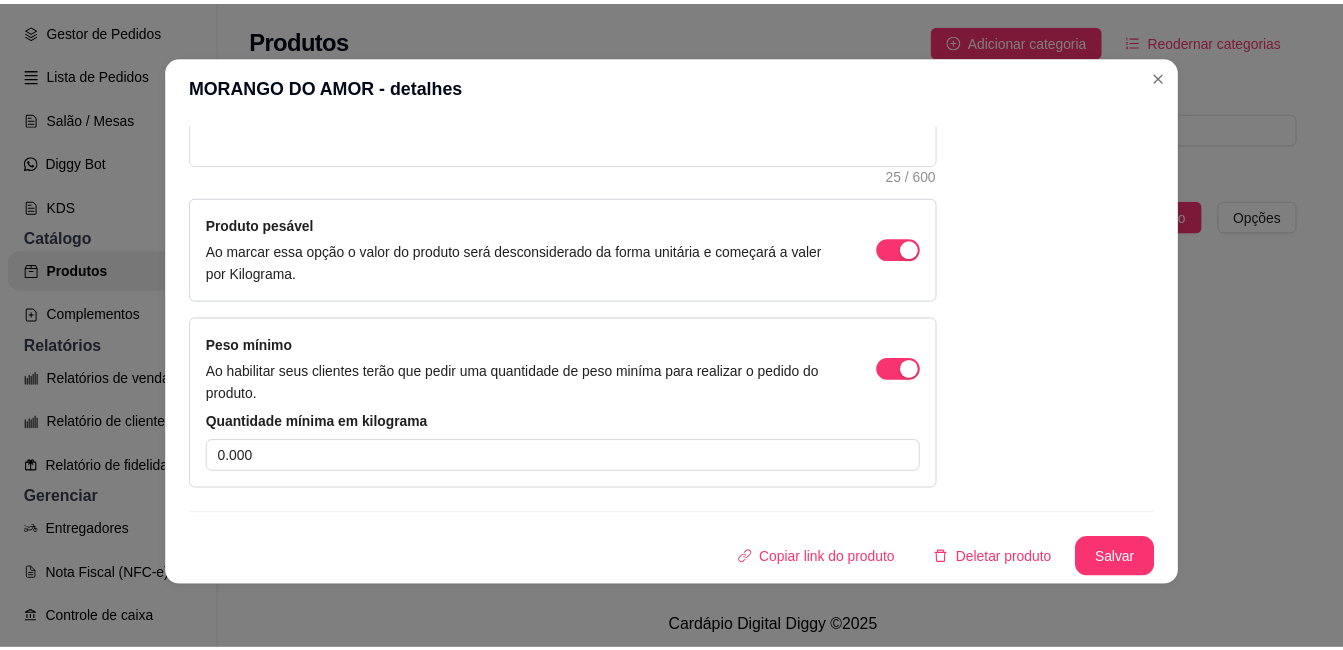 scroll, scrollTop: 220, scrollLeft: 0, axis: vertical 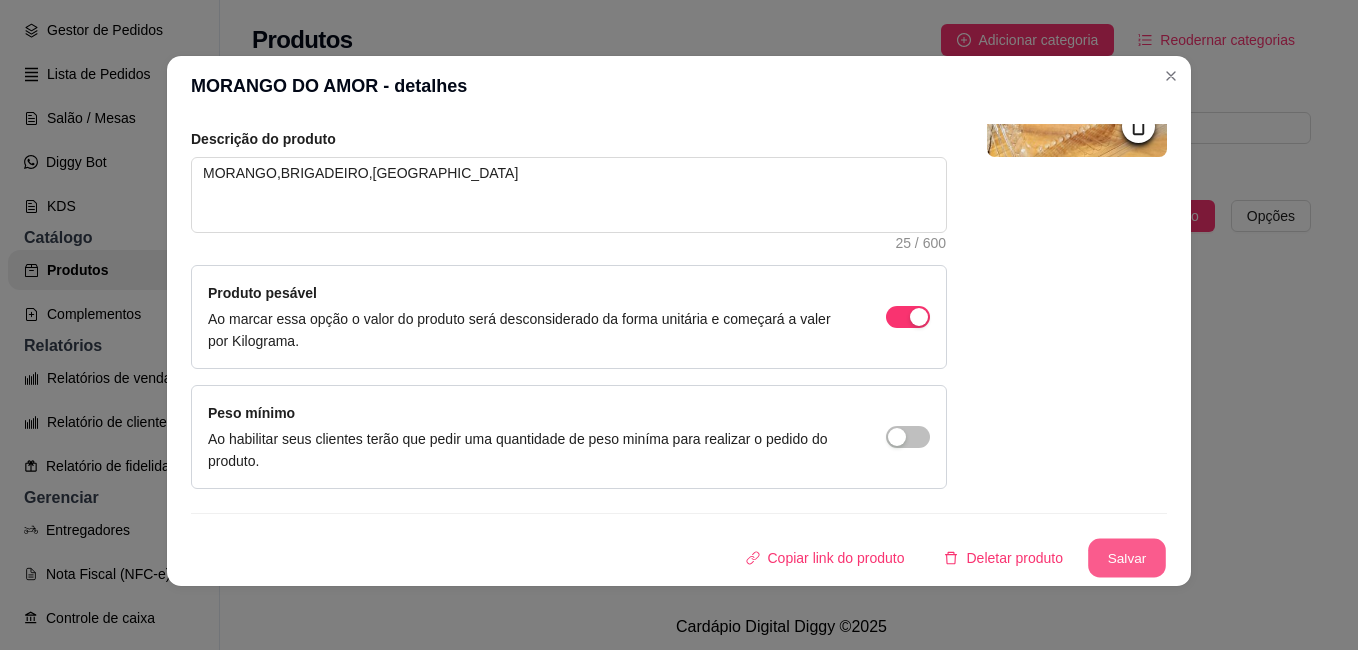 click on "Salvar" at bounding box center [1127, 558] 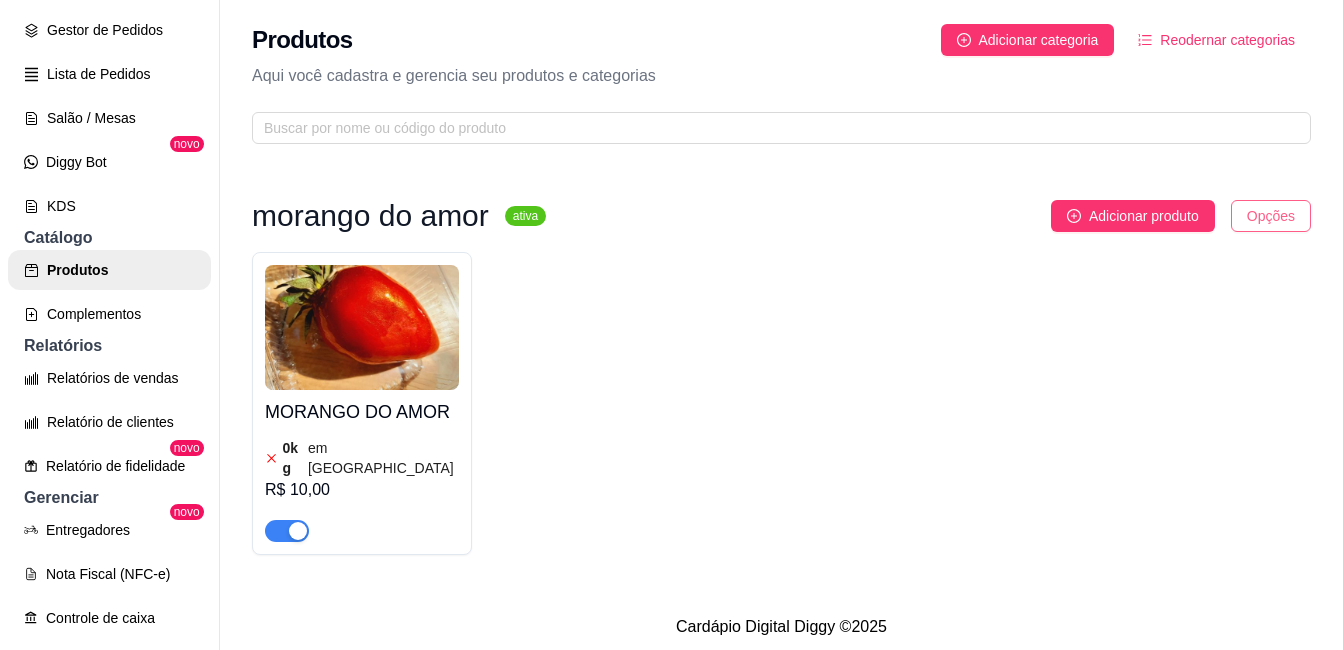 click on "B bolos de pote ... Loja Aberta Loja Período gratuito até 27/08   Dia a dia Pedidos balcão (PDV) Gestor de Pedidos Lista de Pedidos Salão / Mesas Diggy Bot novo KDS Catálogo Produtos Complementos Relatórios Relatórios de vendas Relatório de clientes Relatório de fidelidade novo Gerenciar Entregadores novo Nota Fiscal (NFC-e) Controle de caixa Controle de fiado Cupons Clientes Estoque Configurações Diggy Planos Precisa de ajuda? Sair Produtos Adicionar categoria Reodernar categorias Aqui você cadastra e gerencia seu produtos e categorias morango do amor  ativa Adicionar produto Opções MORANGO DO AMOR   0 kg em estoque R$ 10,00 Cardápio Digital Diggy © 2025" at bounding box center (671, 325) 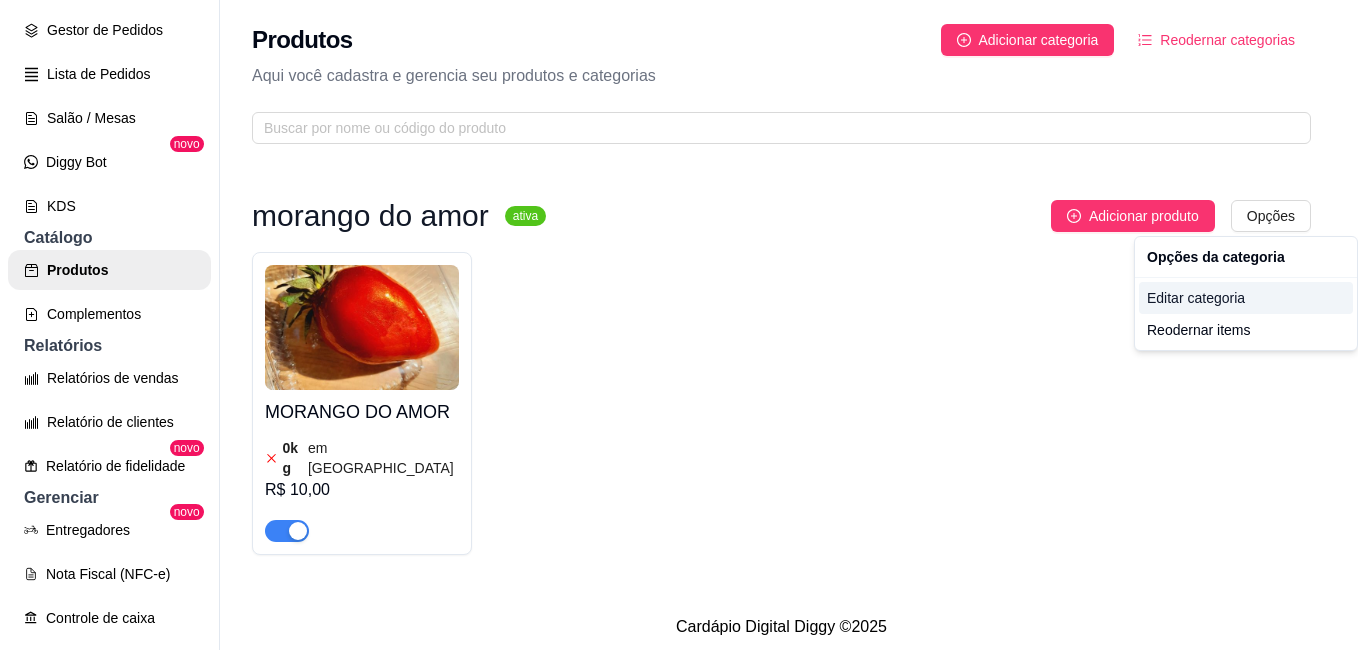 click on "Editar categoria" at bounding box center (1246, 298) 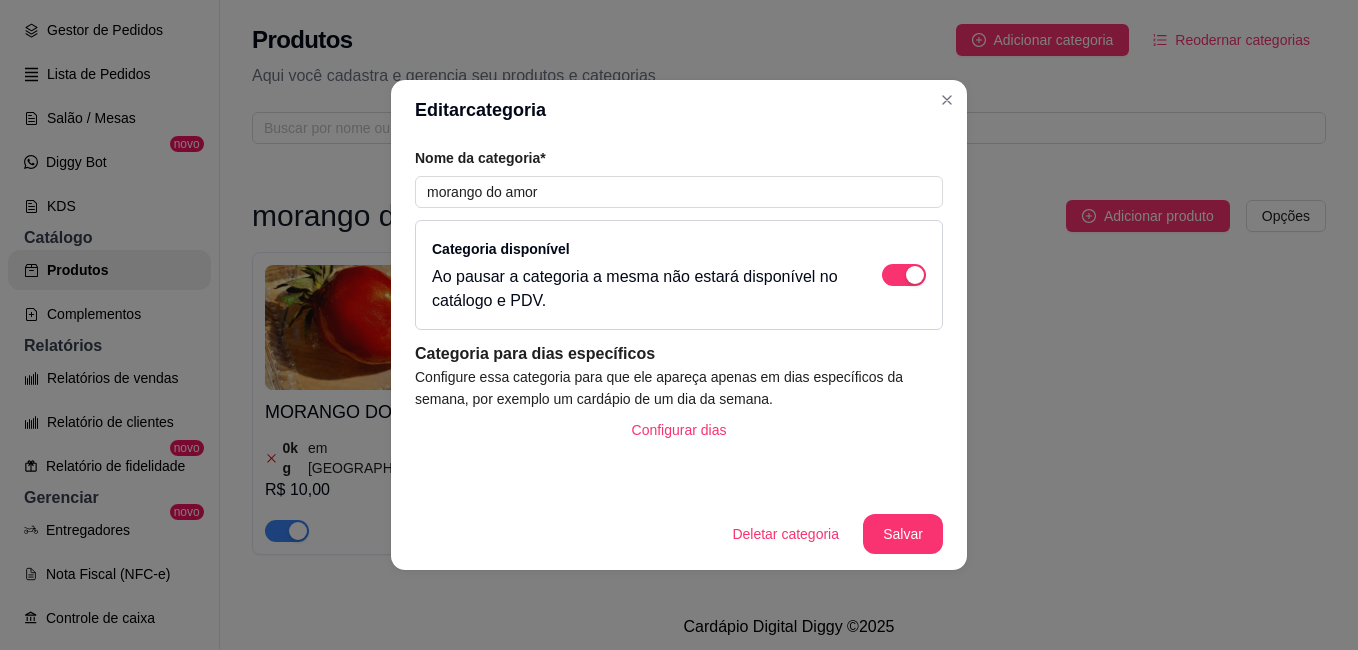 click on "Ao pausar a categoria a mesma não estará disponível no catálogo e PDV." at bounding box center (637, 289) 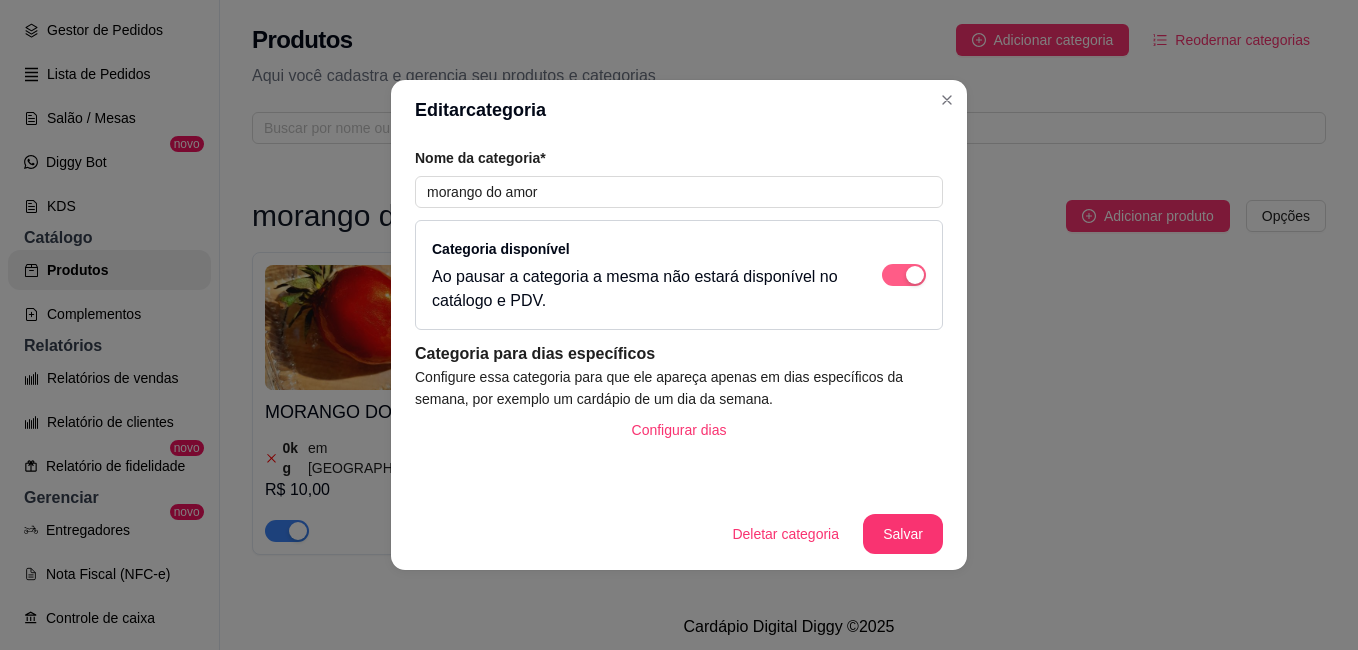 click at bounding box center [904, 275] 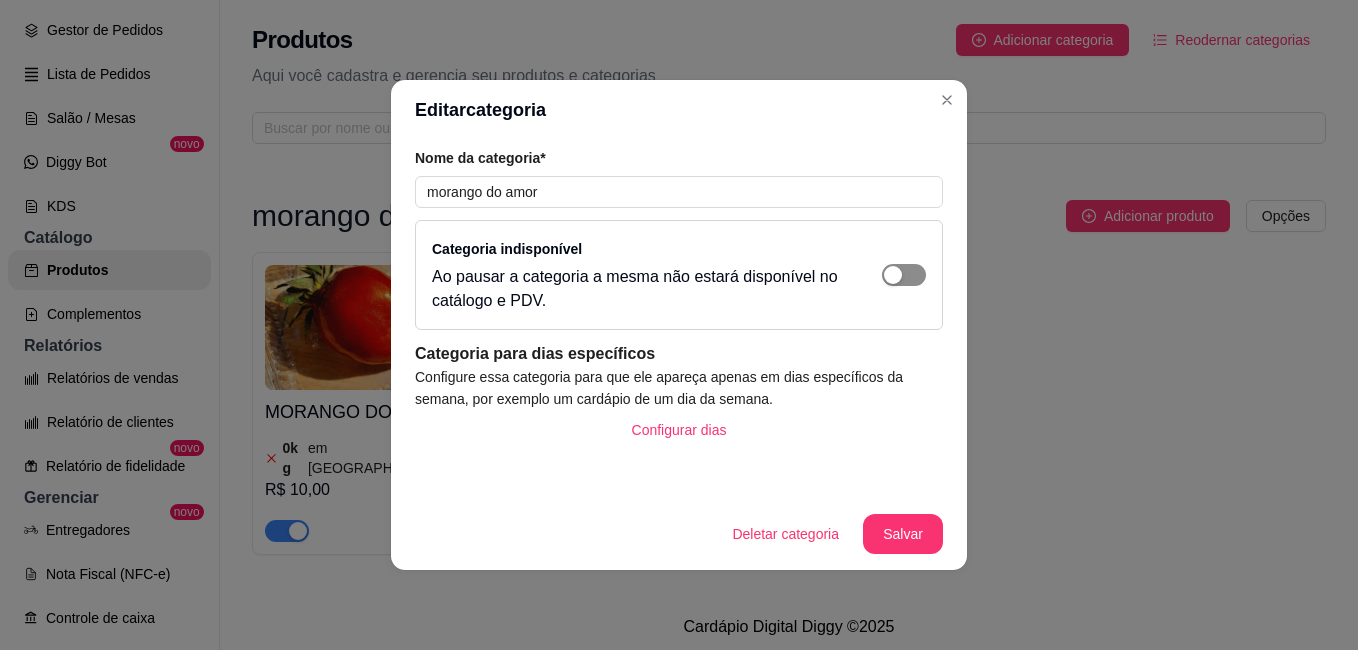 click at bounding box center (893, 275) 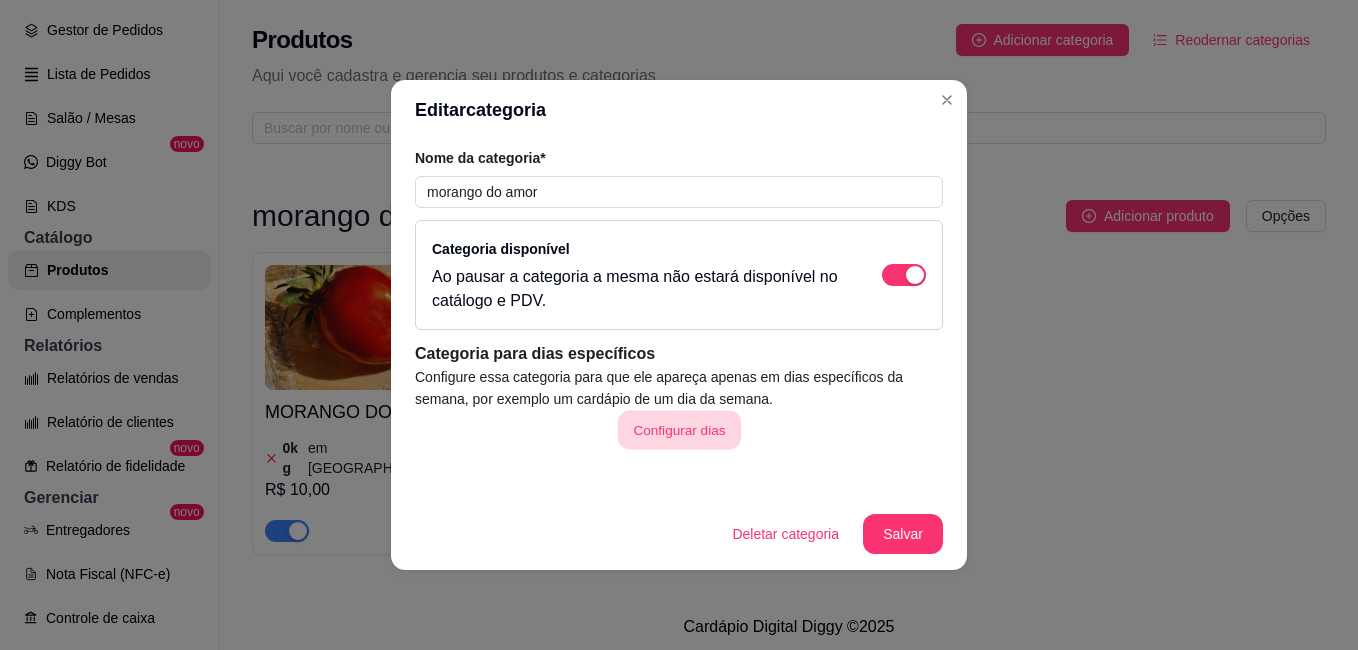 click on "Configurar dias" at bounding box center (678, 430) 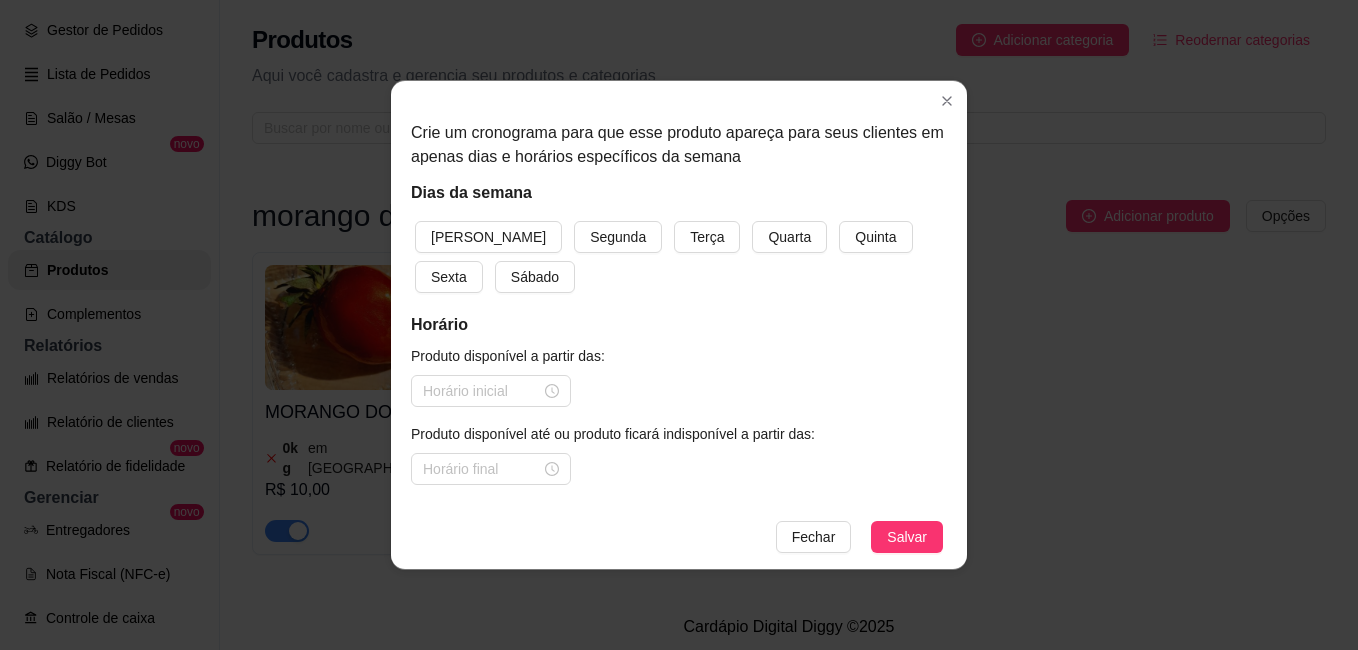 drag, startPoint x: 551, startPoint y: 238, endPoint x: 725, endPoint y: 279, distance: 178.76521 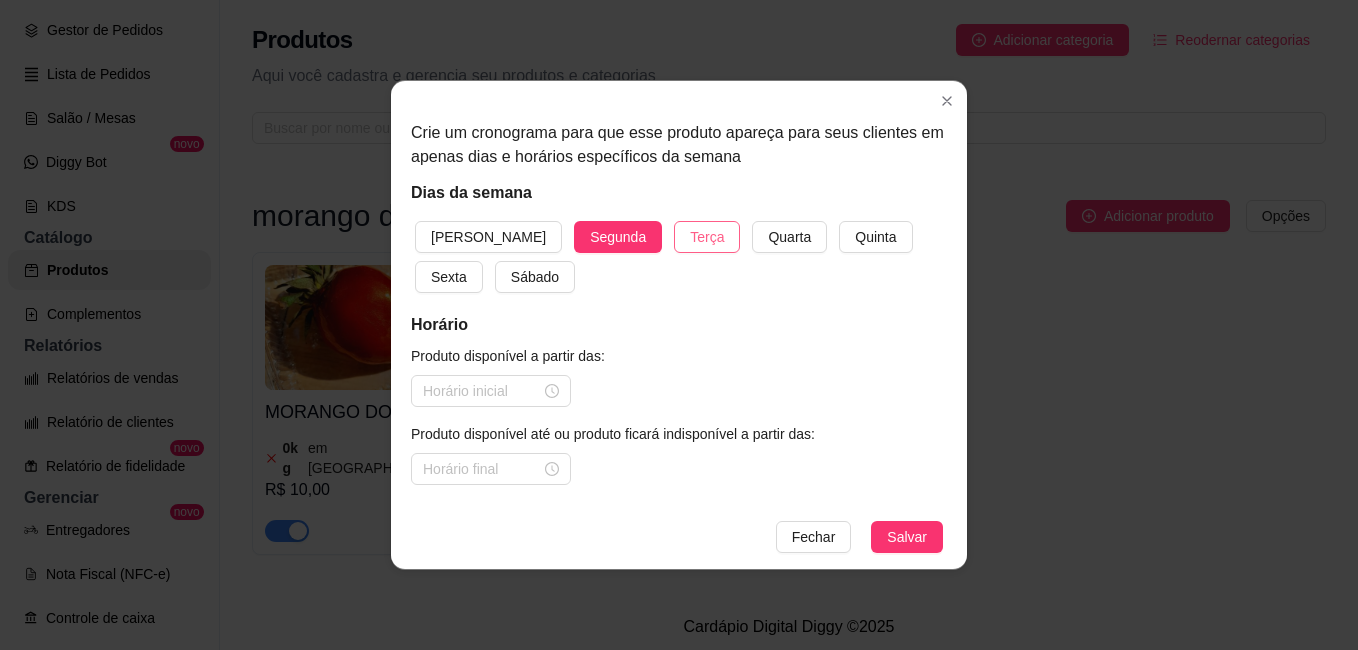 click on "Terça" at bounding box center (707, 237) 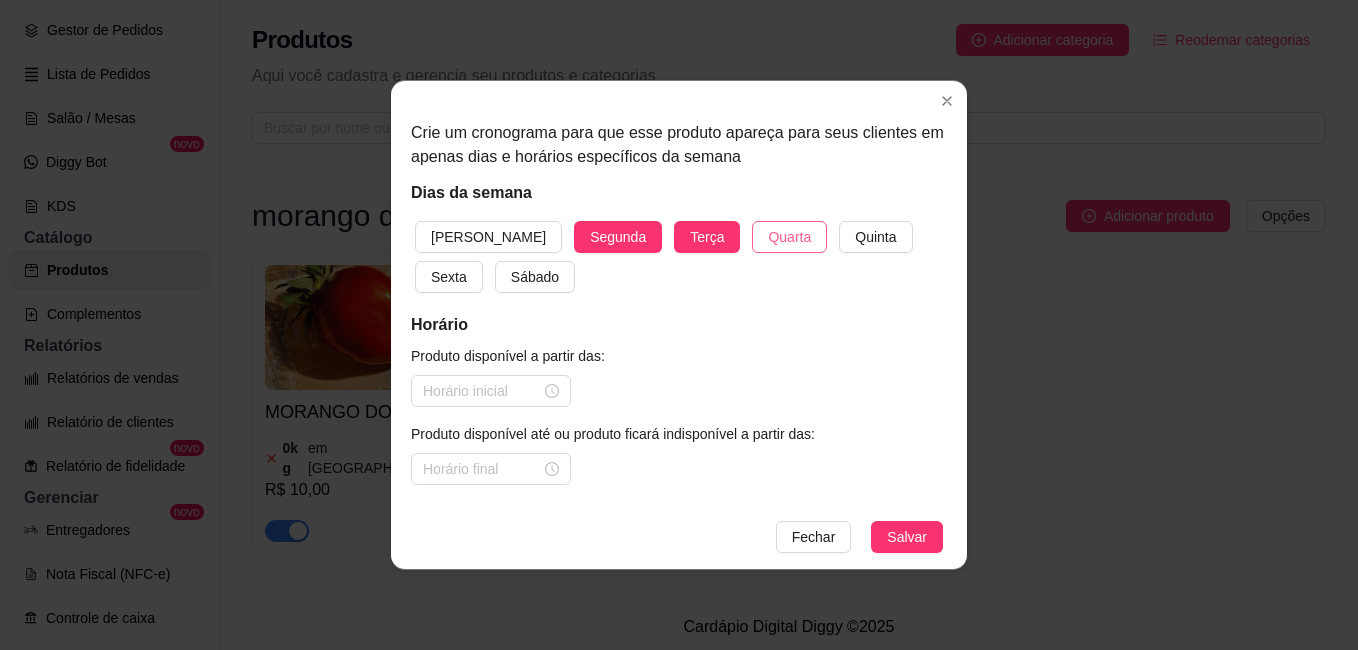 click on "Quarta" at bounding box center (789, 237) 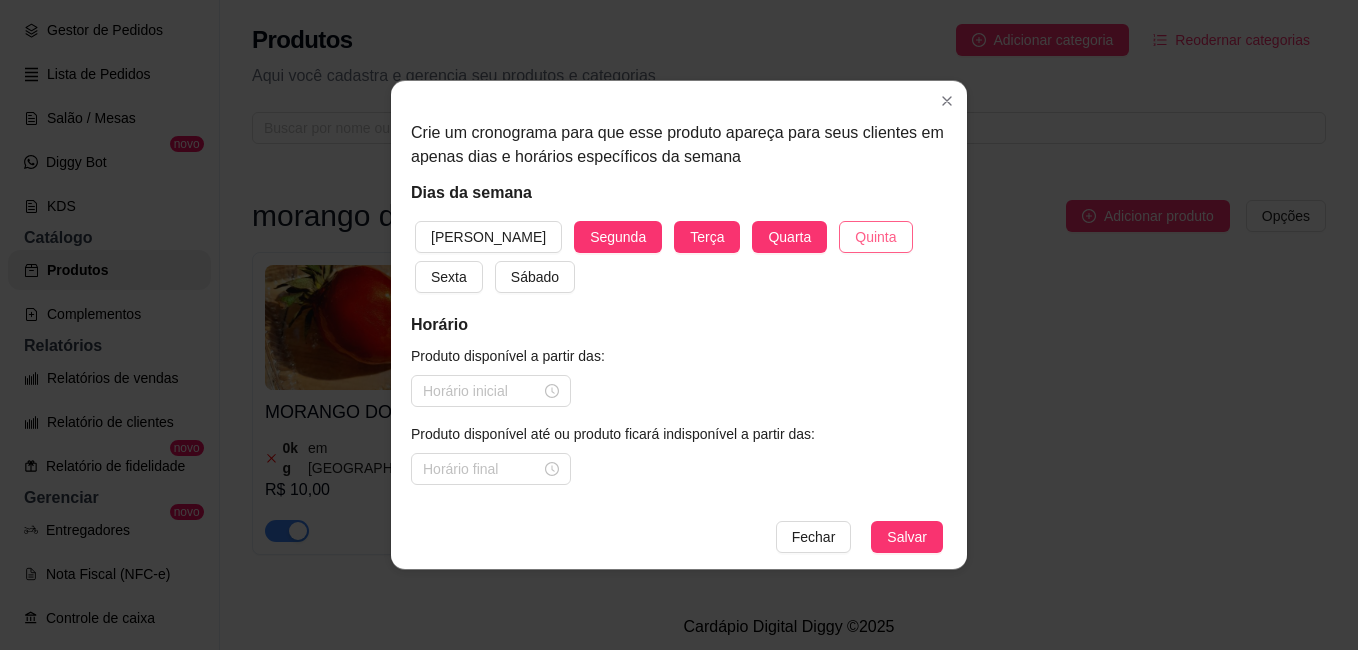 click on "Quinta" at bounding box center (875, 237) 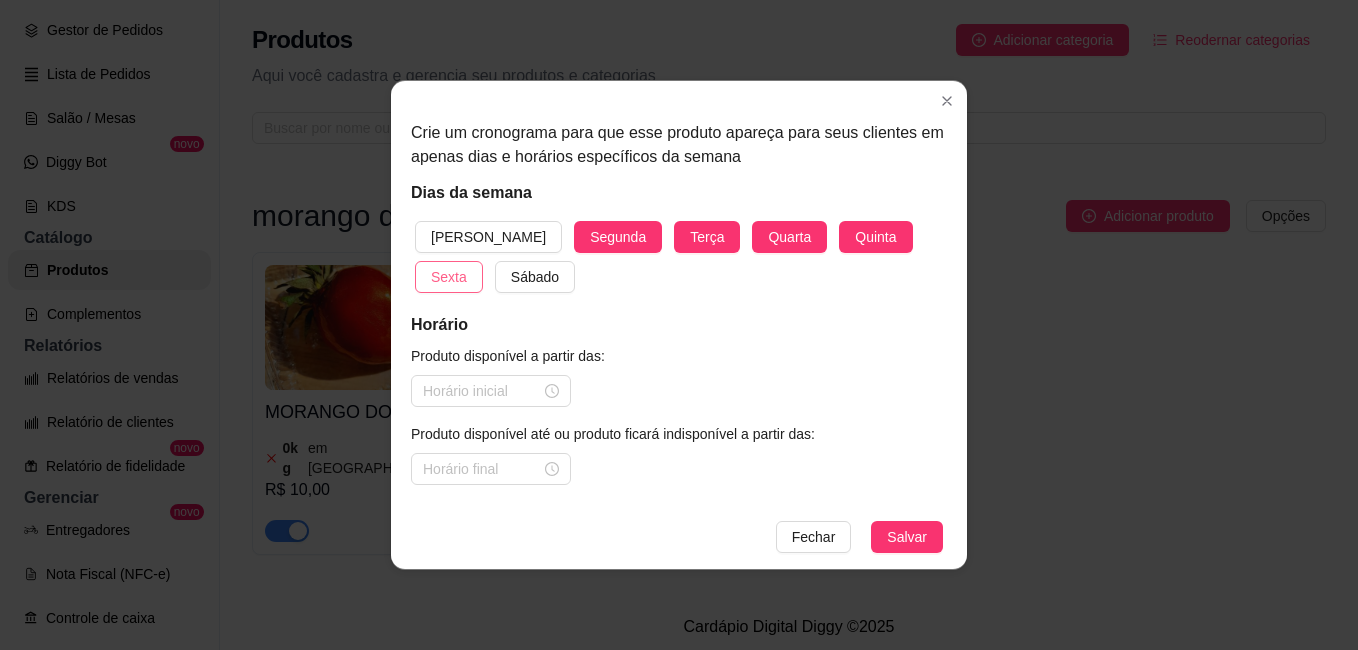 click on "Sexta" at bounding box center (449, 277) 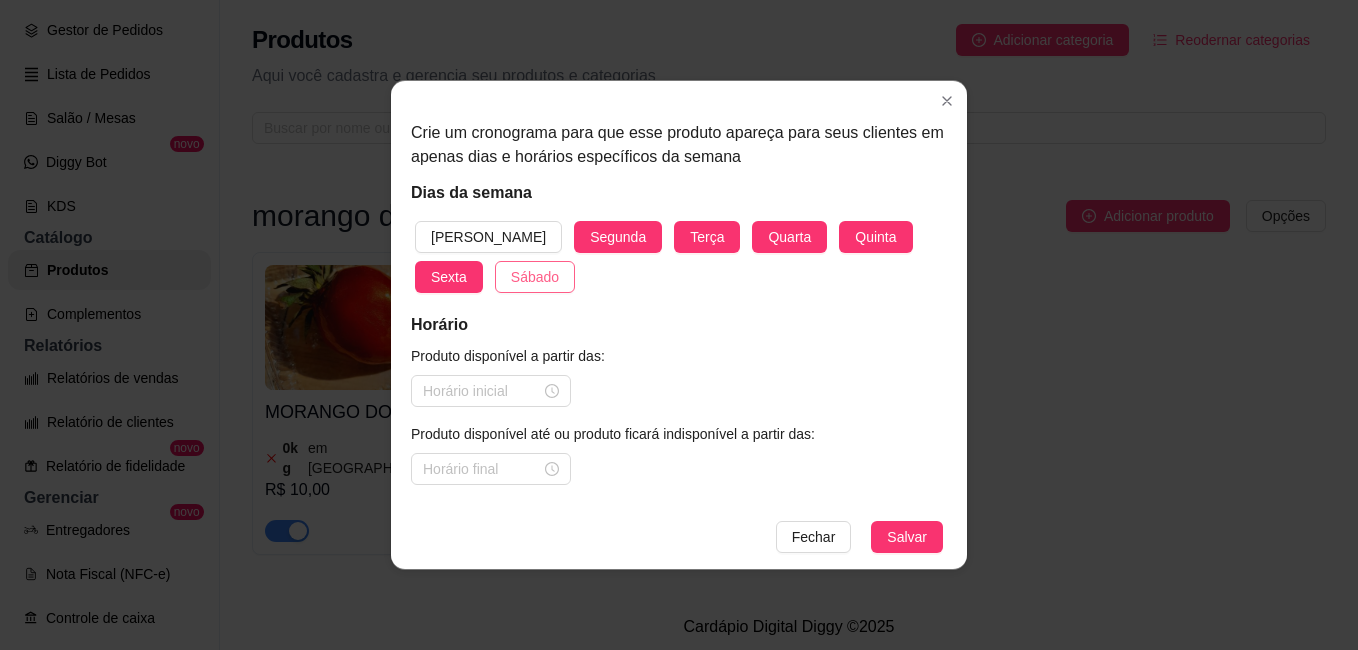 click on "Sábado" at bounding box center [535, 277] 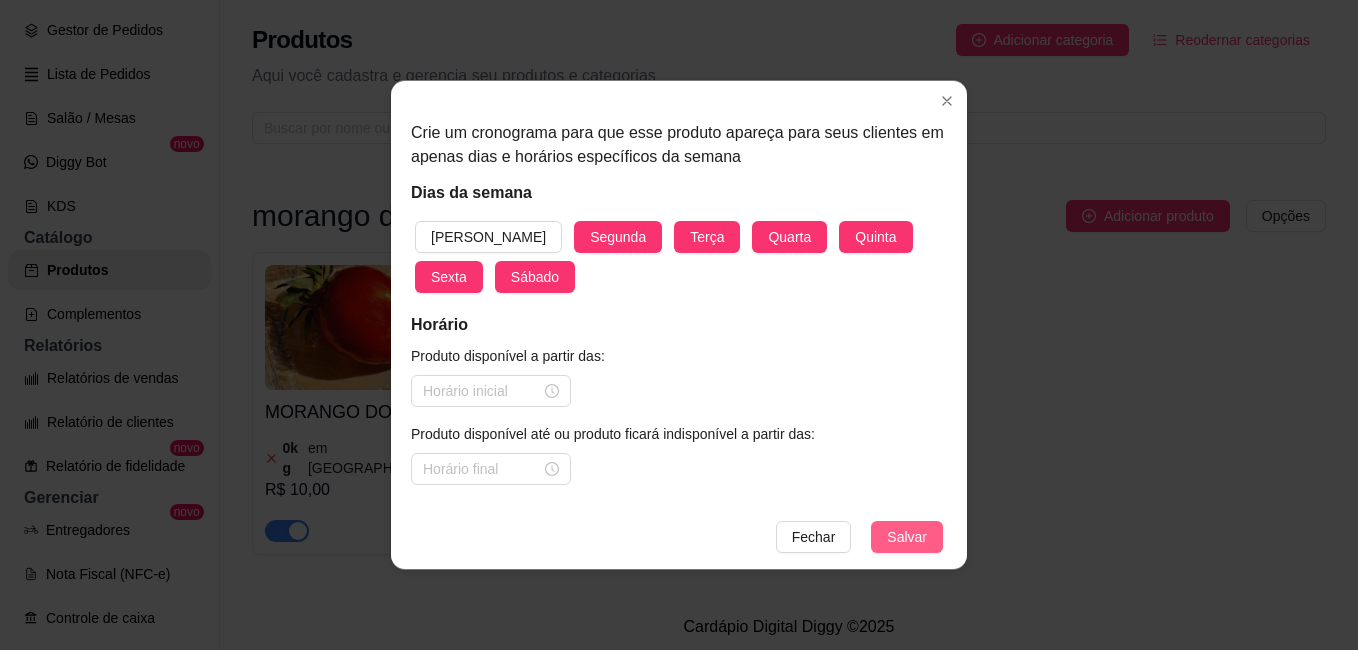 click on "Salvar" at bounding box center [907, 537] 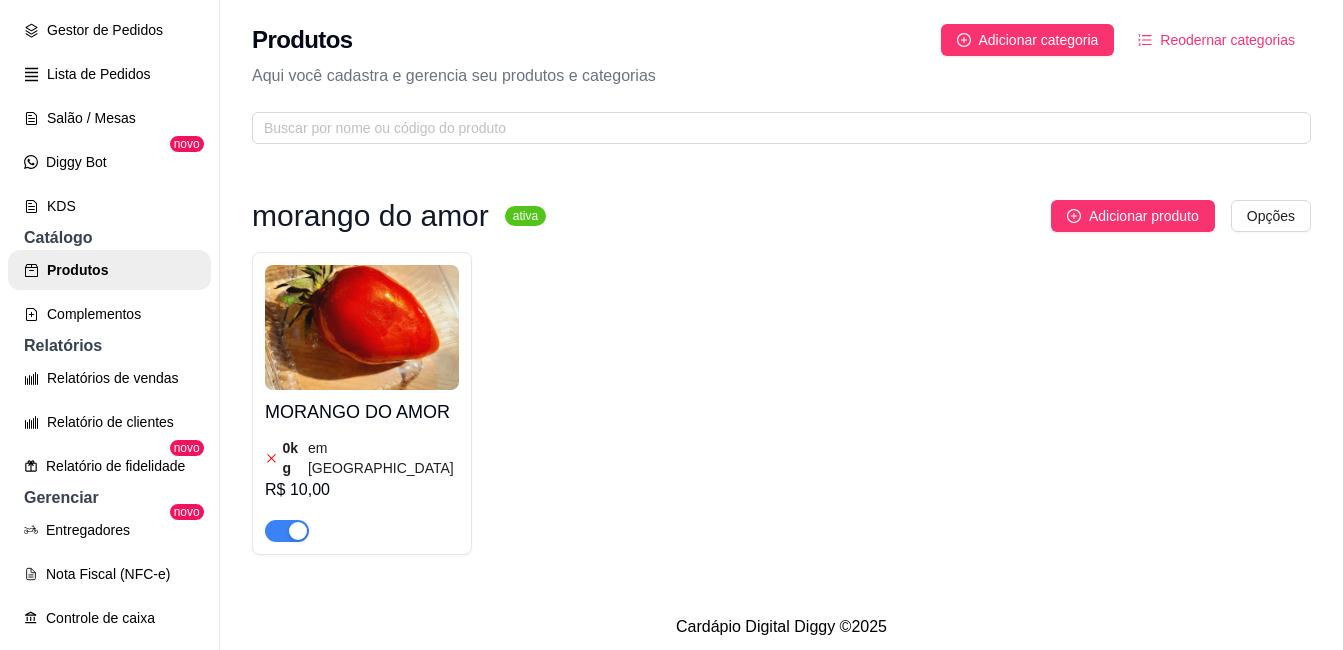 scroll, scrollTop: 1, scrollLeft: 0, axis: vertical 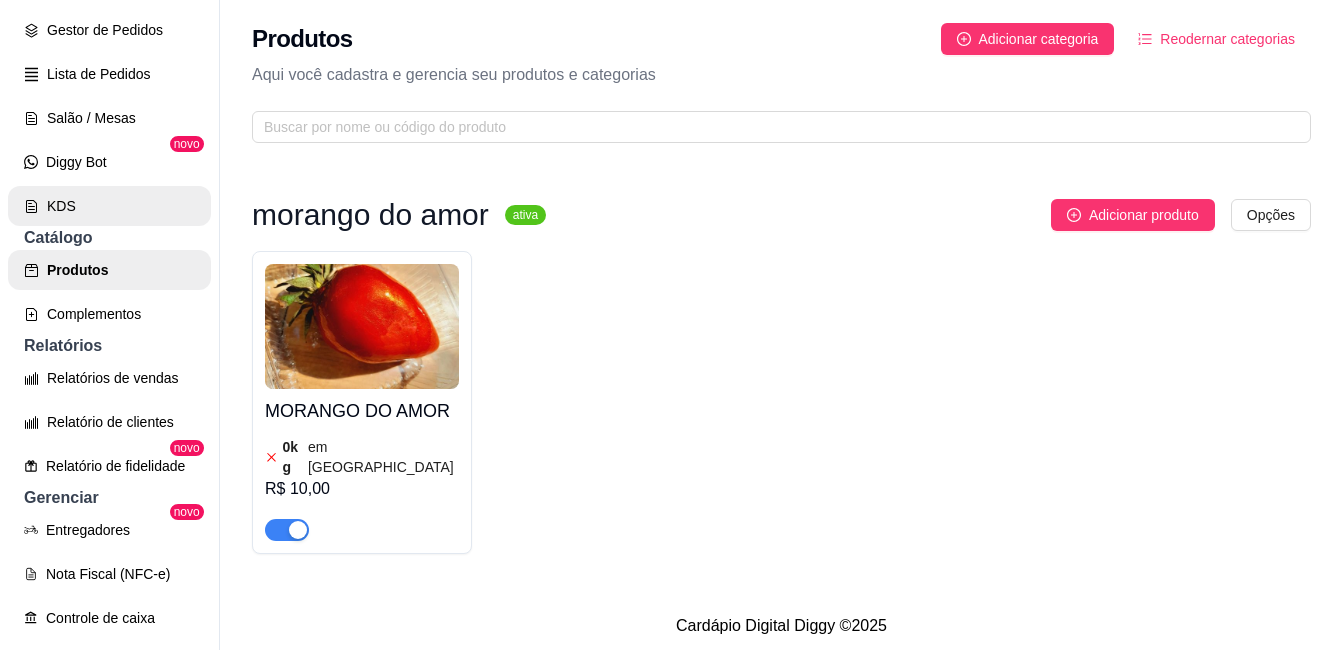 click on "KDS" at bounding box center (109, 206) 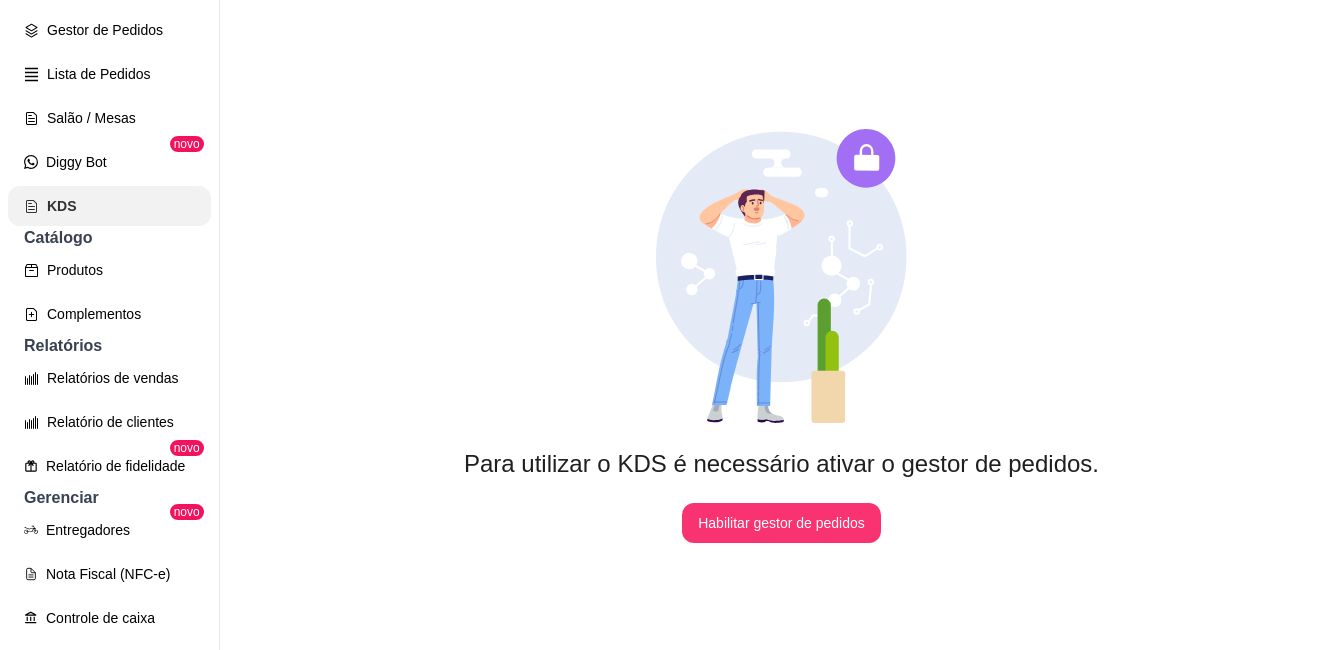 scroll, scrollTop: 0, scrollLeft: 0, axis: both 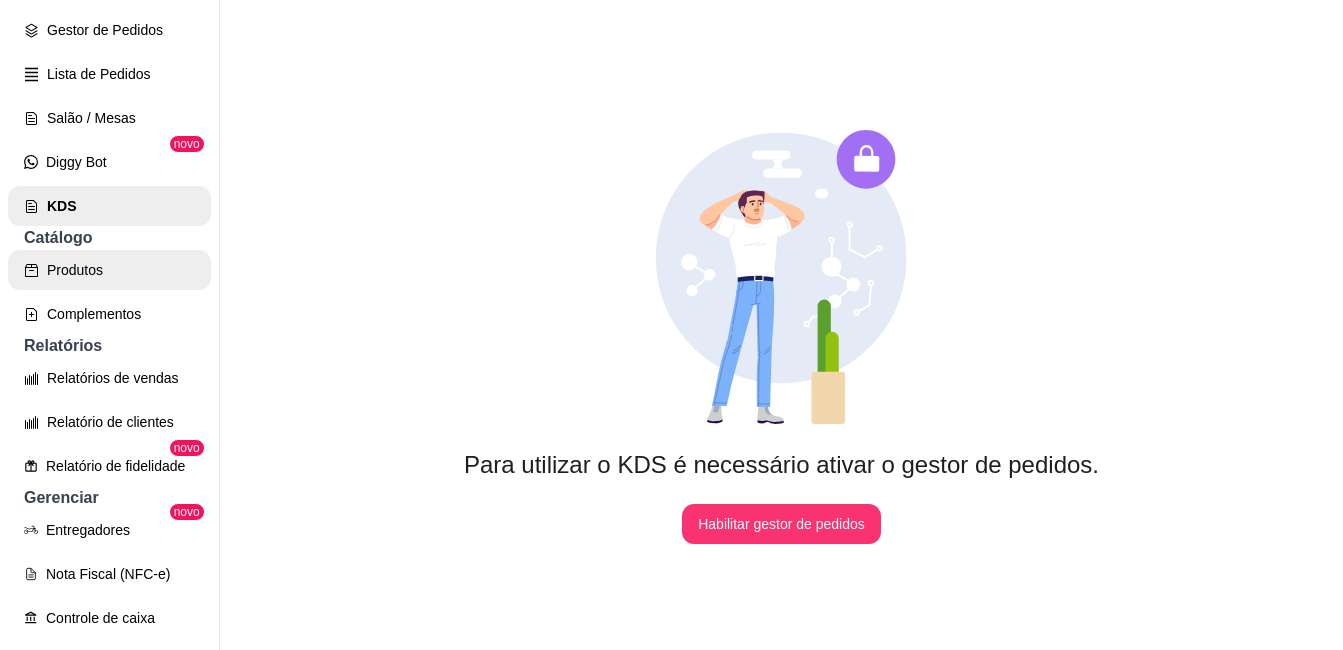 click on "Produtos" at bounding box center (109, 270) 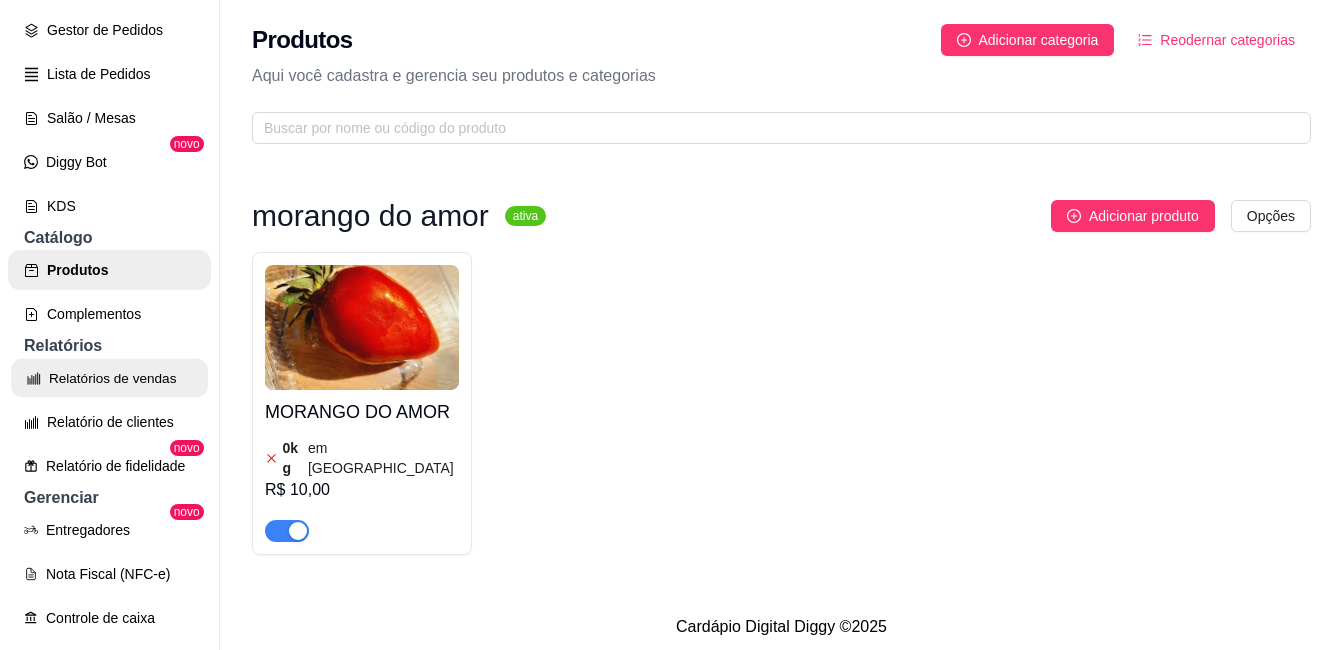 click on "Relatórios de vendas" at bounding box center (109, 378) 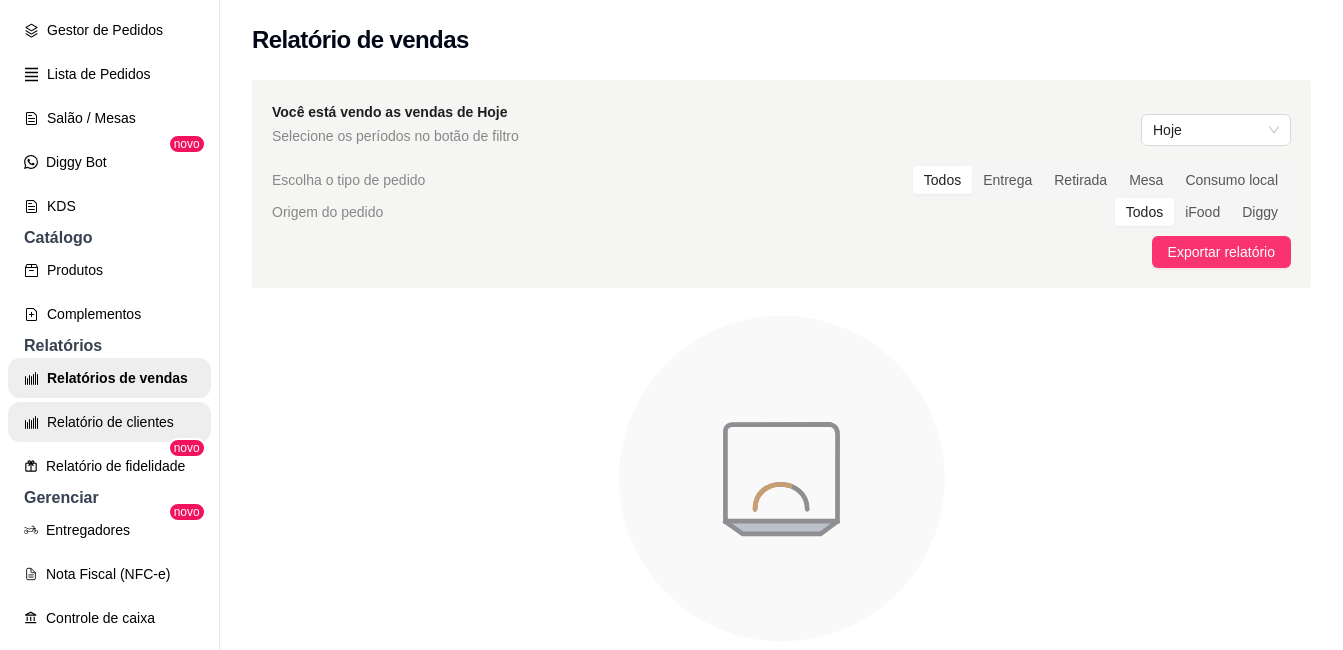 click on "Relatório de clientes" at bounding box center (109, 422) 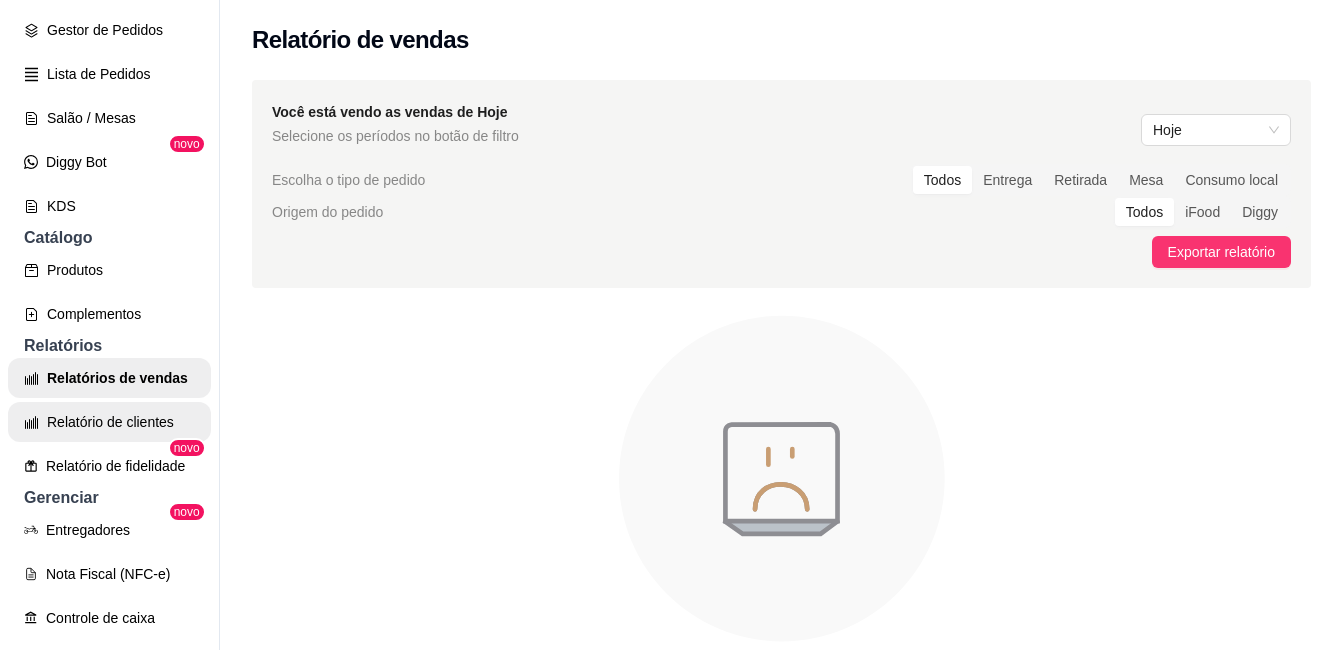 select on "30" 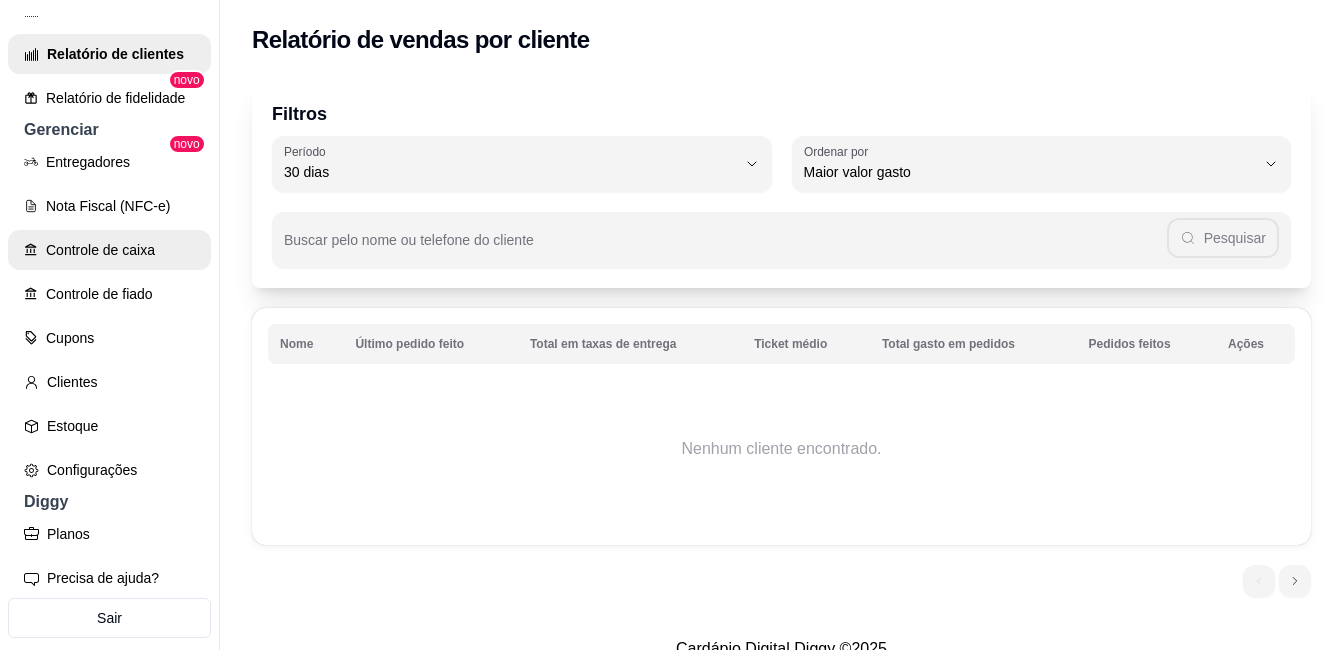 scroll, scrollTop: 700, scrollLeft: 0, axis: vertical 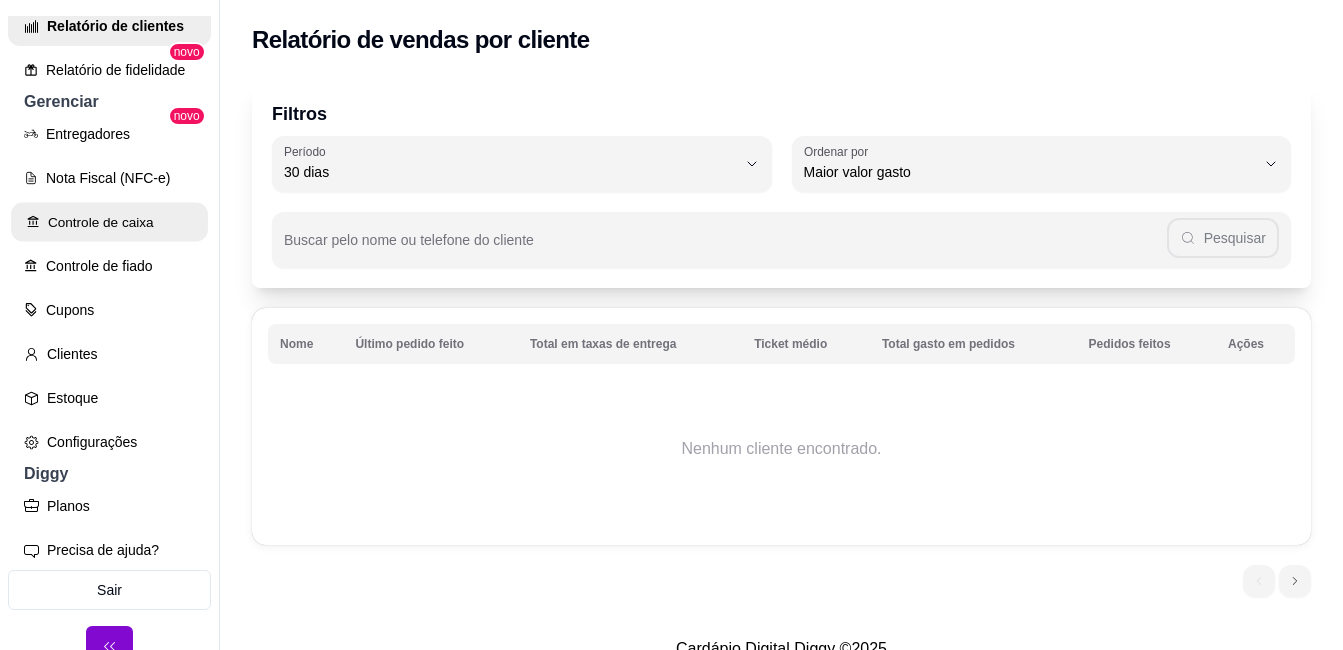 click on "Controle de caixa" at bounding box center (109, 222) 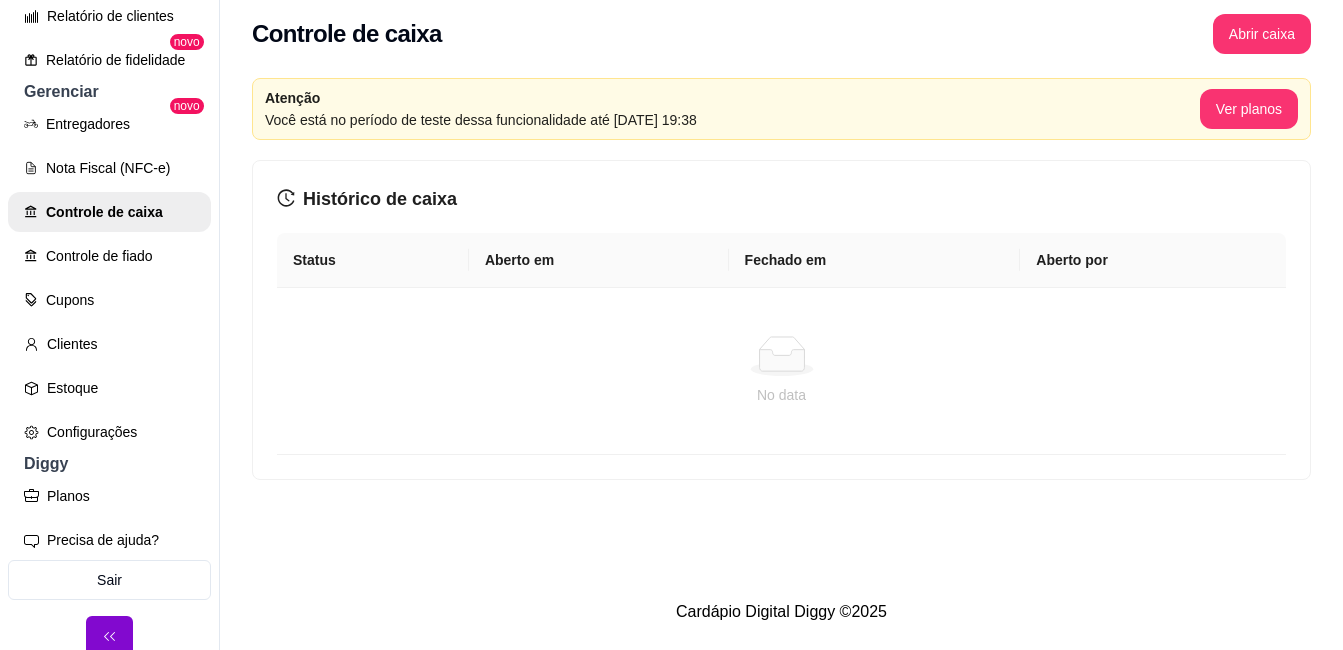 scroll, scrollTop: 0, scrollLeft: 0, axis: both 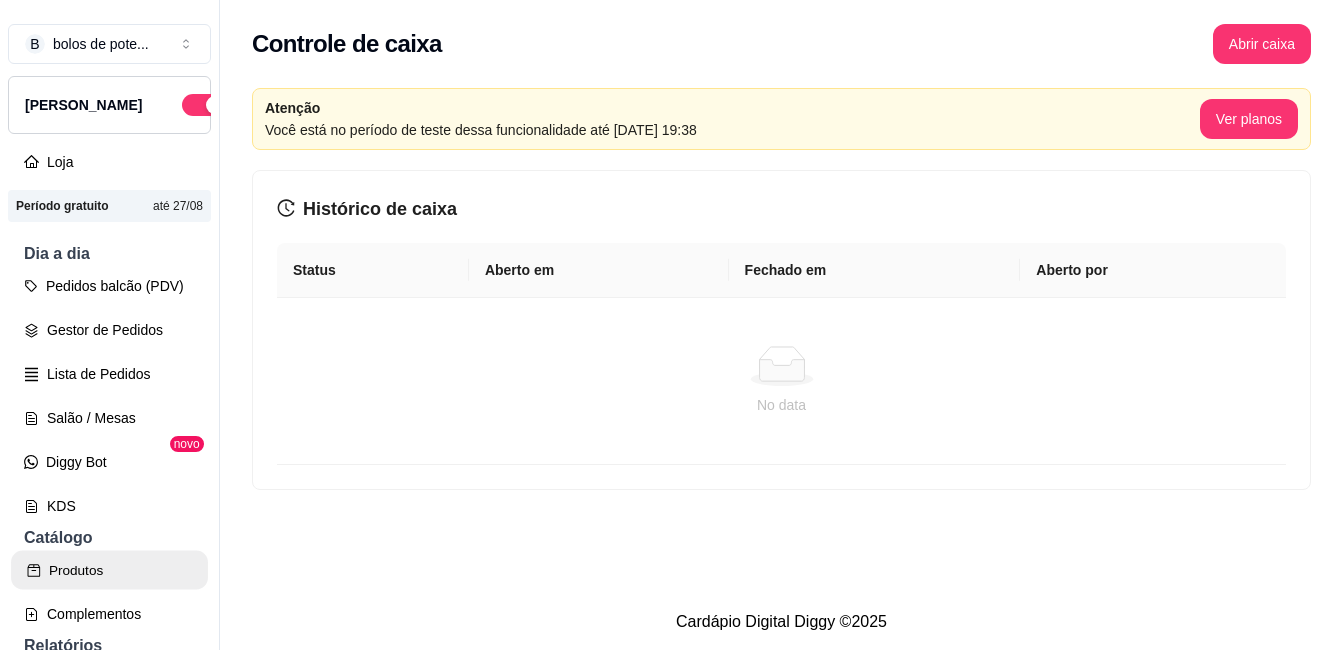 click on "Produtos" at bounding box center [109, 570] 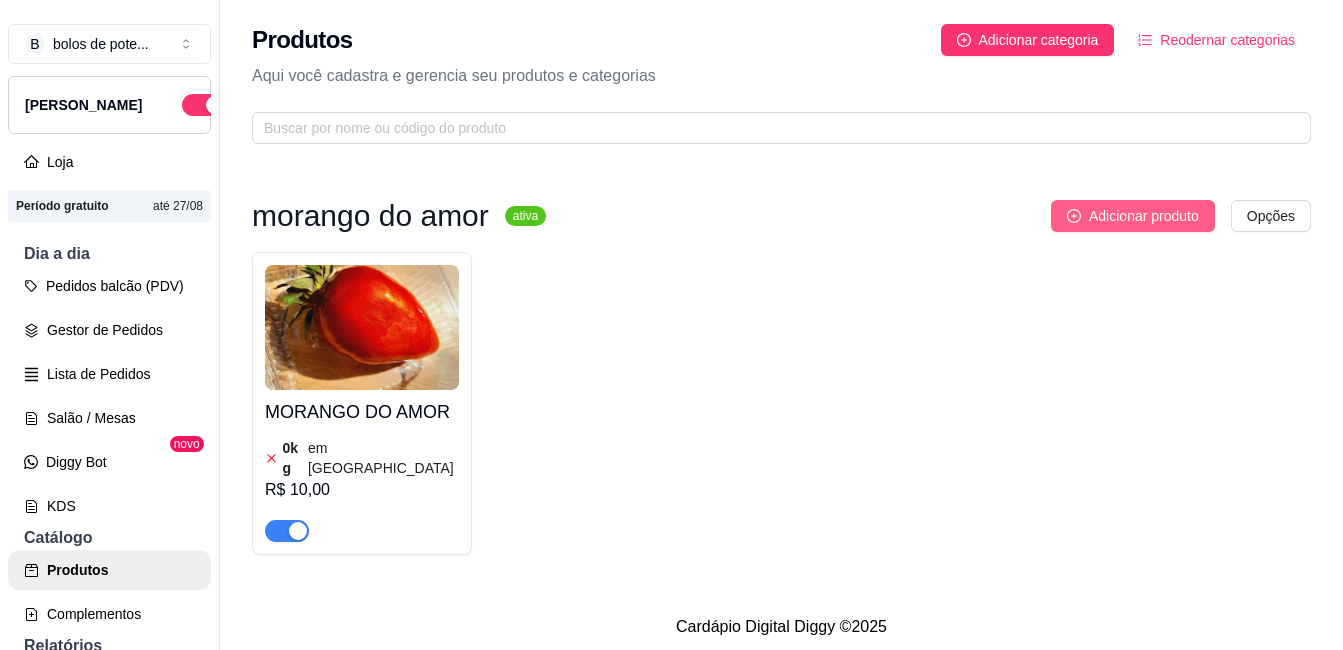 click on "Adicionar produto" at bounding box center [1144, 216] 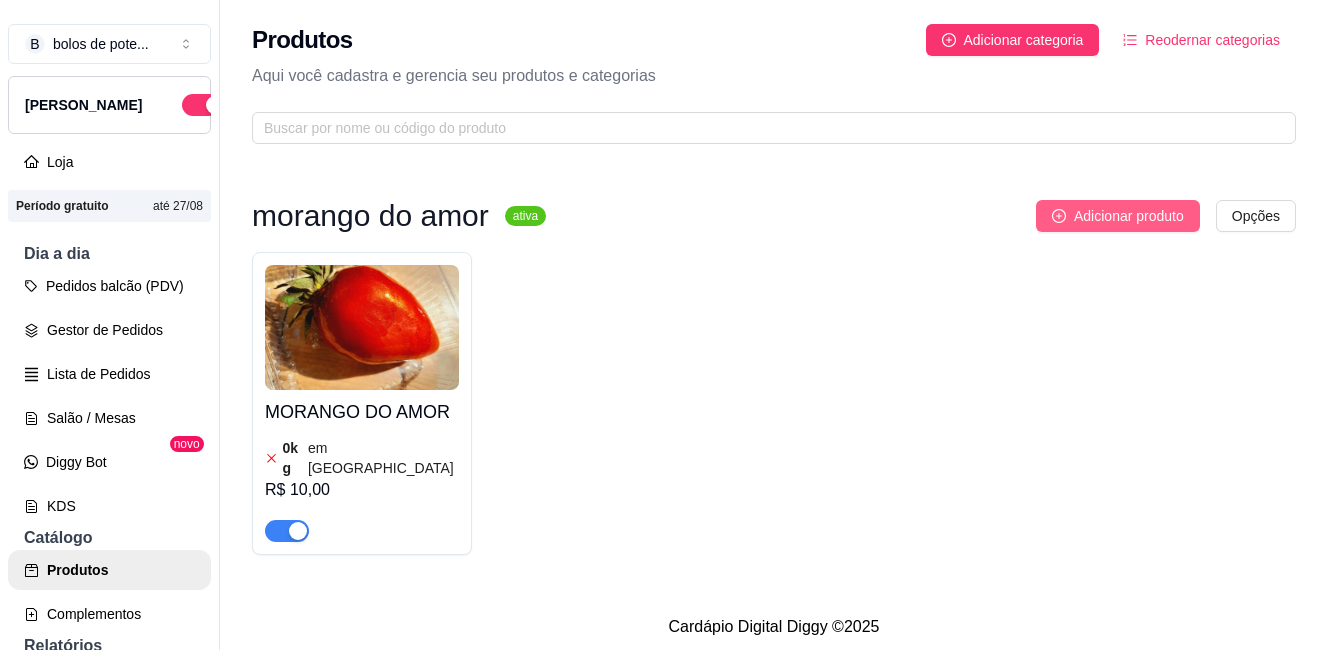 type 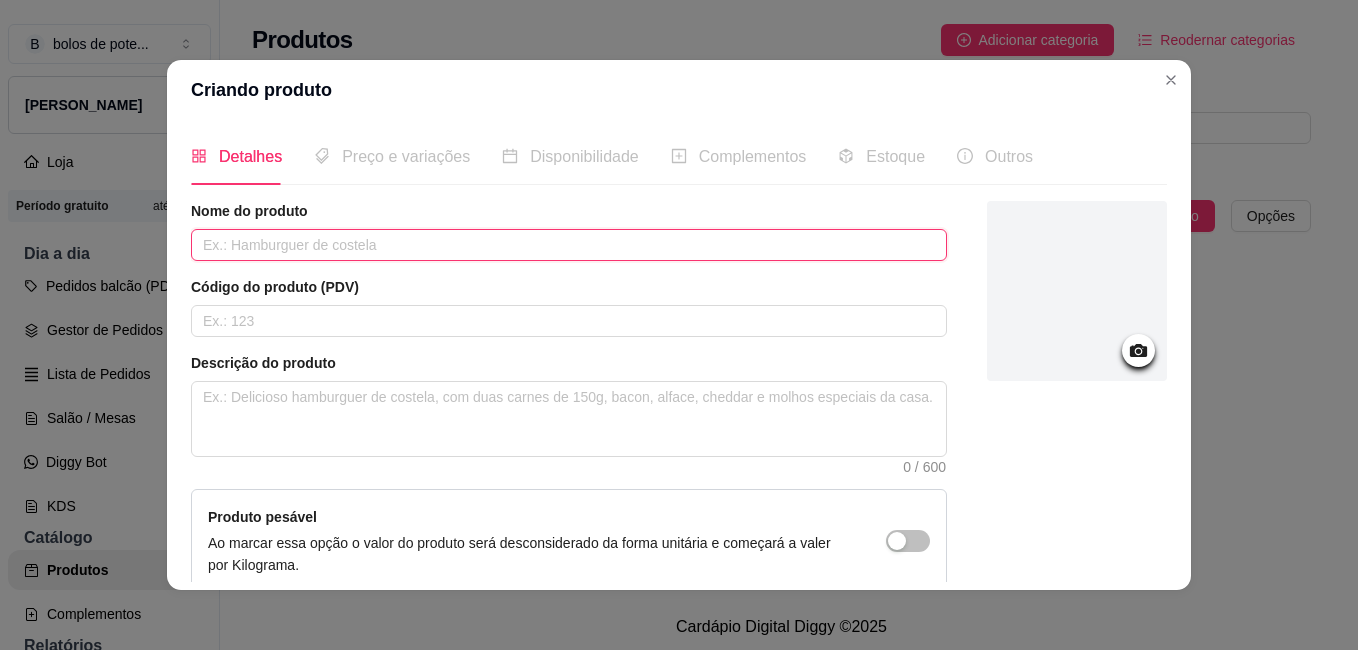 click at bounding box center [569, 245] 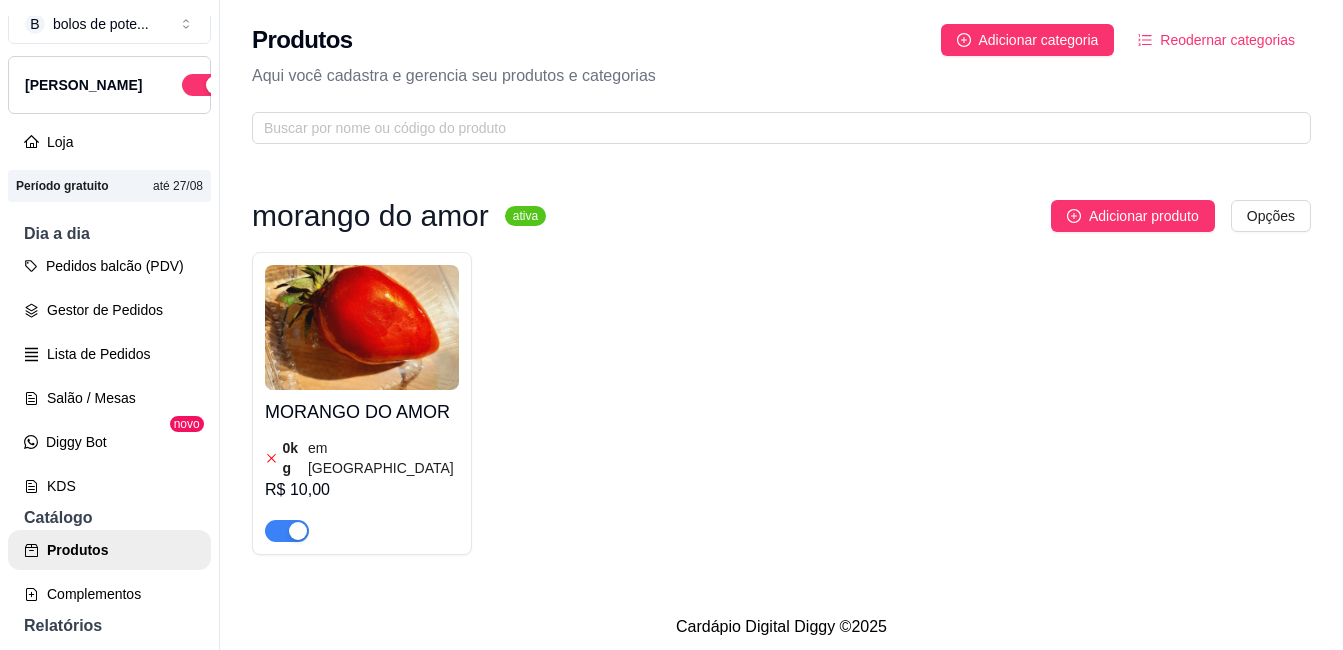 scroll, scrollTop: 0, scrollLeft: 0, axis: both 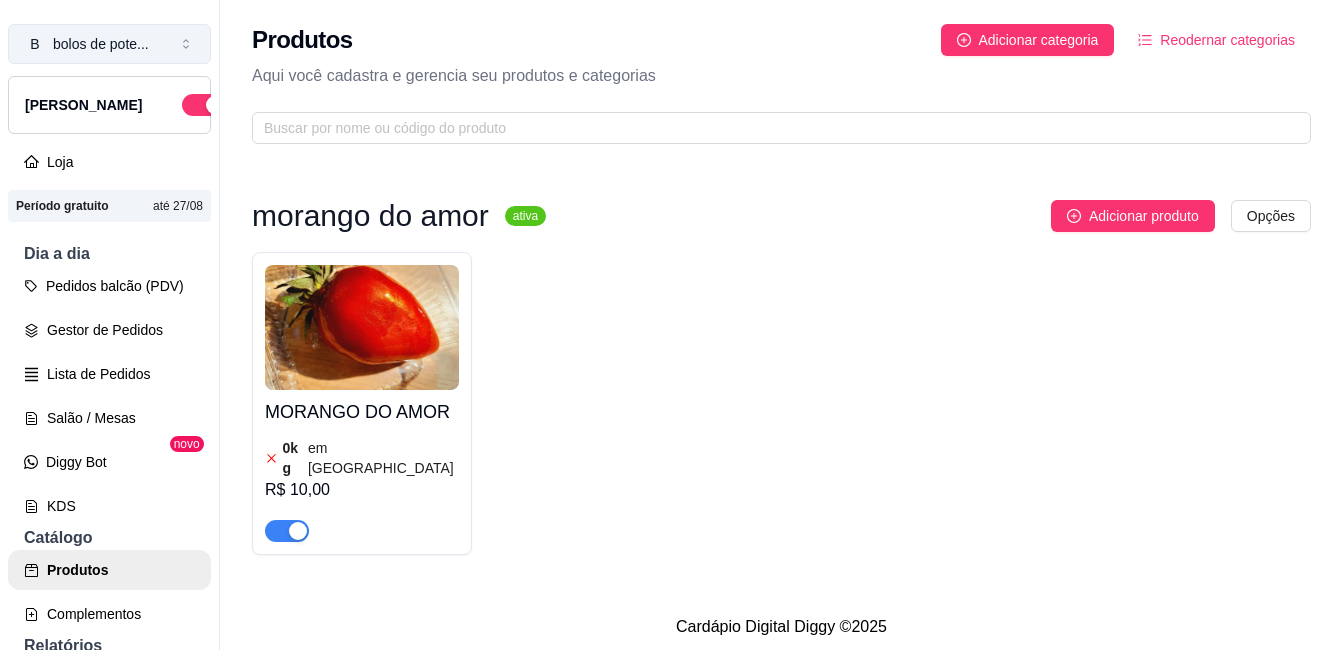 click on "bolos de pote ..." at bounding box center [101, 44] 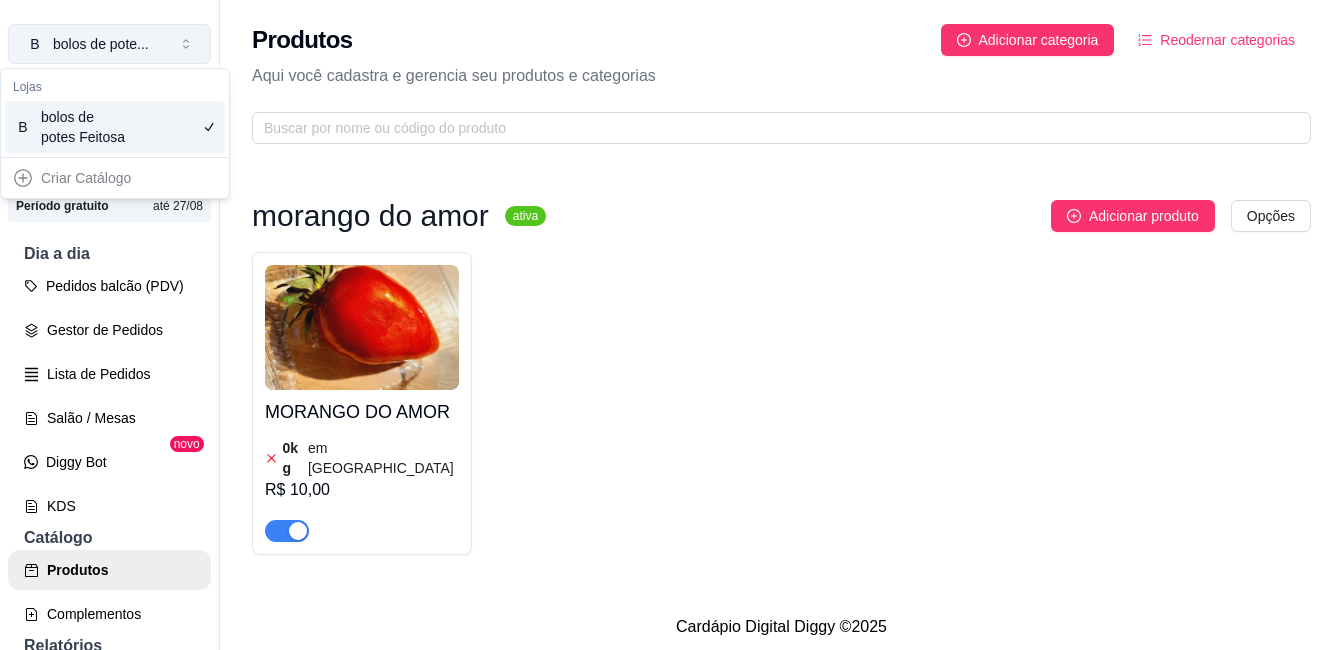 click on "bolos de pote ..." at bounding box center (101, 44) 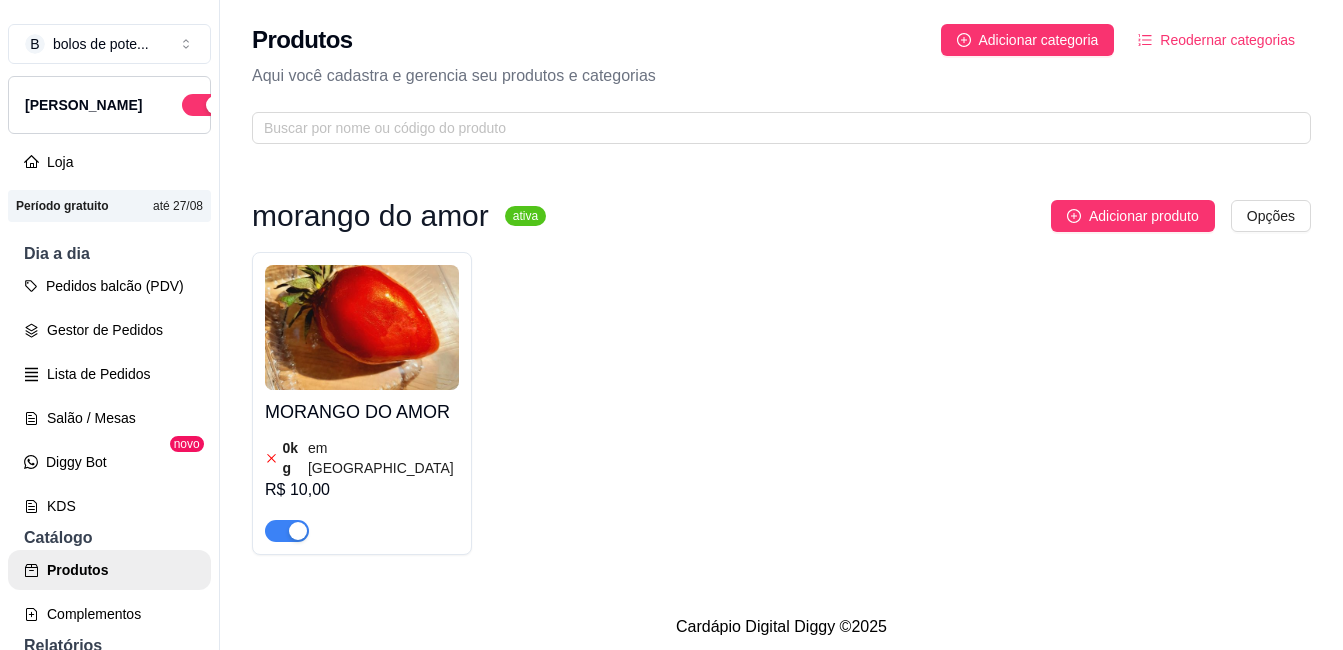 click on "Período gratuito" at bounding box center (62, 206) 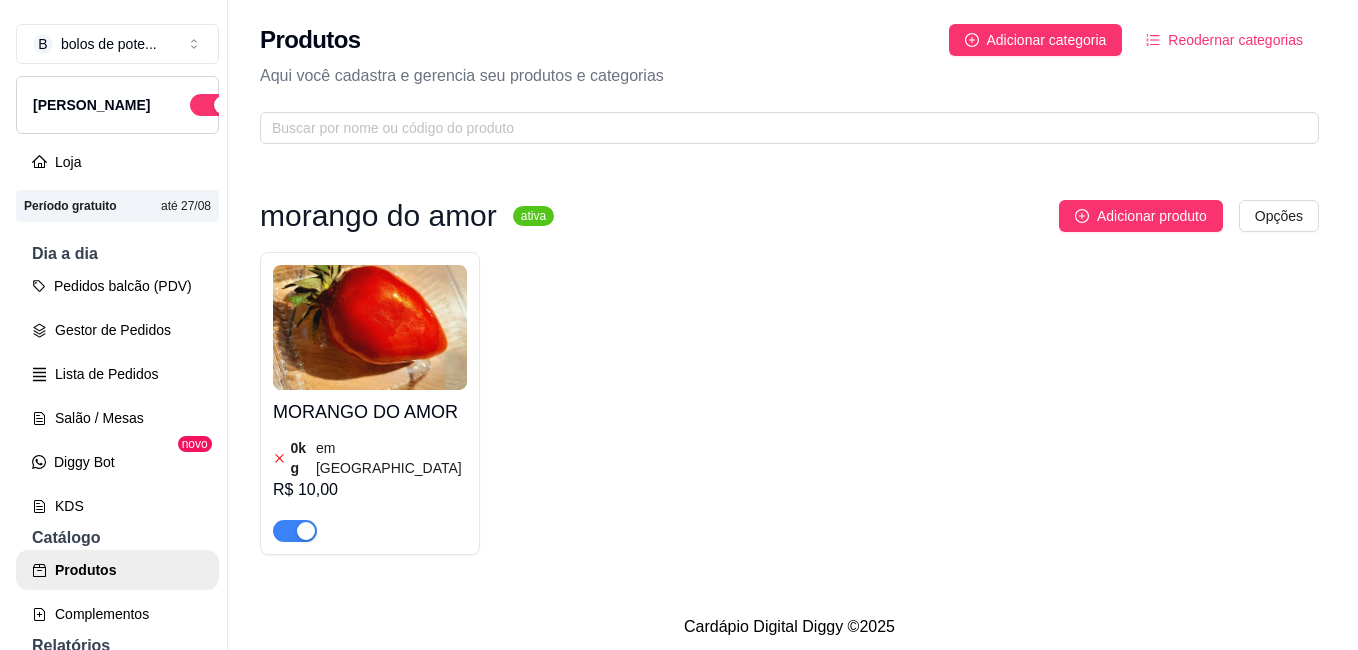 scroll, scrollTop: 1, scrollLeft: 0, axis: vertical 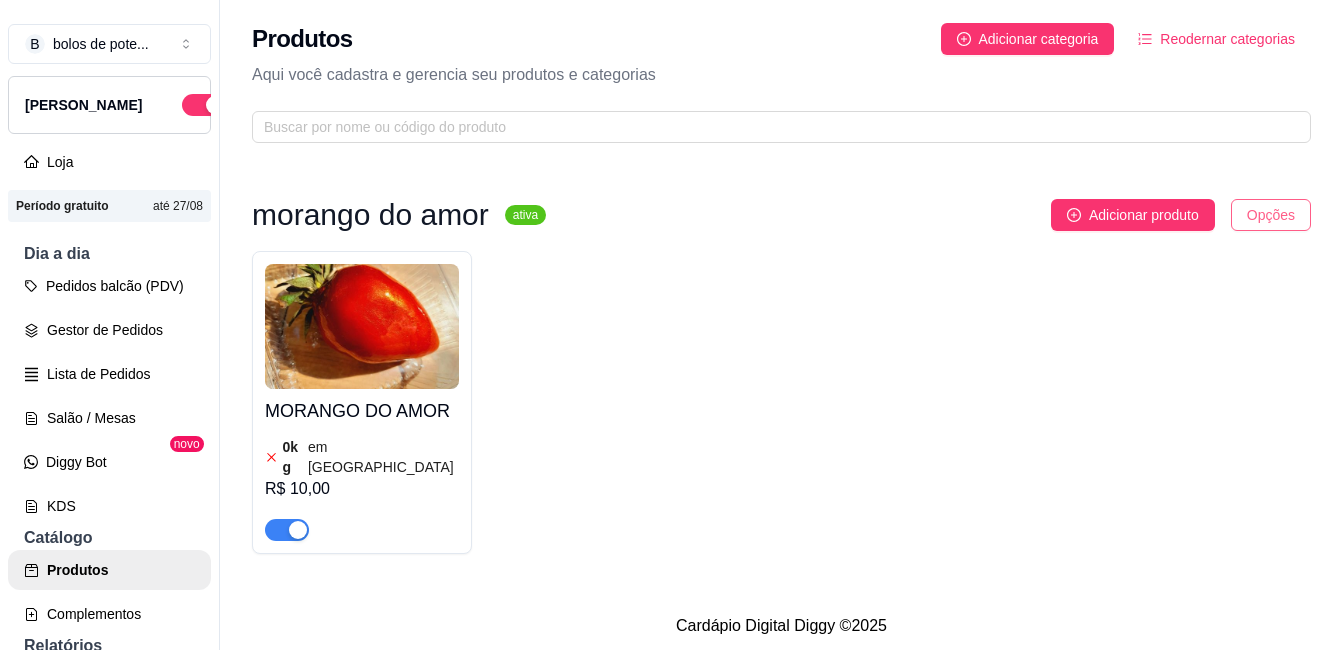 click on "B bolos de pote ... Loja Aberta Loja Período gratuito até 27/08   Dia a dia Pedidos balcão (PDV) Gestor de Pedidos Lista de Pedidos Salão / Mesas Diggy Bot novo KDS Catálogo Produtos Complementos Relatórios Relatórios de vendas Relatório de clientes Relatório de fidelidade novo Gerenciar Entregadores novo Nota Fiscal (NFC-e) Controle de caixa Controle de fiado Cupons Clientes Estoque Configurações Diggy Planos Precisa de ajuda? Sair Produtos Adicionar categoria Reodernar categorias Aqui você cadastra e gerencia seu produtos e categorias morango do amor  ativa Adicionar produto Opções MORANGO DO AMOR   0 kg em estoque R$ 10,00 Cardápio Digital Diggy © 2025" at bounding box center [671, 325] 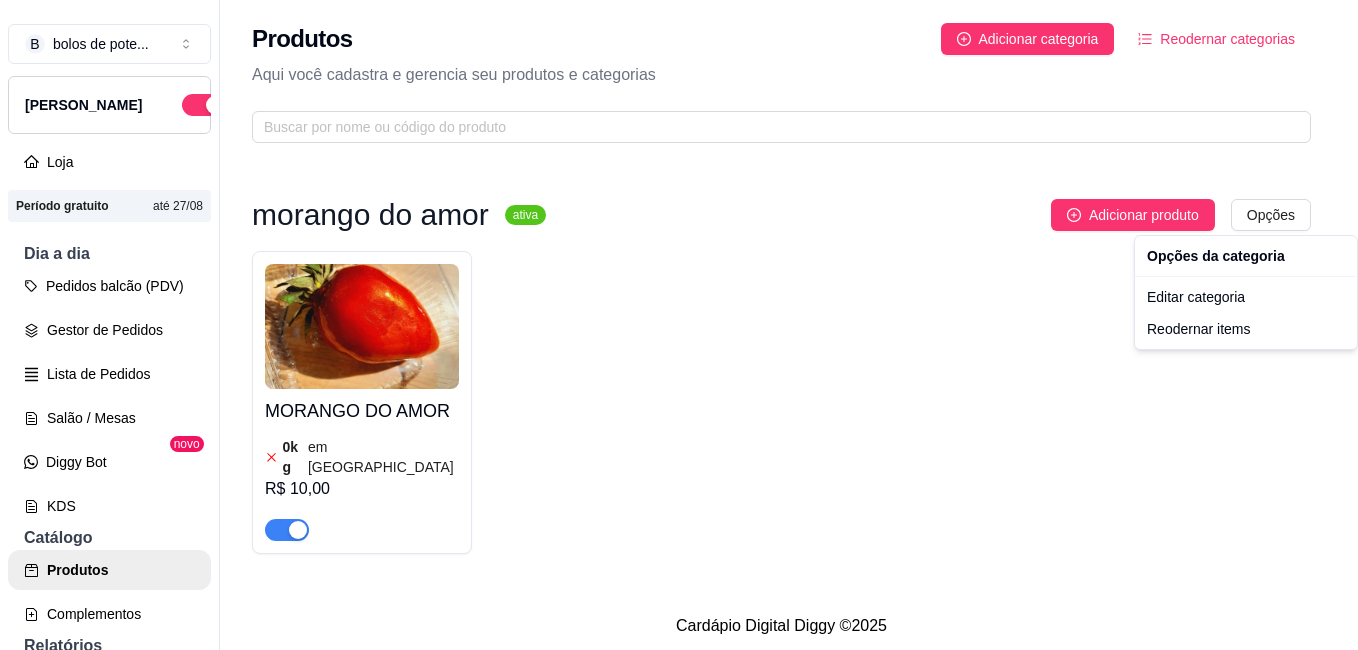 click on "B bolos de pote ... Loja Aberta Loja Período gratuito até 27/08   Dia a dia Pedidos balcão (PDV) Gestor de Pedidos Lista de Pedidos Salão / Mesas Diggy Bot novo KDS Catálogo Produtos Complementos Relatórios Relatórios de vendas Relatório de clientes Relatório de fidelidade novo Gerenciar Entregadores novo Nota Fiscal (NFC-e) Controle de caixa Controle de fiado Cupons Clientes Estoque Configurações Diggy Planos Precisa de ajuda? Sair Produtos Adicionar categoria Reodernar categorias Aqui você cadastra e gerencia seu produtos e categorias morango do amor  ativa Adicionar produto Opções MORANGO DO AMOR   0 kg em estoque R$ 10,00 Cardápio Digital Diggy © 2025 Opções da categoria Editar categoria Reodernar items" at bounding box center (679, 325) 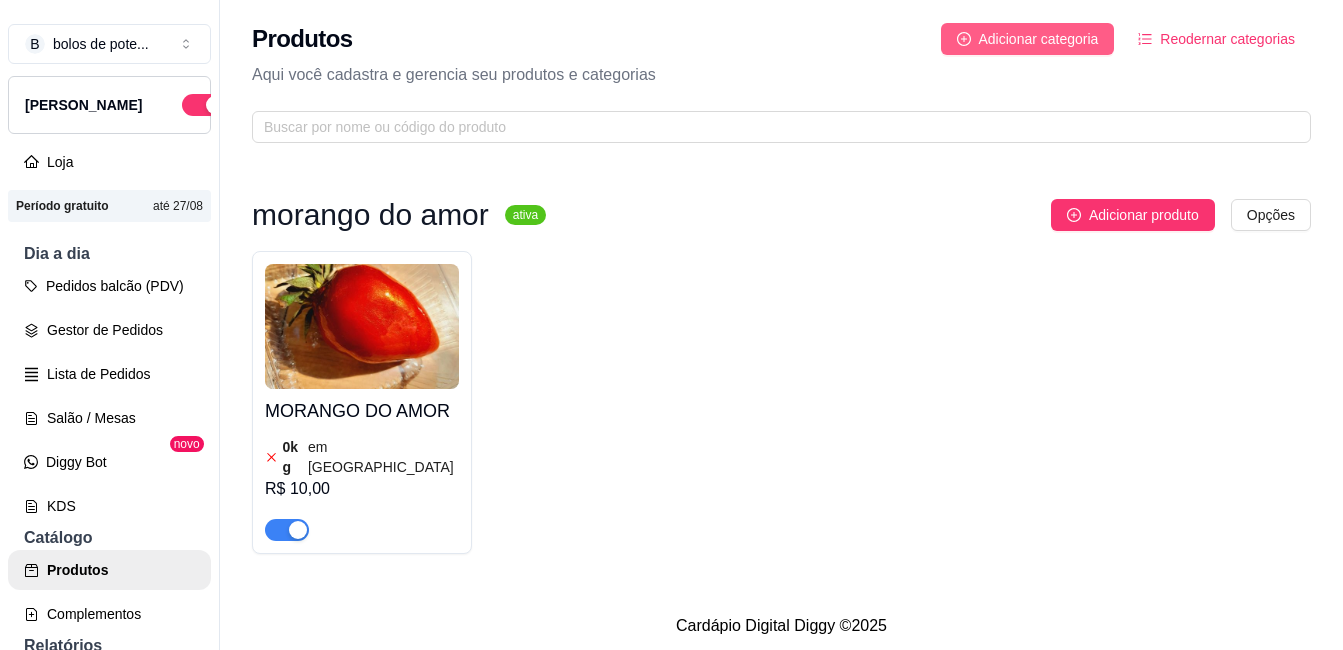 click on "Adicionar categoria" at bounding box center (1028, 39) 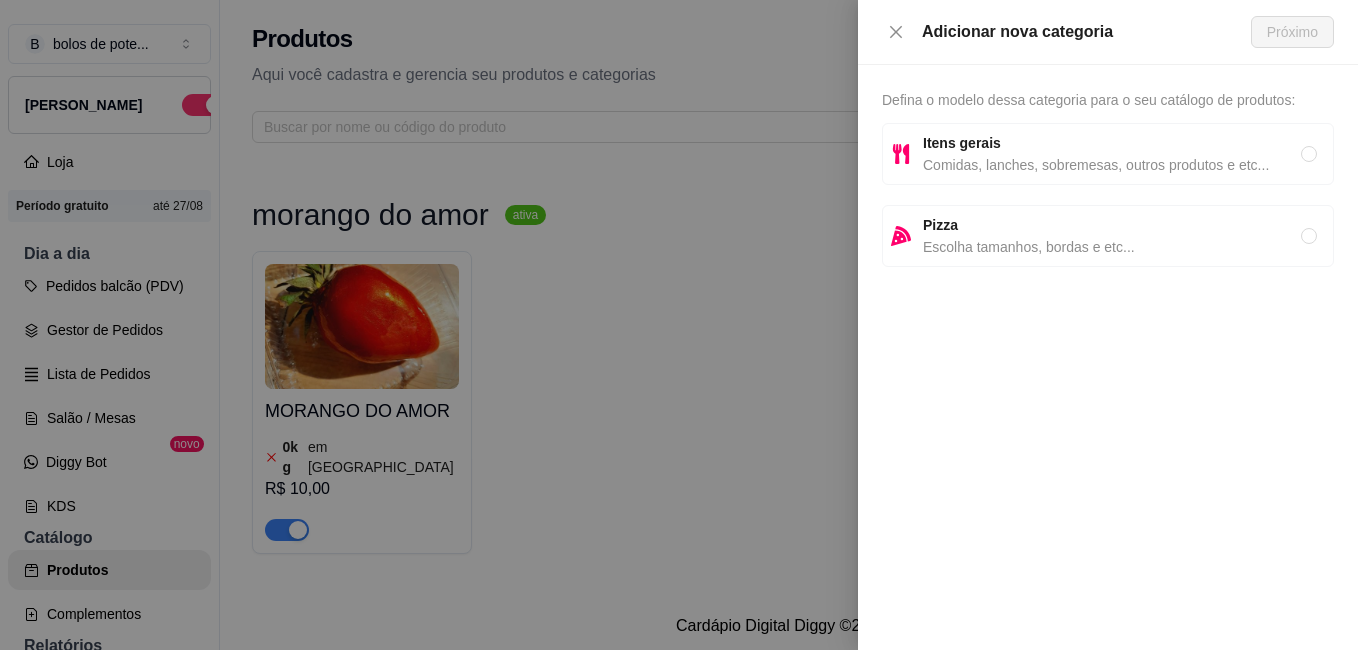 click on "Itens gerais" at bounding box center (1112, 143) 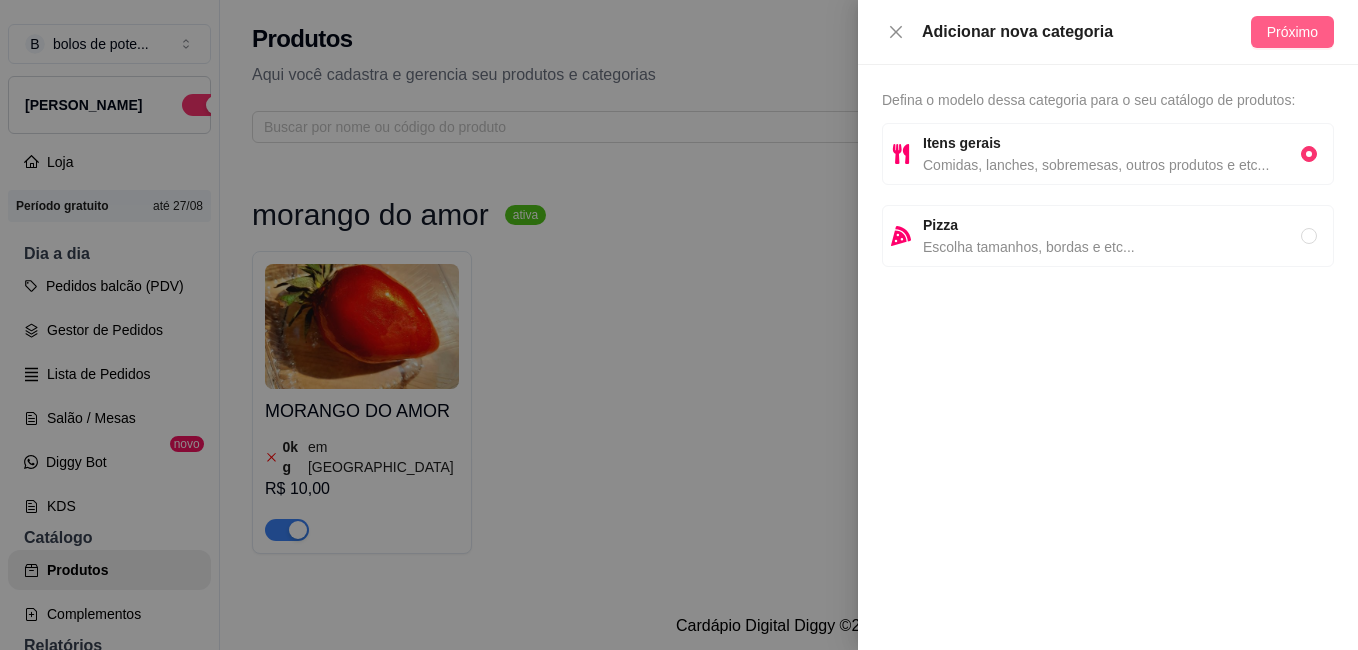 click on "Adicionar nova categoria Próximo" at bounding box center [1108, 32] 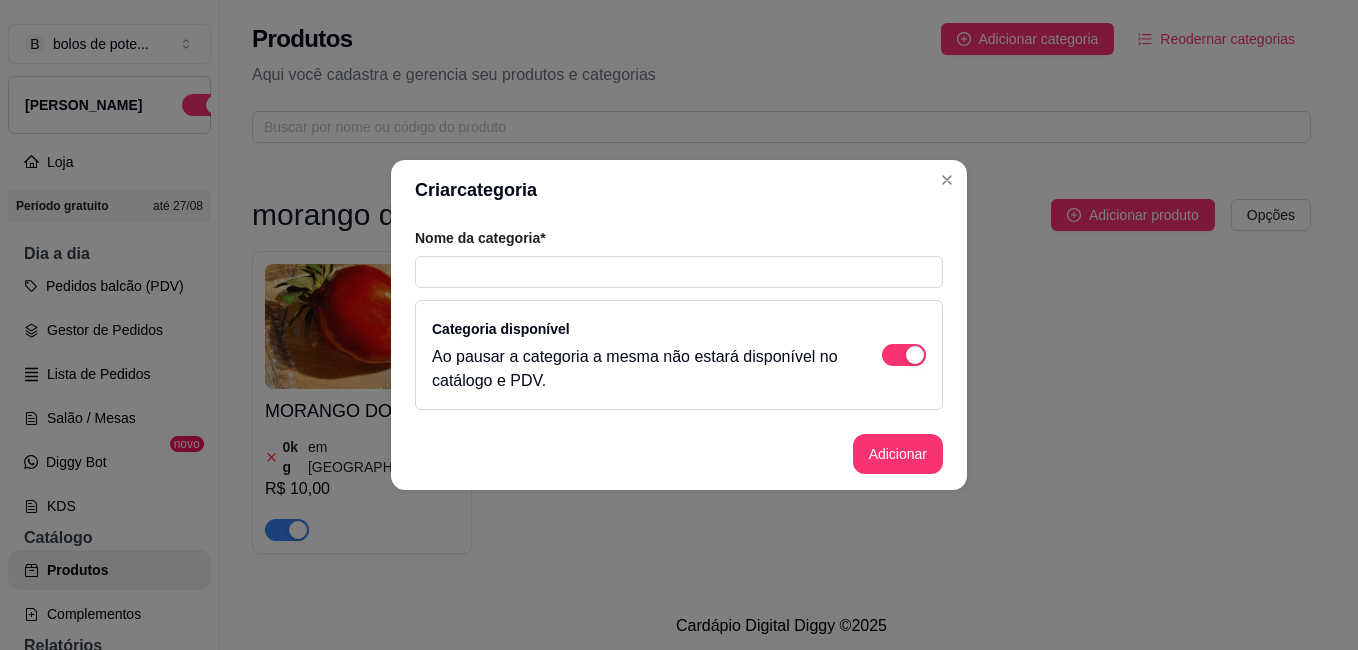 click on "Nome da categoria*" at bounding box center (679, 258) 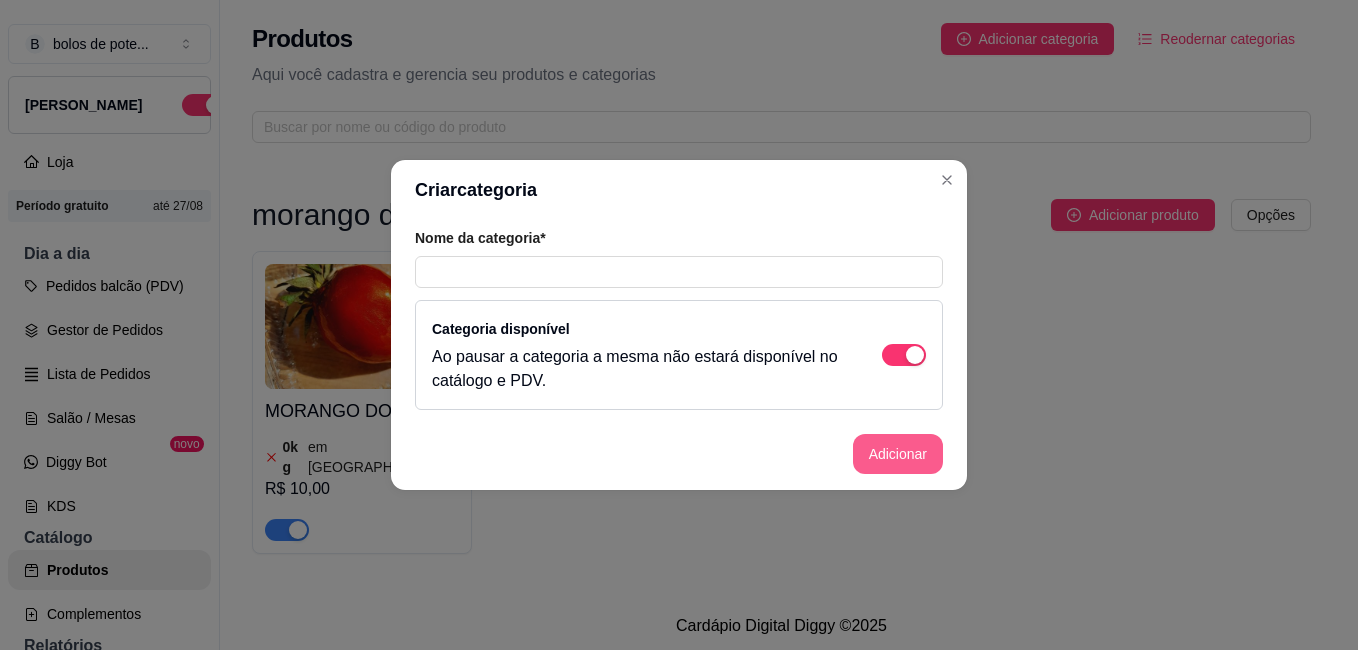 click on "Adicionar" at bounding box center (898, 454) 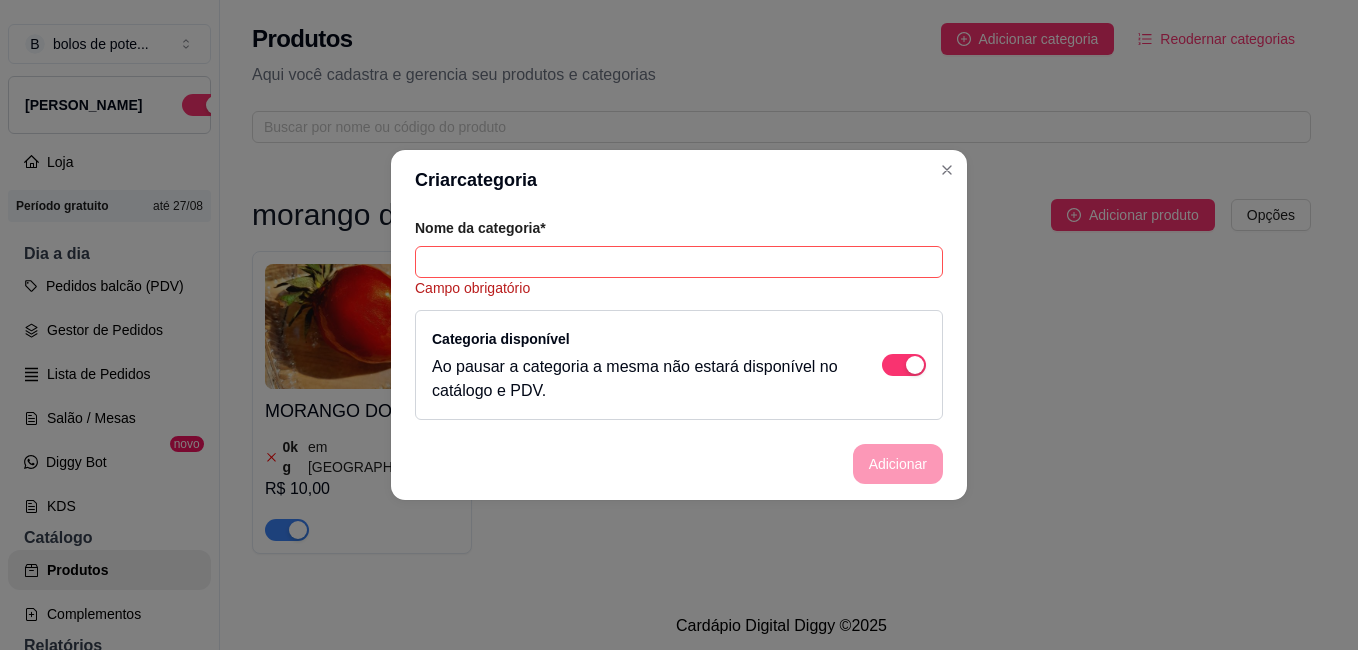 click on "Nome da categoria*" at bounding box center (679, 228) 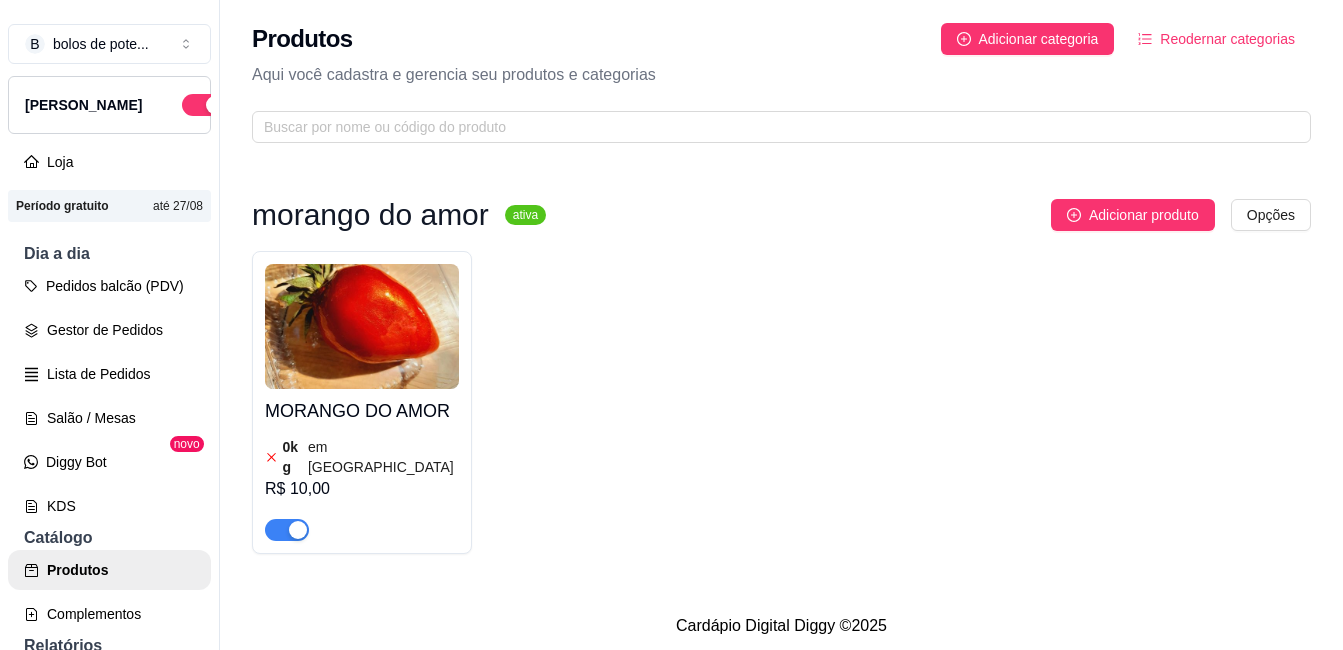 click on "0 kg" at bounding box center [293, 457] 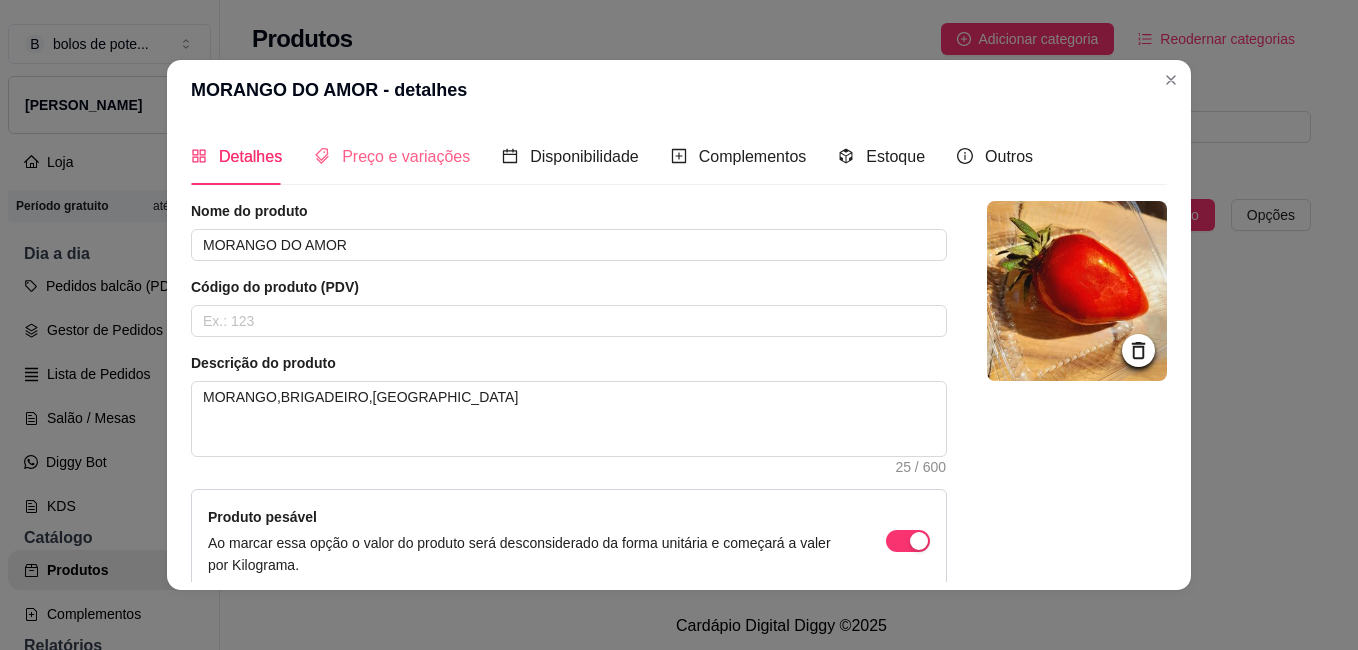 click on "Preço e variações" at bounding box center [392, 156] 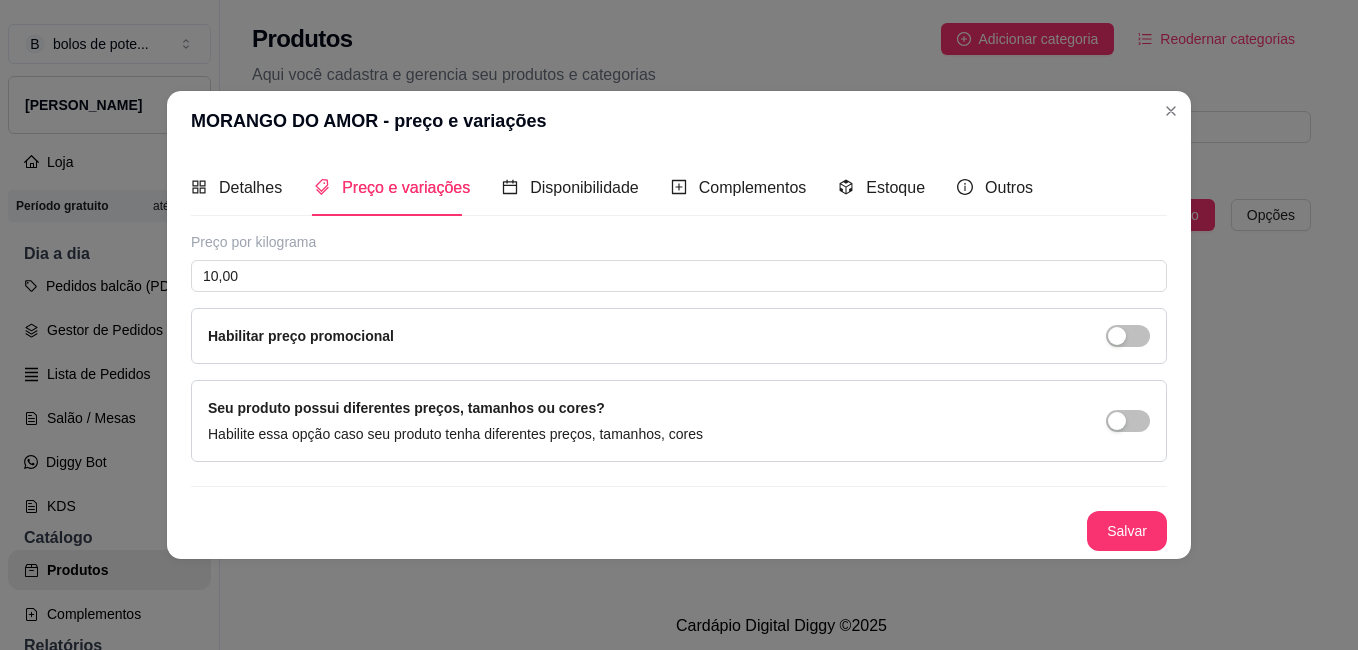 click on "Habilitar preço promocional" at bounding box center (301, 336) 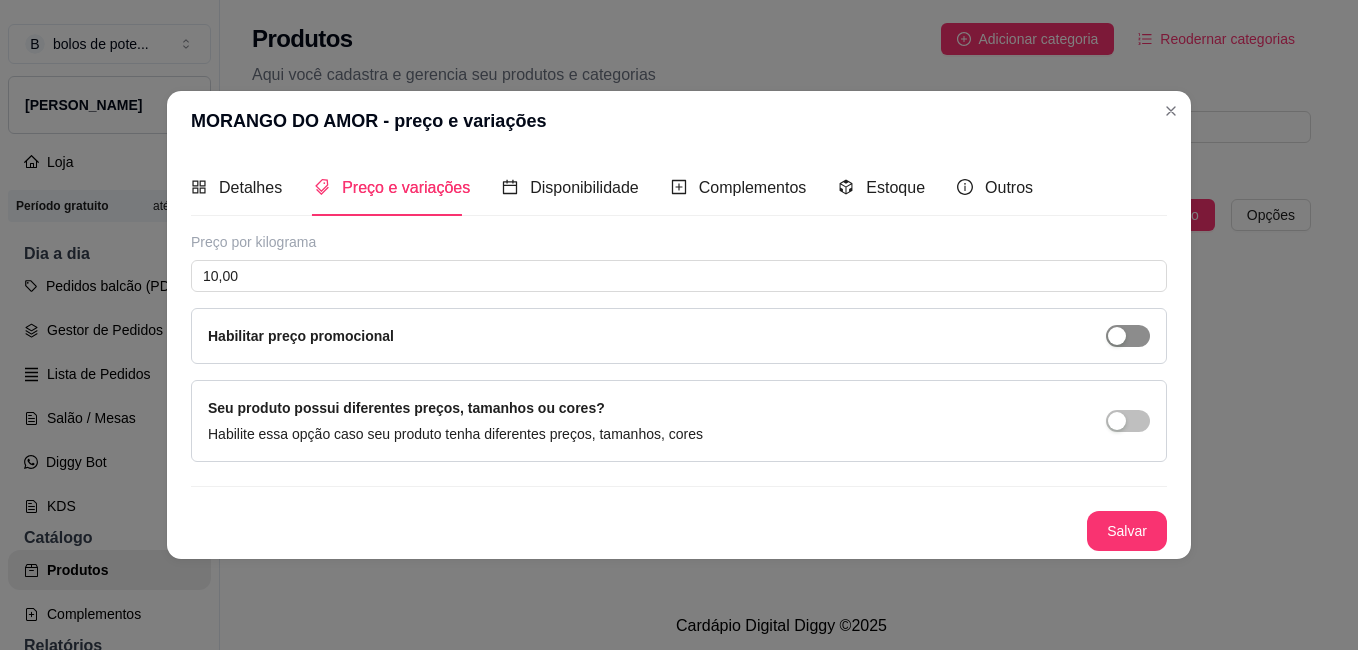 click at bounding box center (1128, 336) 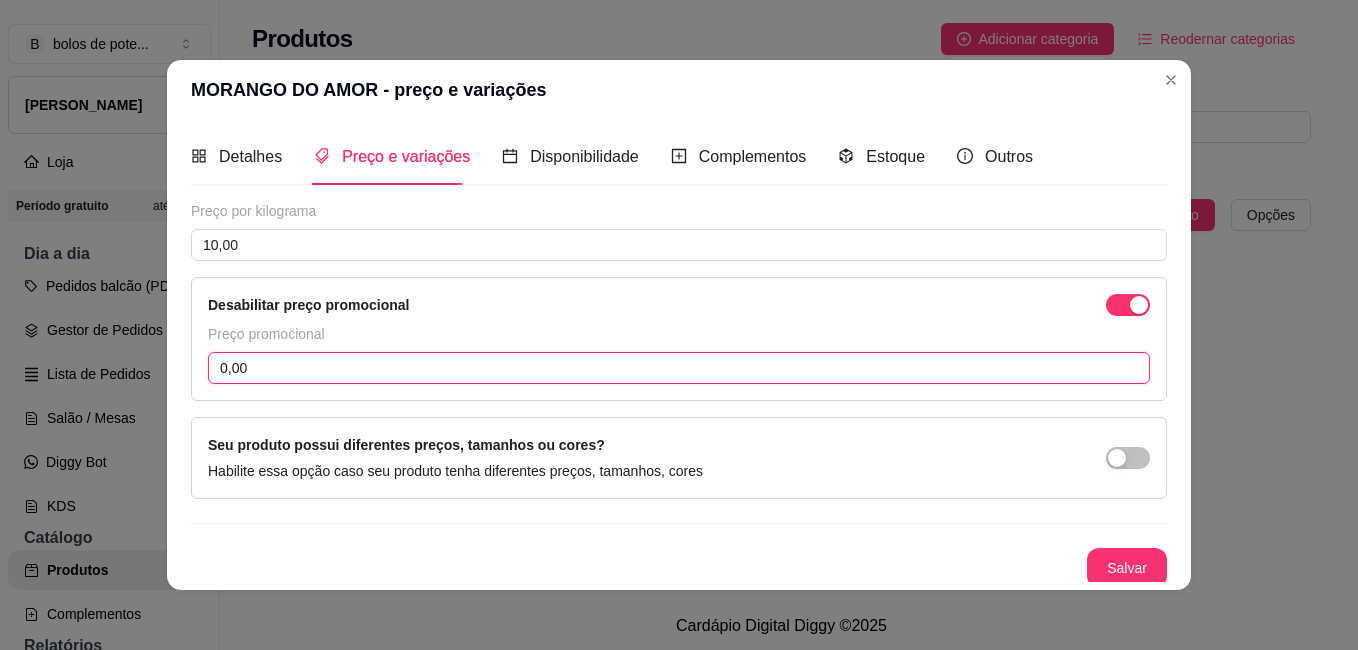 click on "0,00" at bounding box center (679, 368) 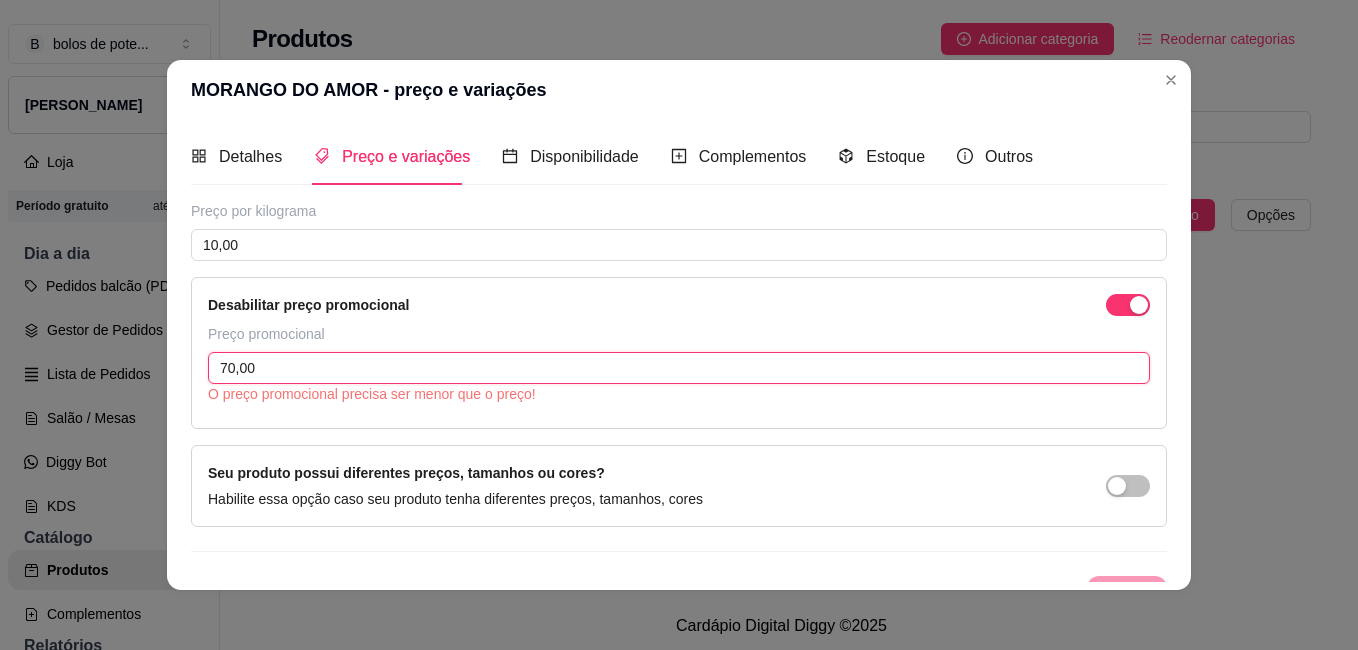 scroll, scrollTop: 34, scrollLeft: 0, axis: vertical 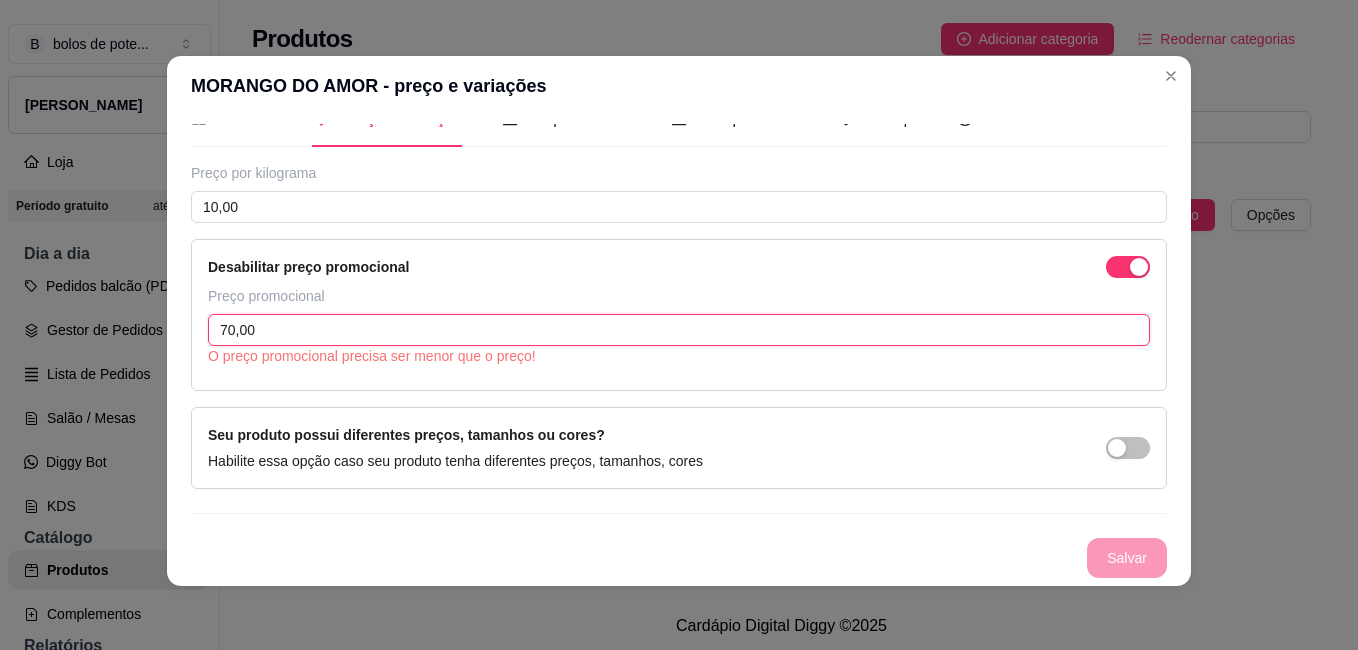 click on "70,00" at bounding box center (679, 330) 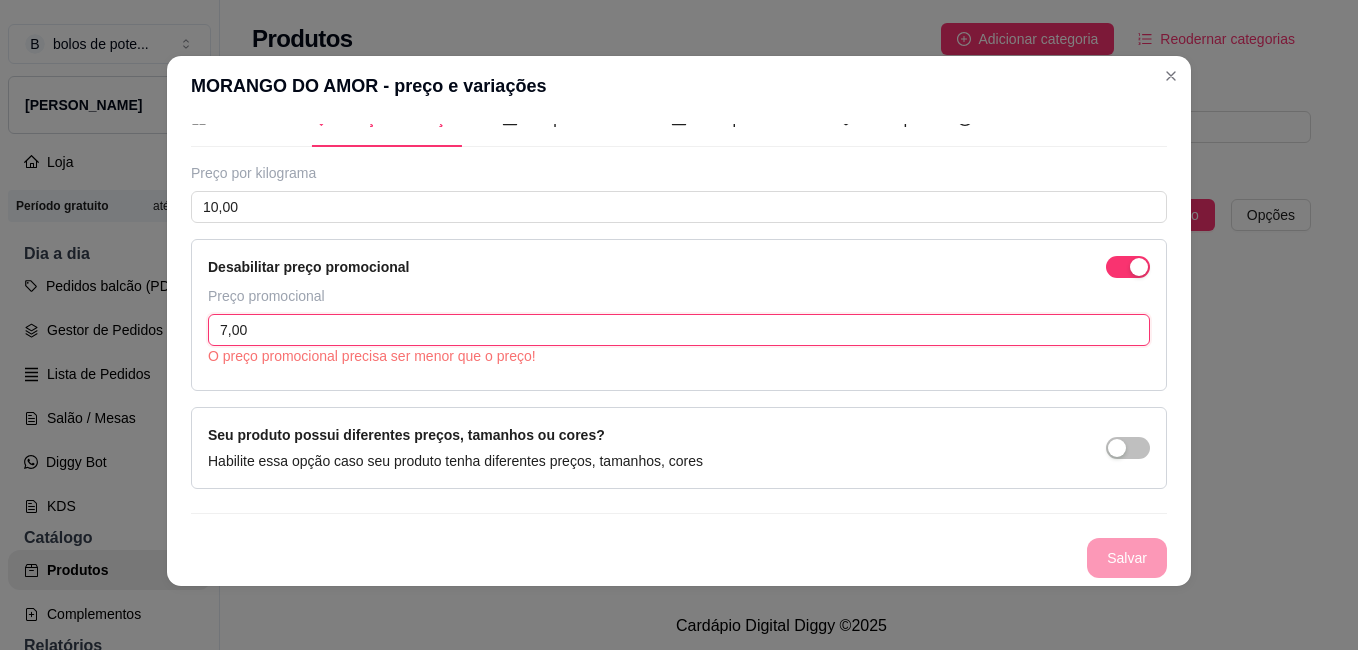 scroll, scrollTop: 6, scrollLeft: 0, axis: vertical 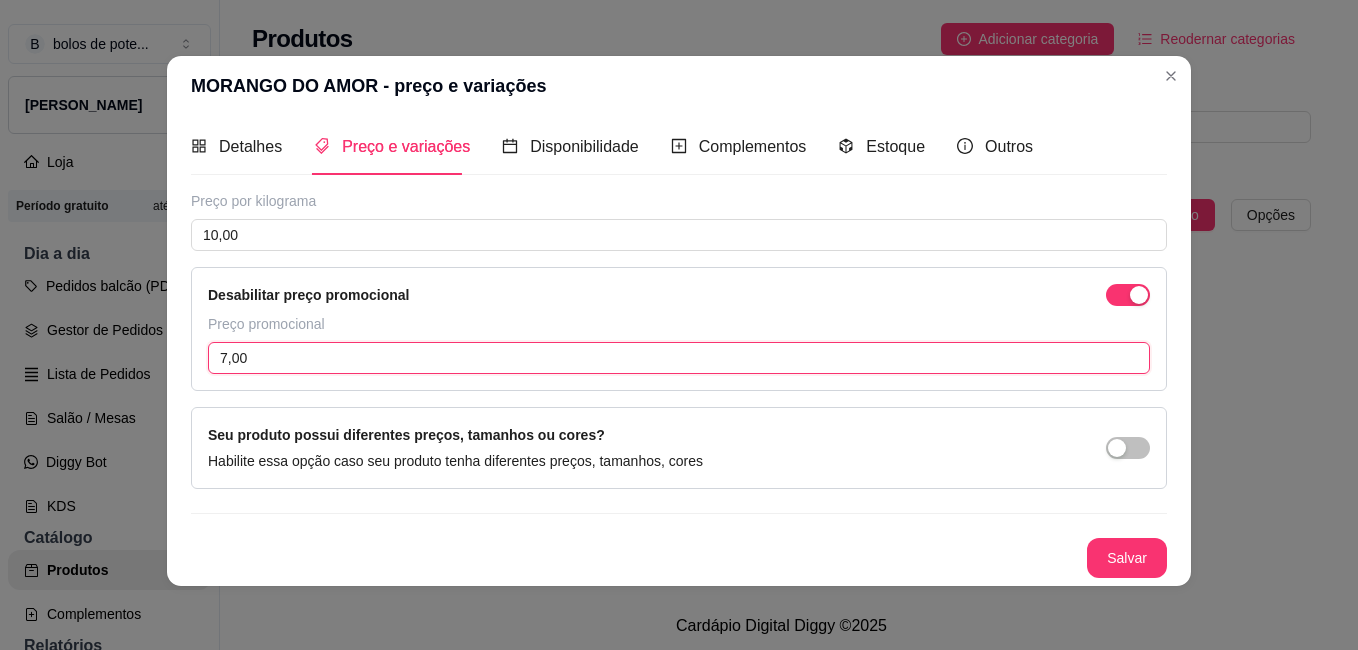 type on "7,00" 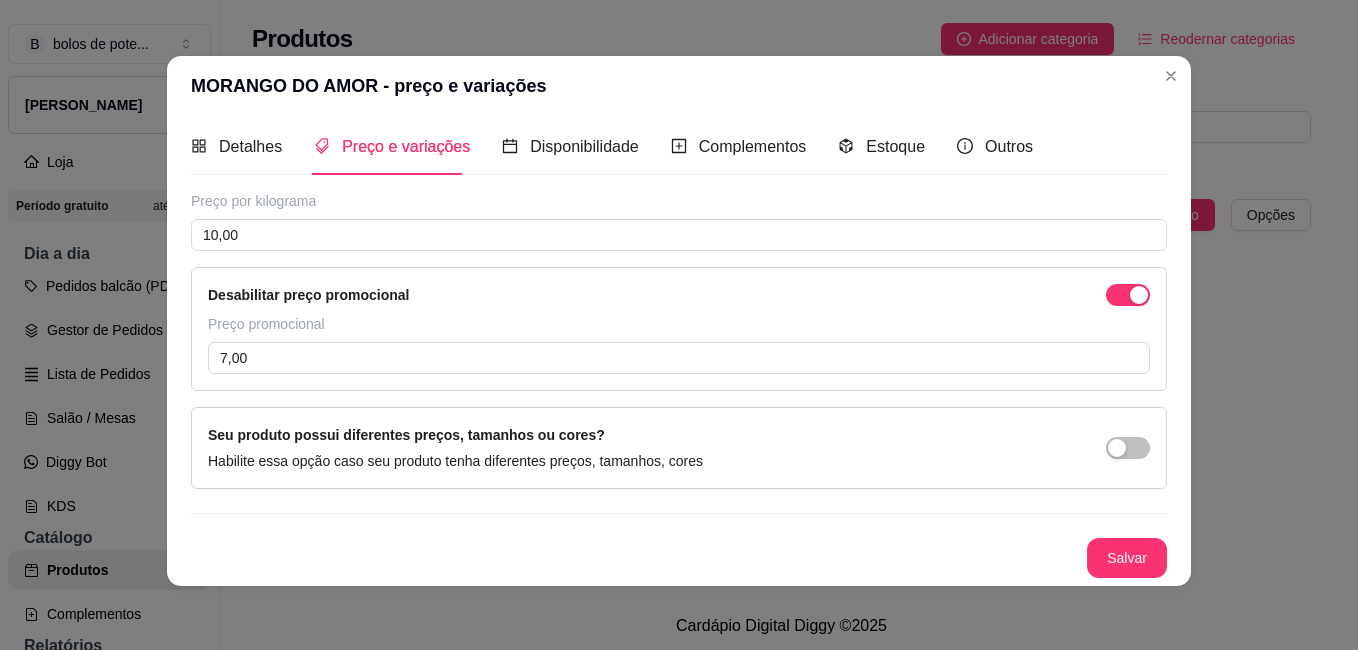 click on "Seu produto possui diferentes preços, tamanhos ou cores? Habilite essa opção caso seu produto tenha diferentes preços, tamanhos, cores" at bounding box center (679, 448) 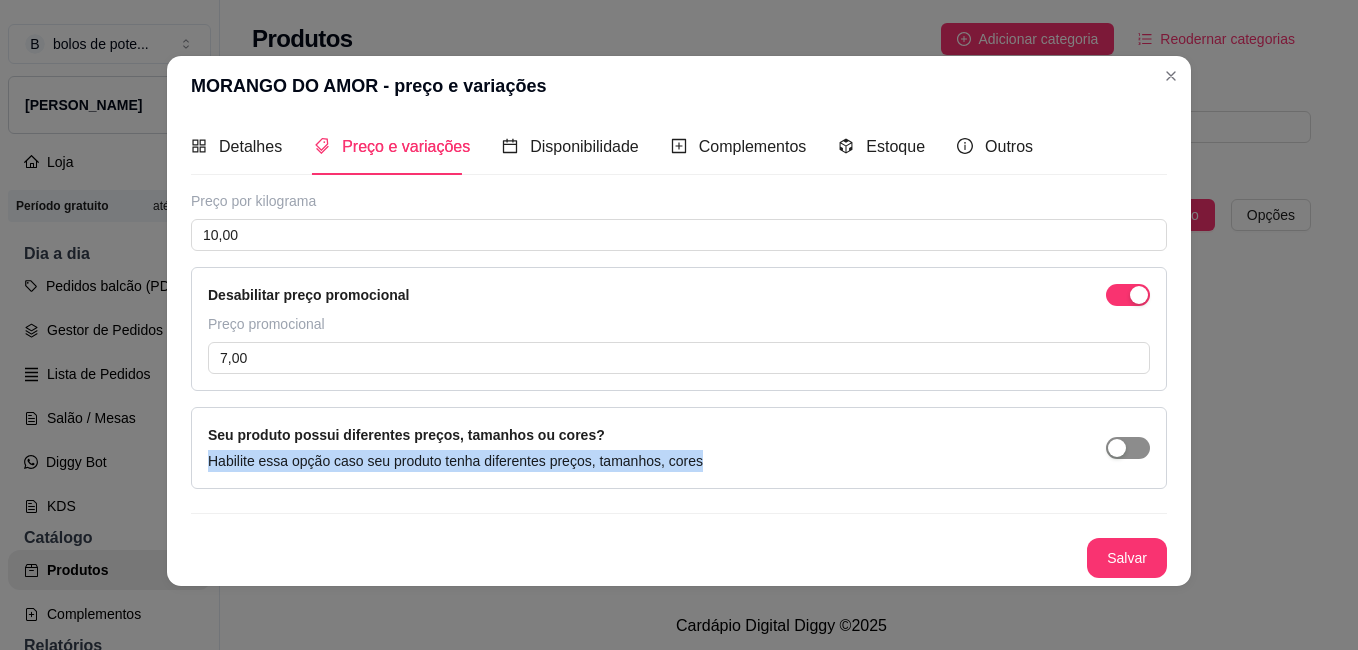 click at bounding box center (1128, 448) 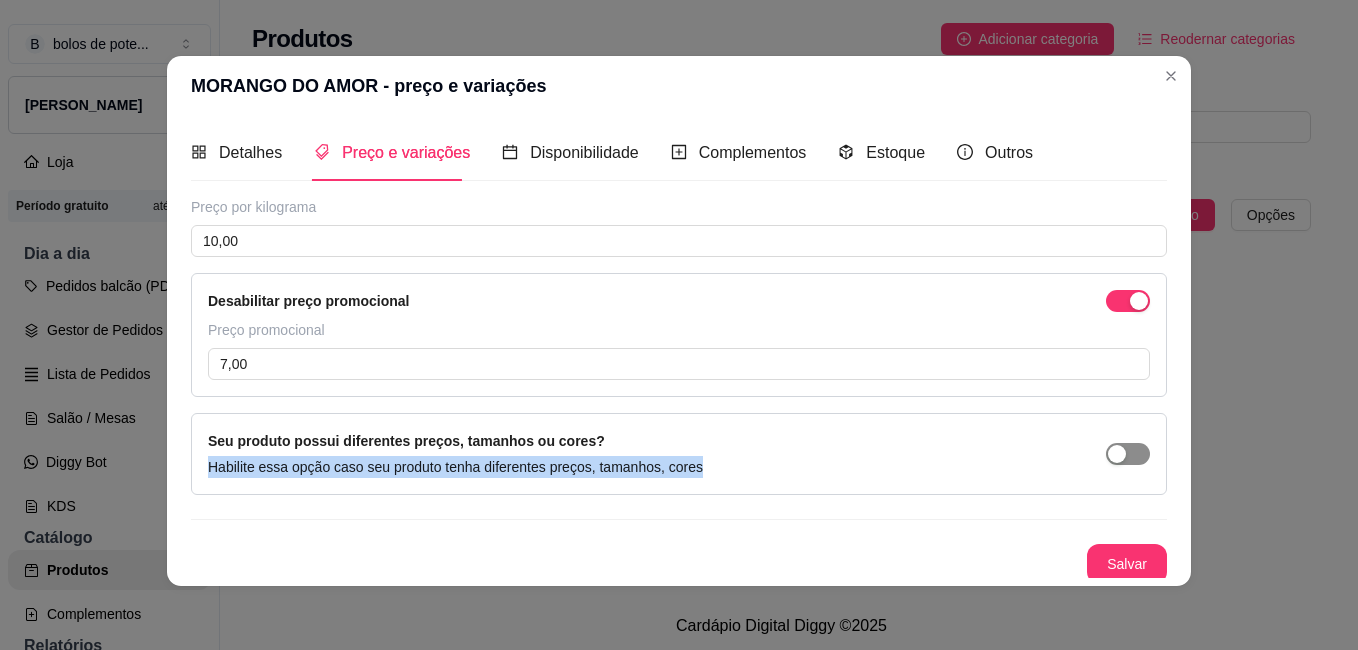 scroll, scrollTop: 0, scrollLeft: 0, axis: both 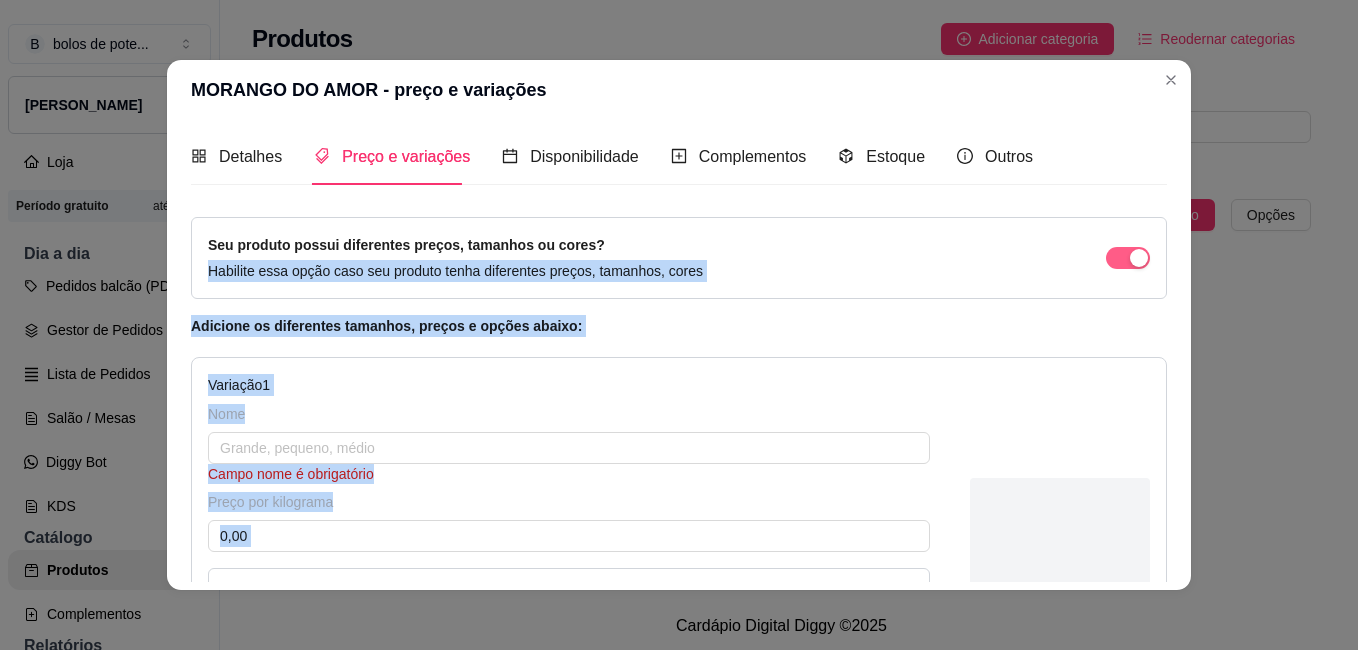 click at bounding box center [1060, 571] 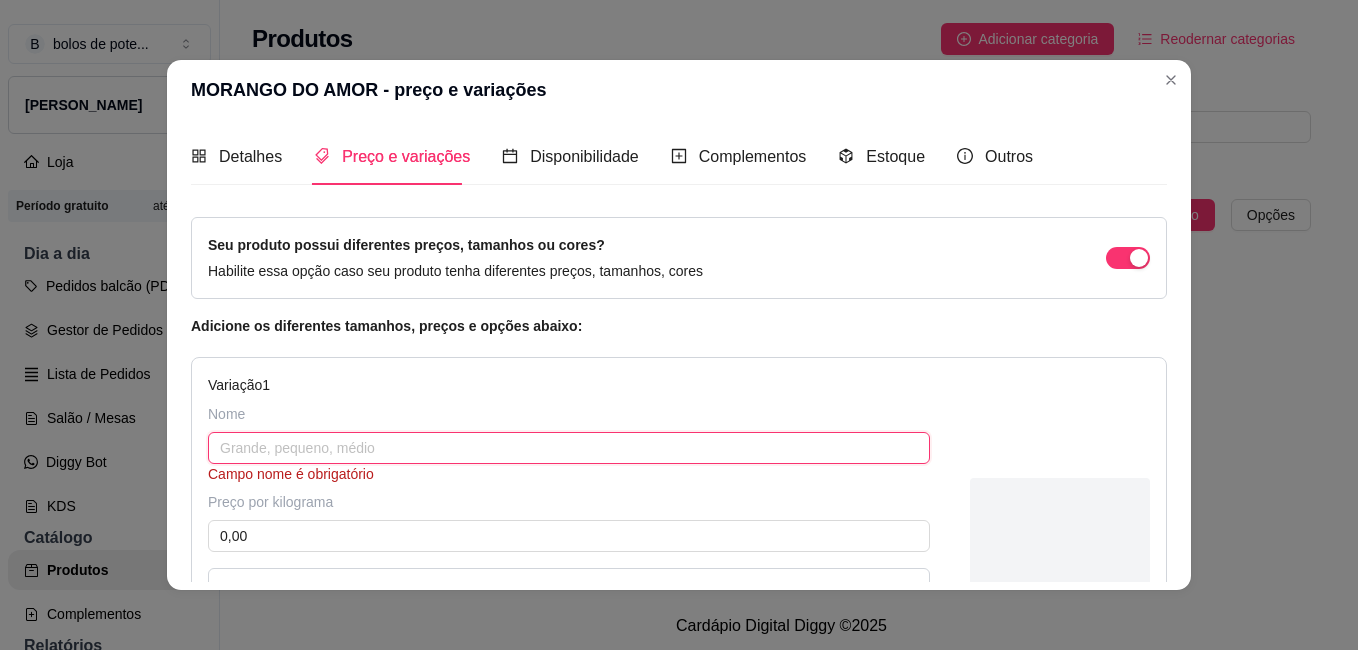click at bounding box center (569, 448) 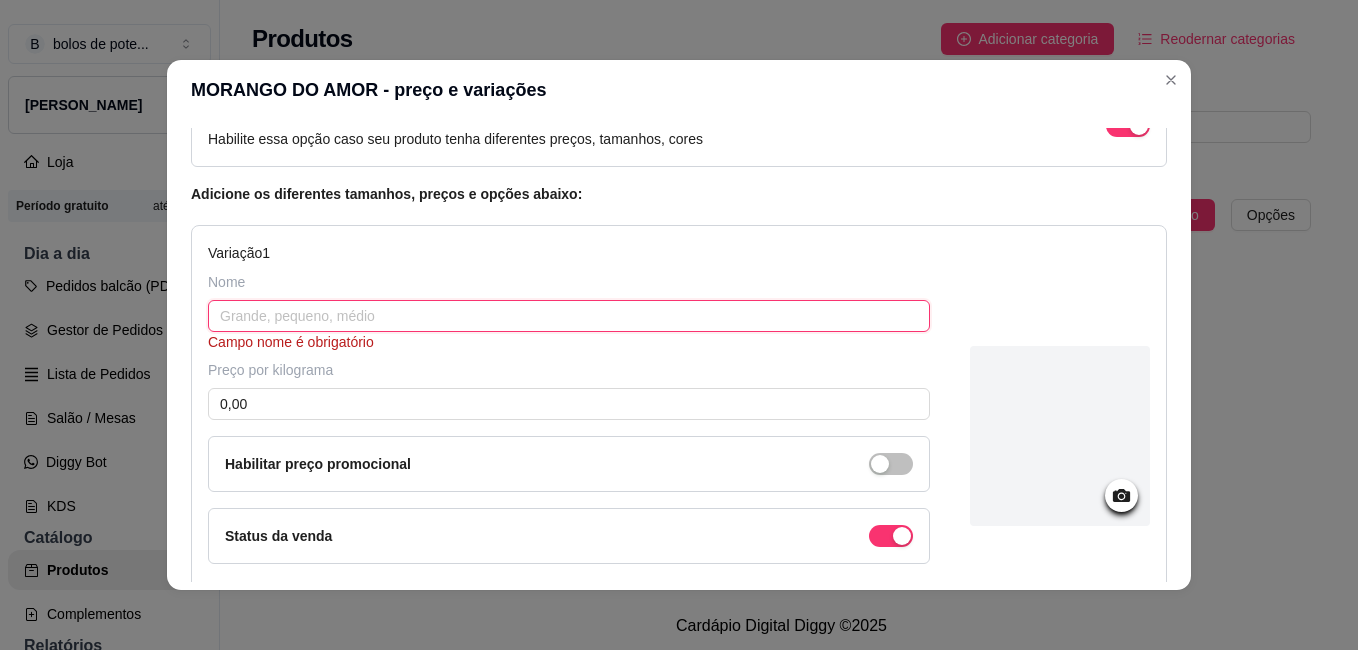 scroll, scrollTop: 200, scrollLeft: 0, axis: vertical 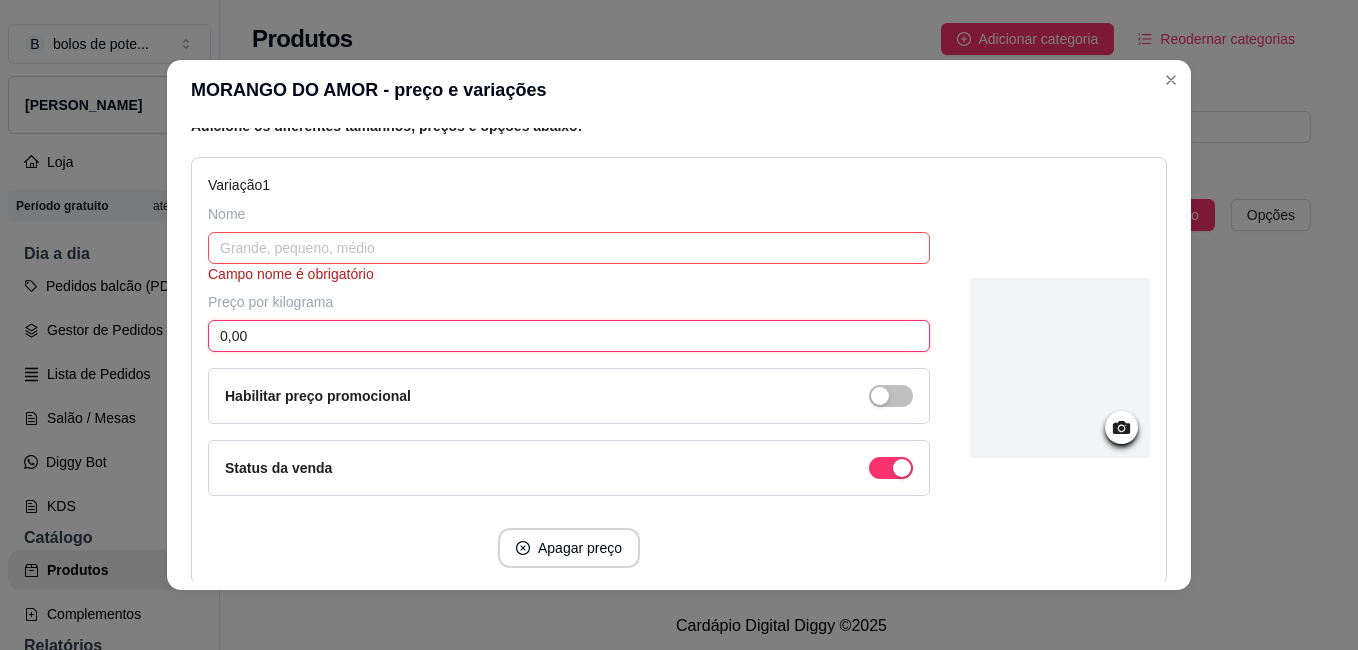 click on "0,00" at bounding box center (569, 336) 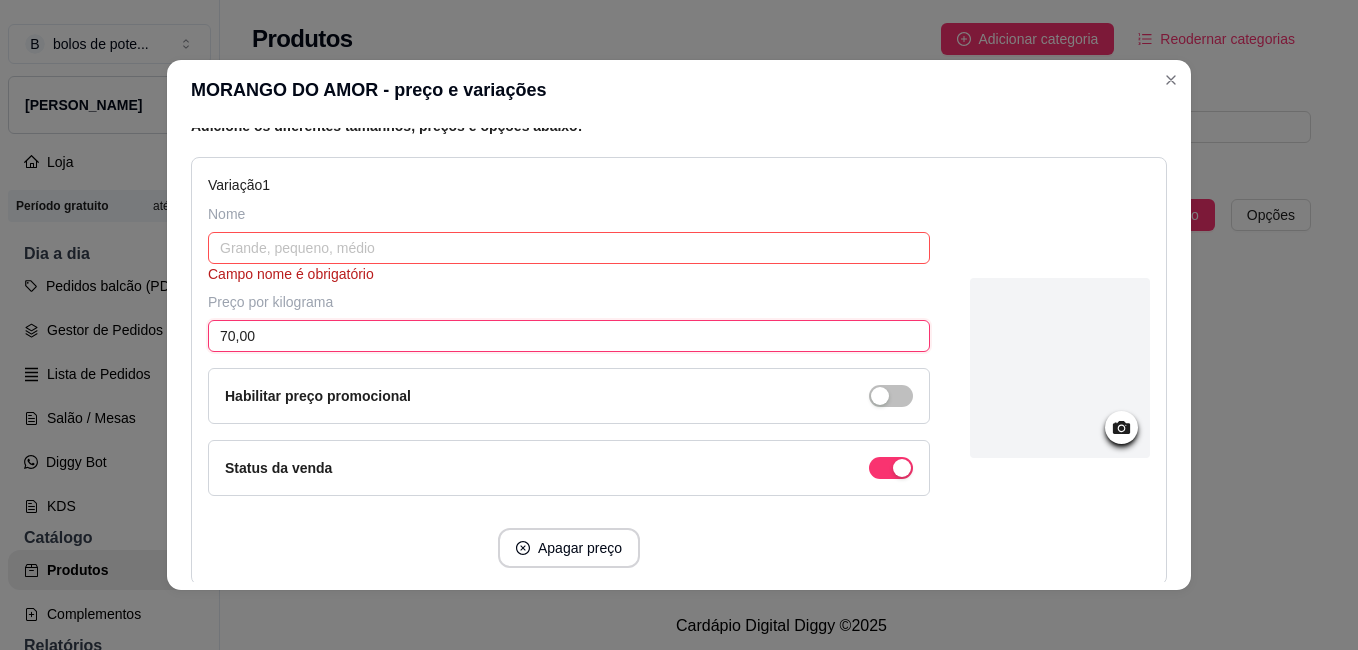 type on "70,00" 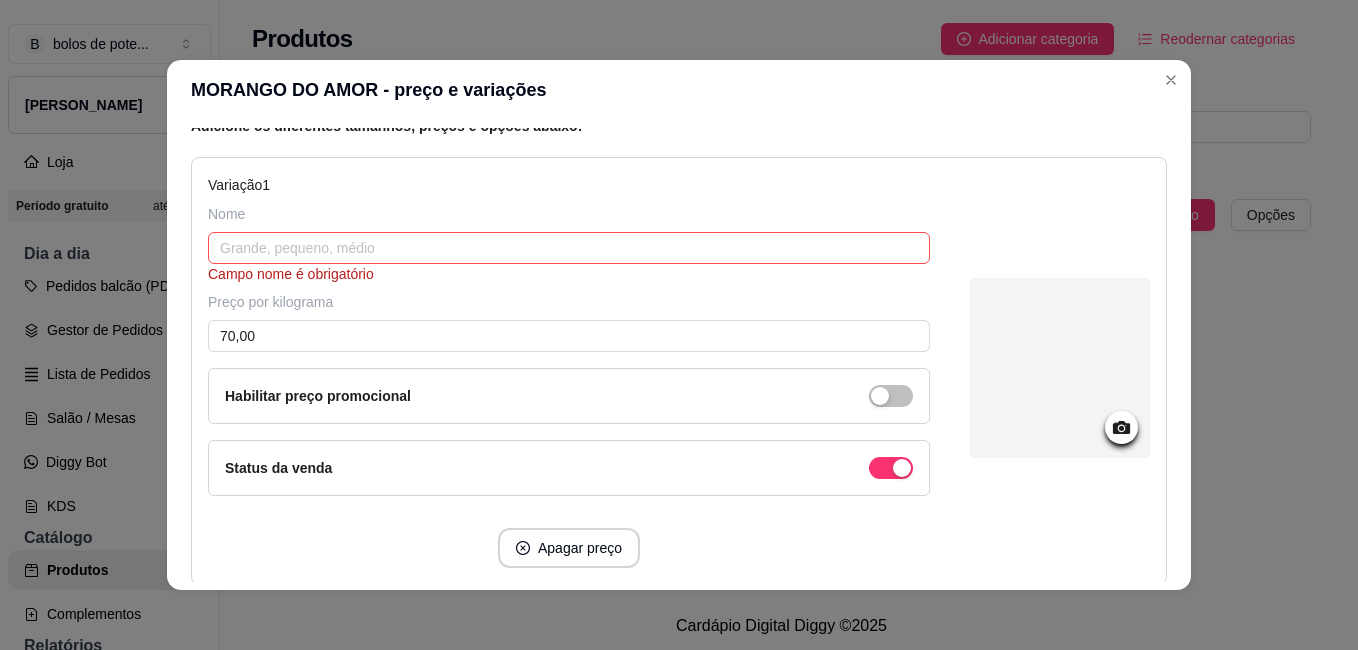 click on "Habilitar preço promocional" at bounding box center [569, 396] 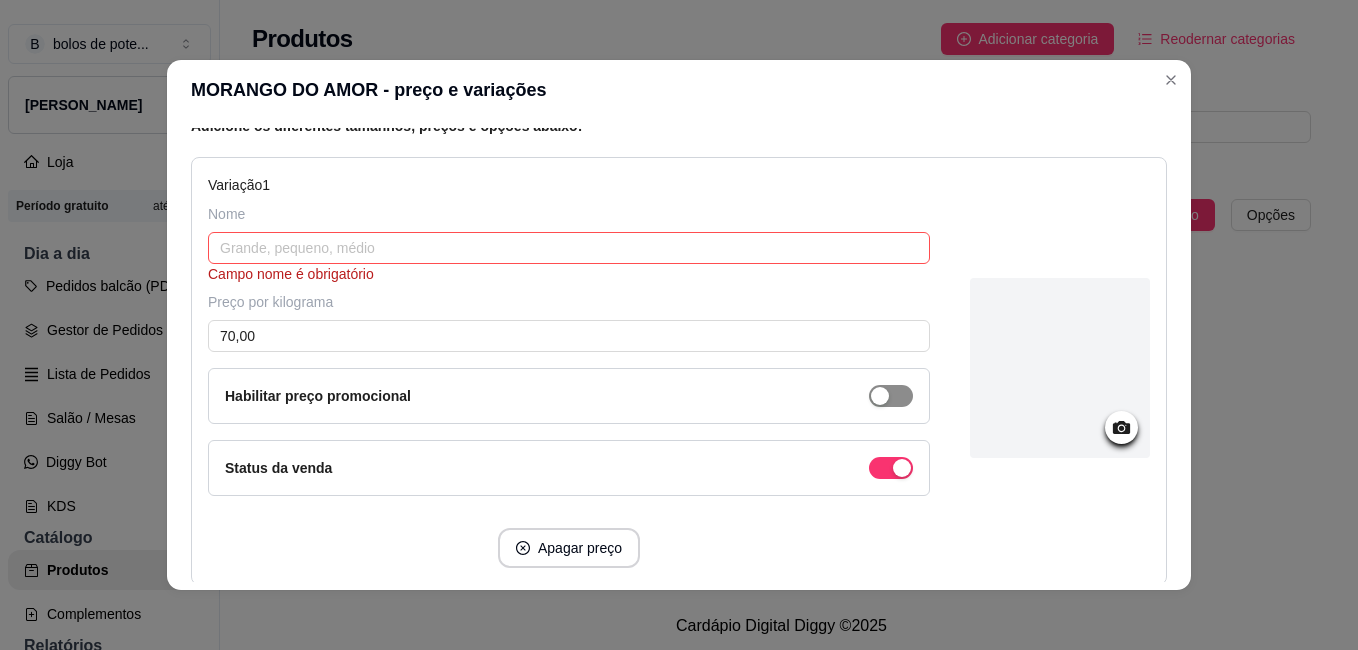 click at bounding box center [880, 396] 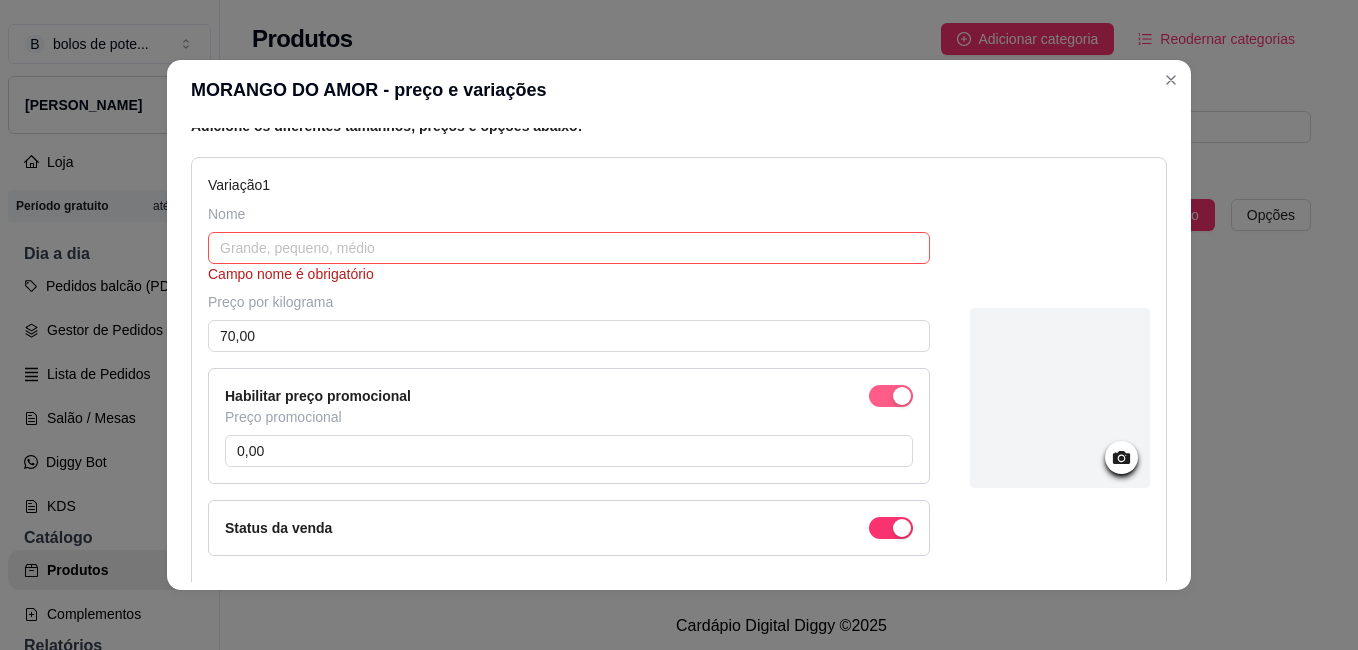 click at bounding box center [891, 396] 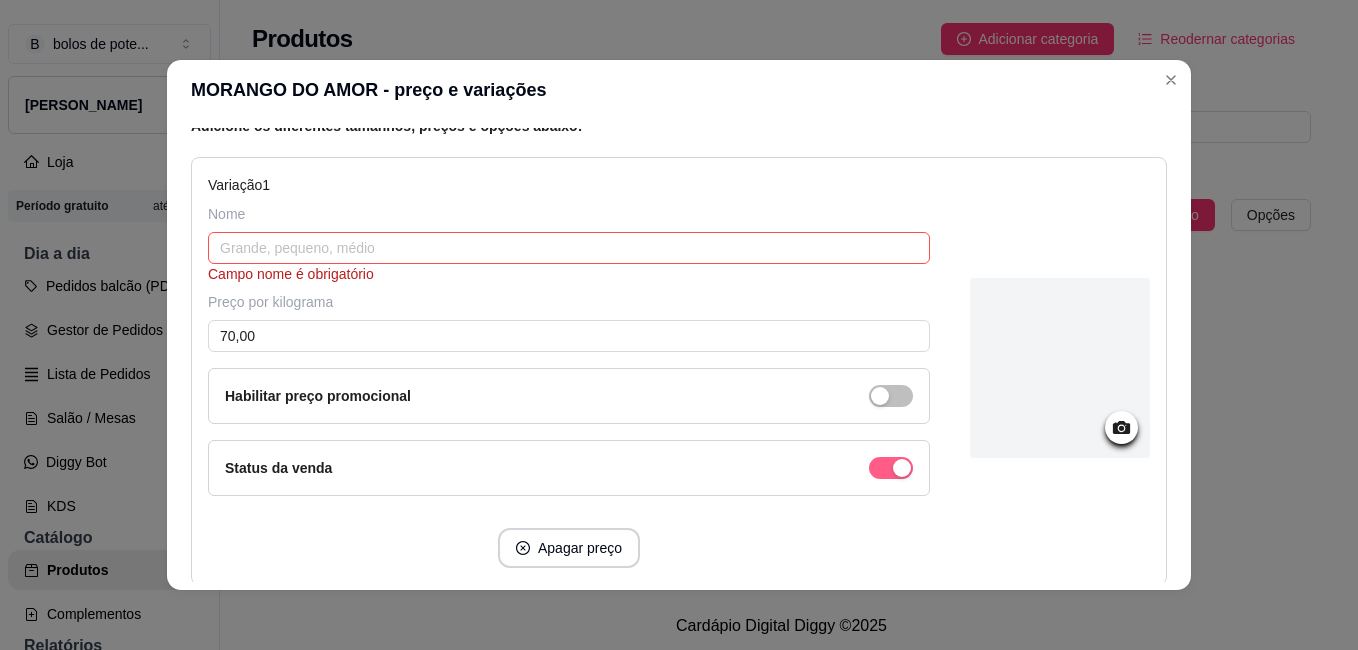 click at bounding box center [902, 468] 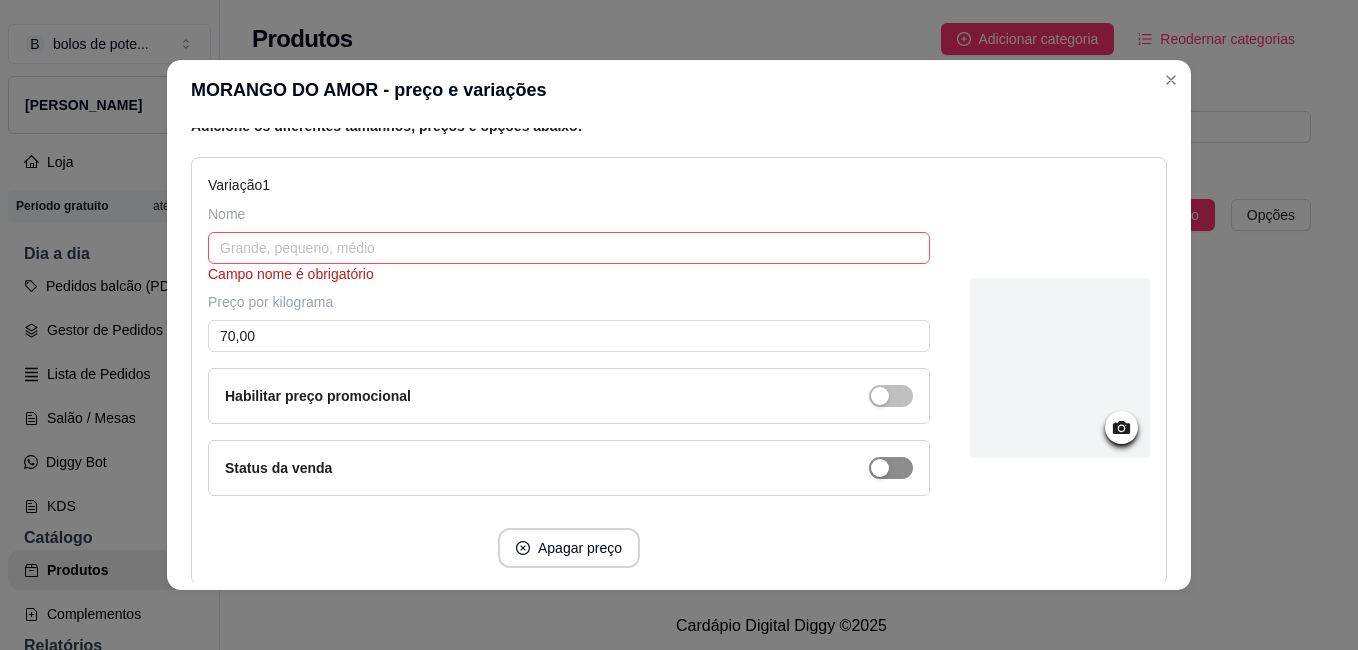 click at bounding box center (891, 468) 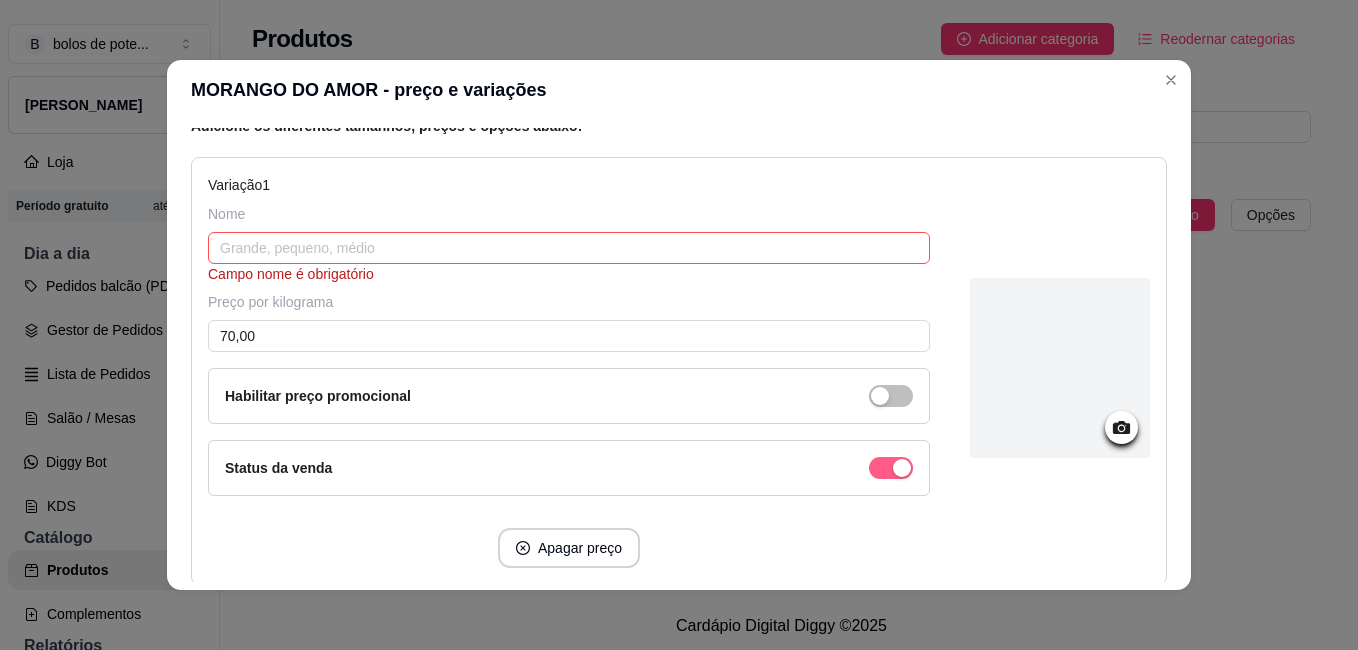 click at bounding box center (902, 468) 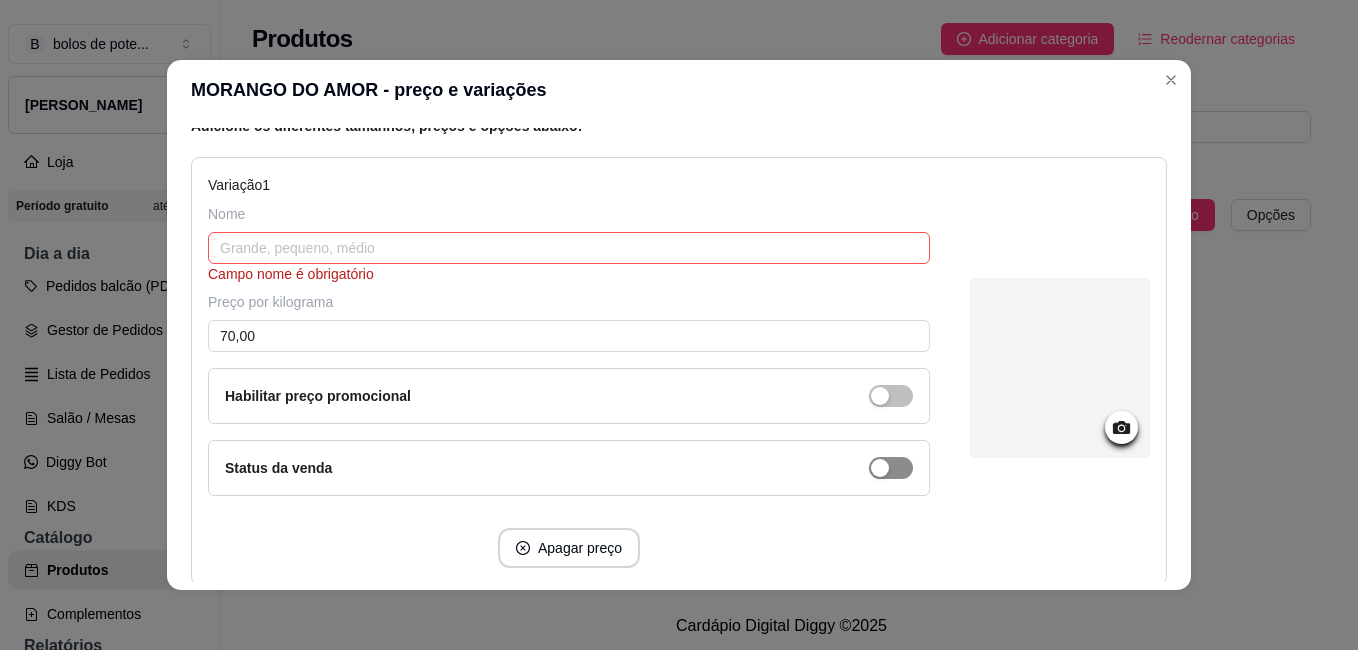 click at bounding box center (891, 468) 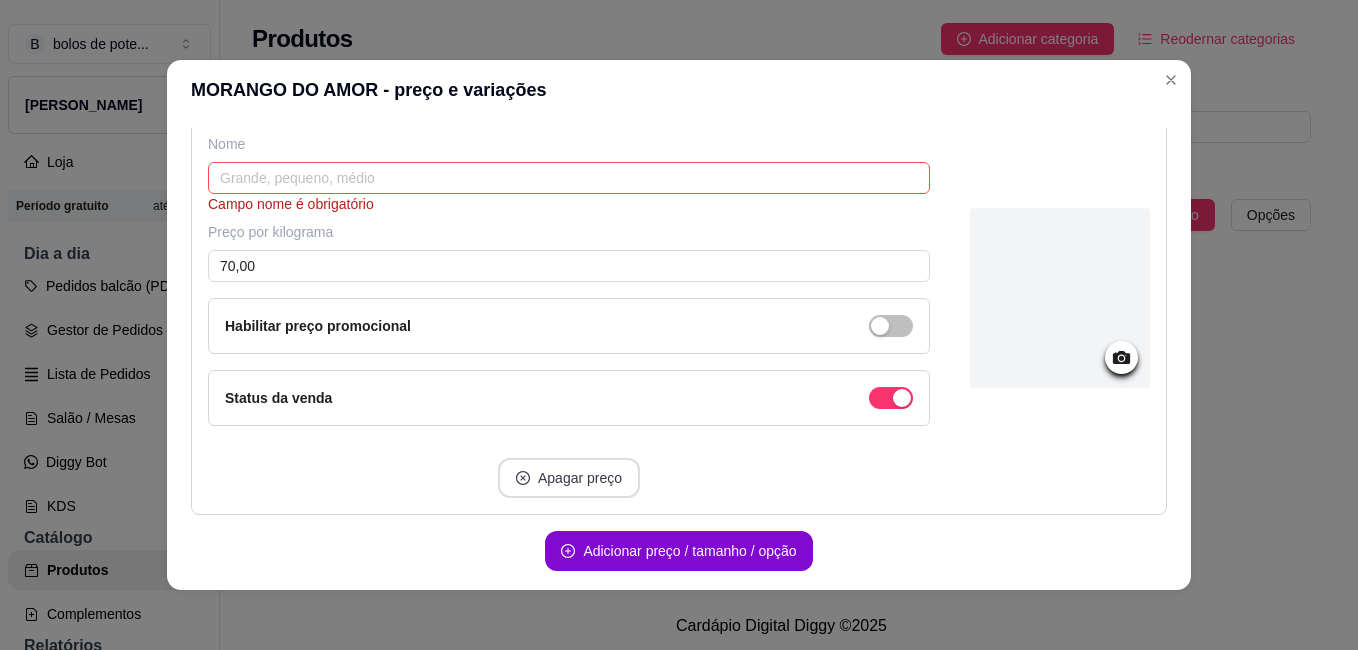 scroll, scrollTop: 348, scrollLeft: 0, axis: vertical 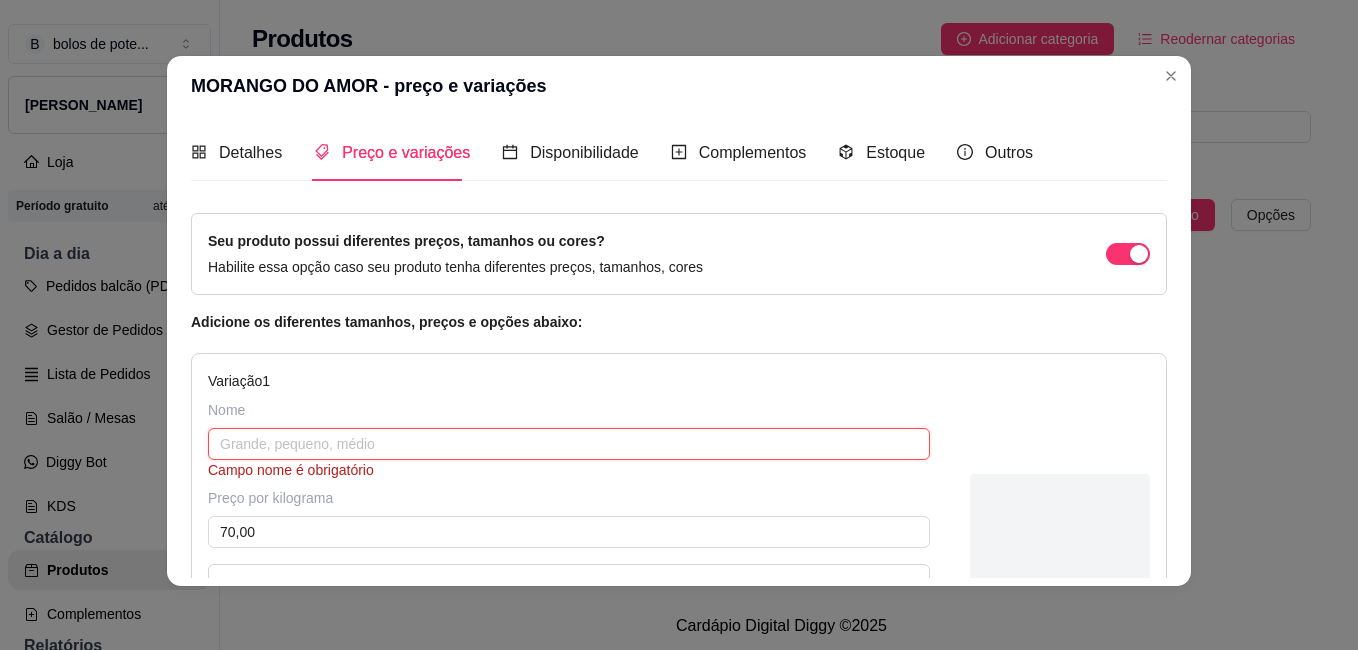 click at bounding box center [569, 444] 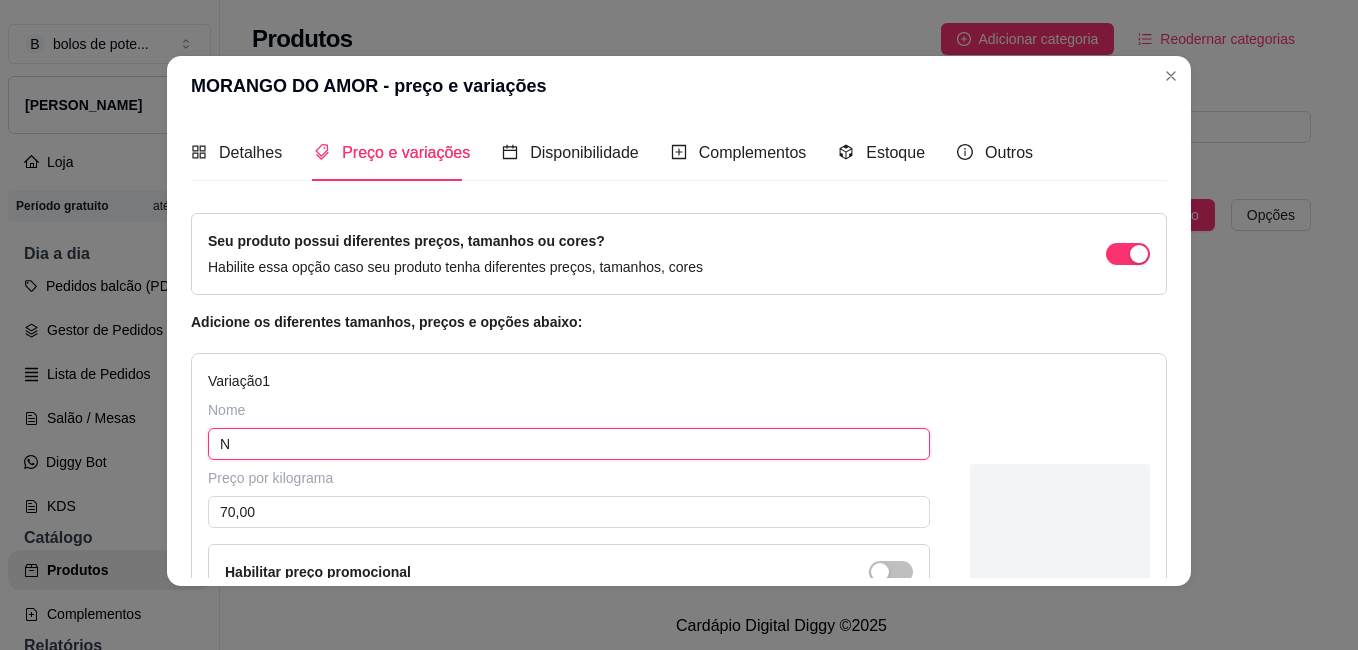 type on "N" 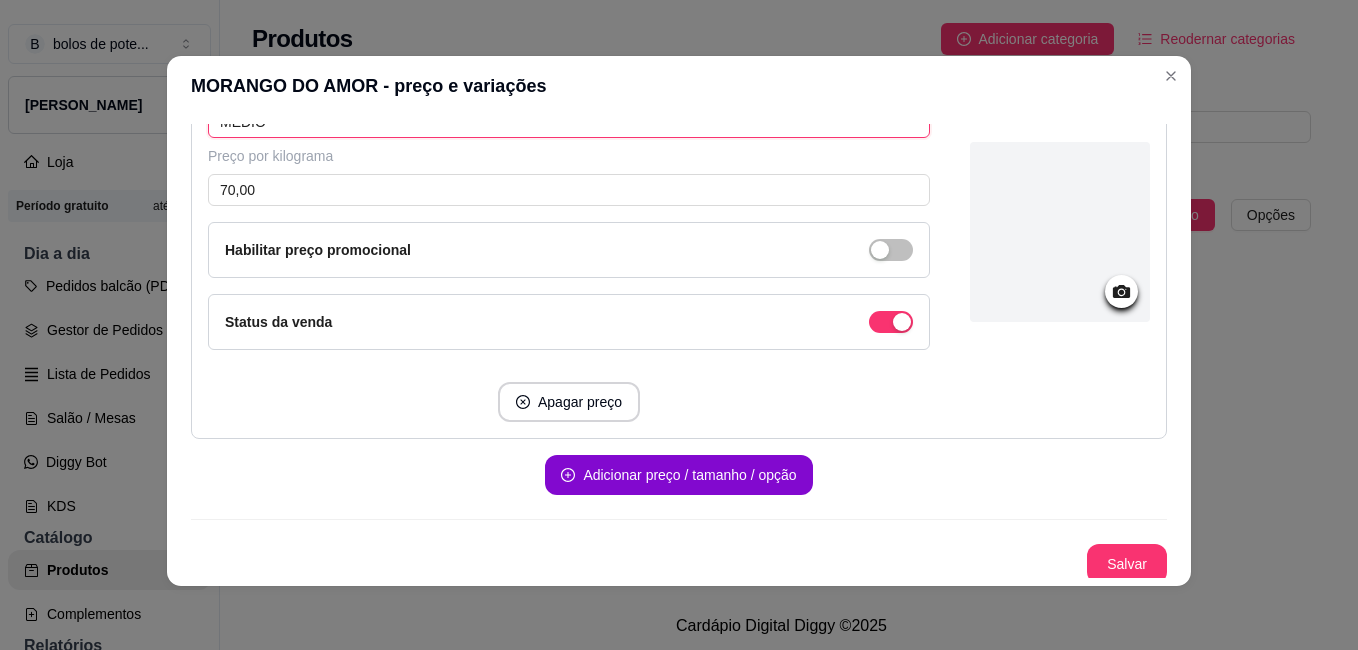 scroll, scrollTop: 328, scrollLeft: 0, axis: vertical 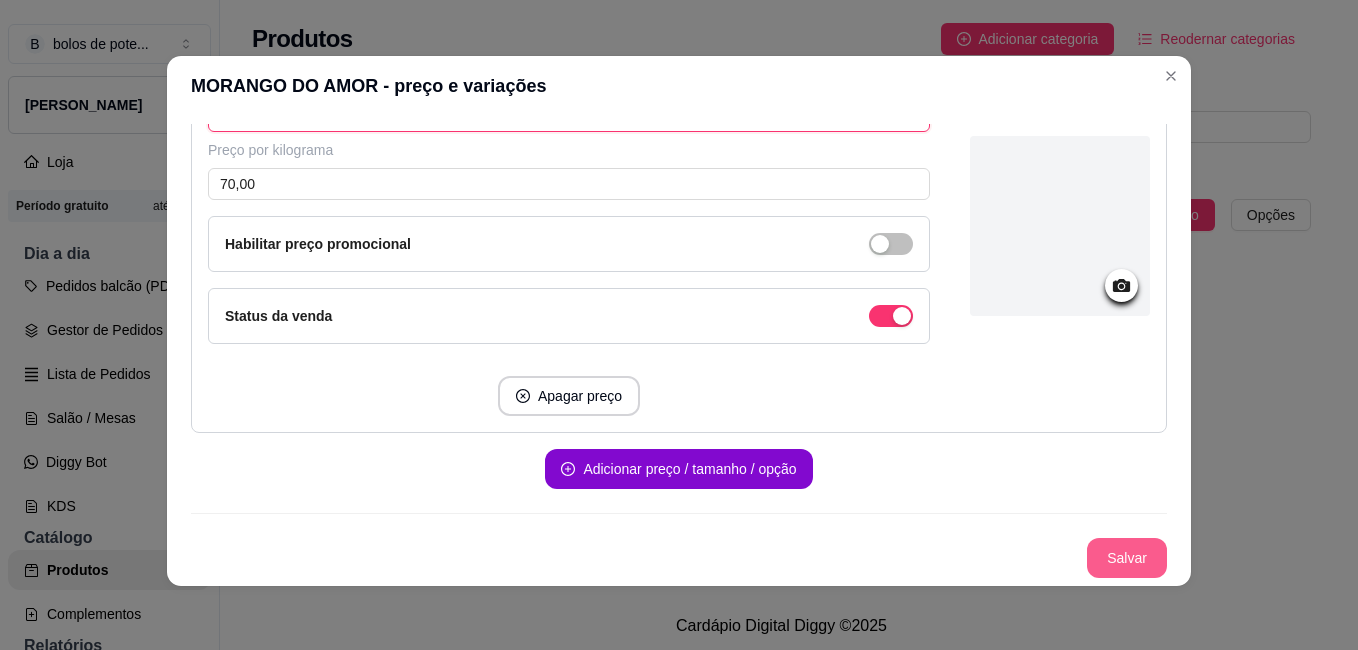 type on "MEDIO" 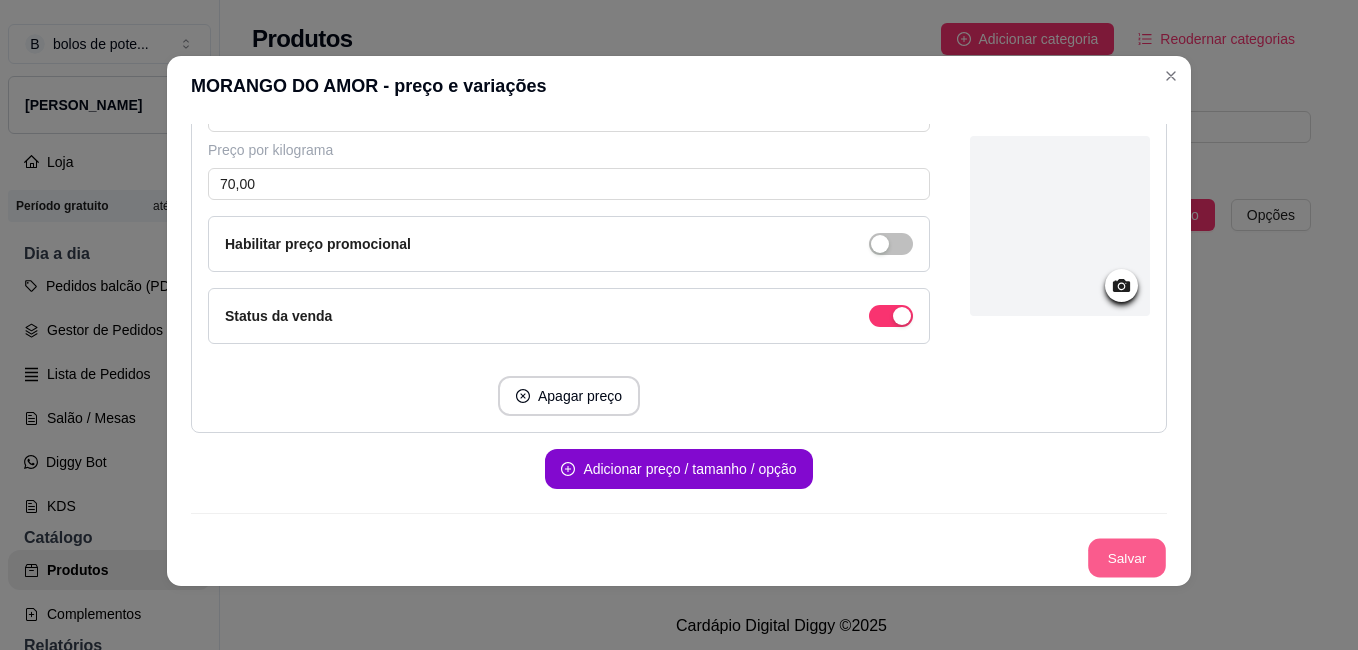 click on "Salvar" at bounding box center [1127, 558] 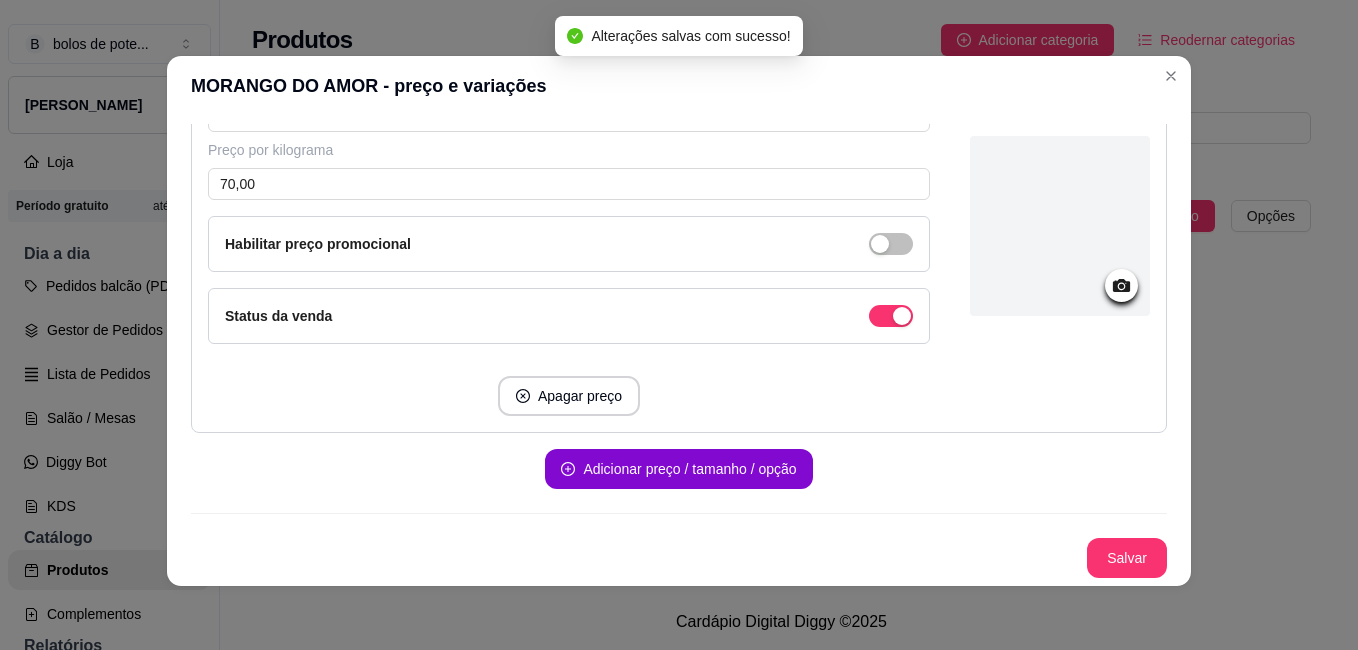 scroll, scrollTop: 0, scrollLeft: 0, axis: both 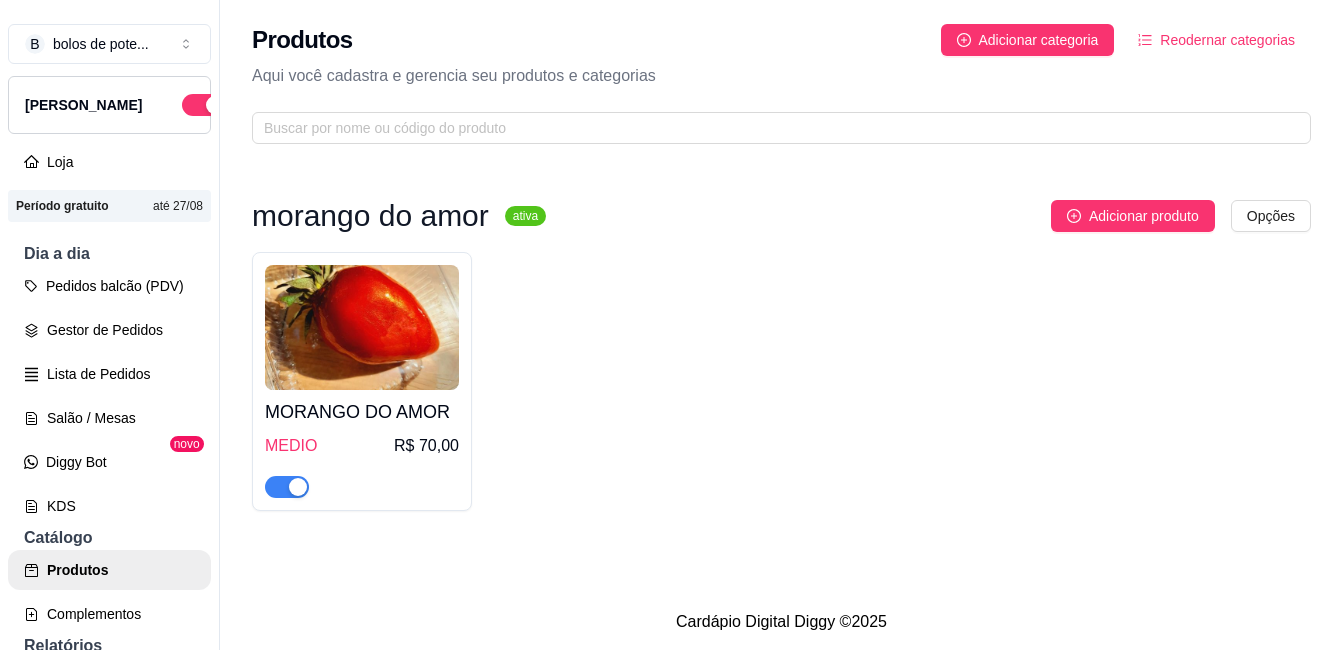 click on "R$ 70,00" at bounding box center [426, 446] 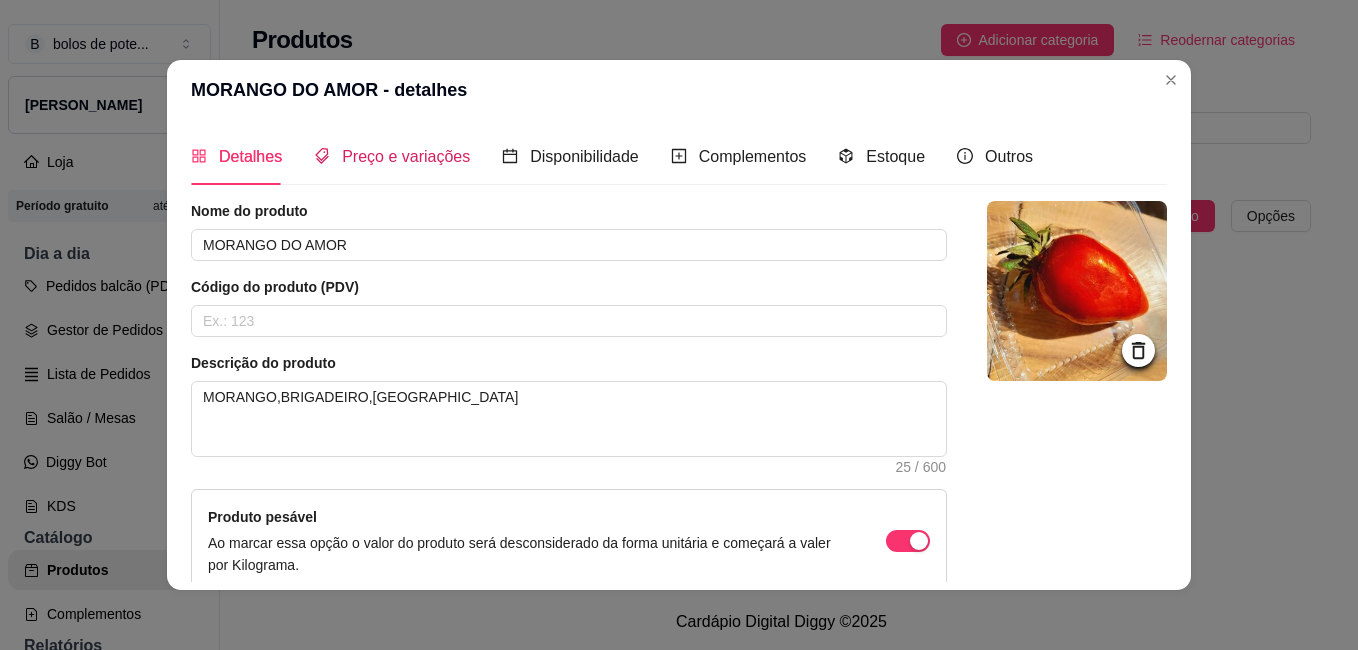 click on "Preço e variações" at bounding box center (392, 156) 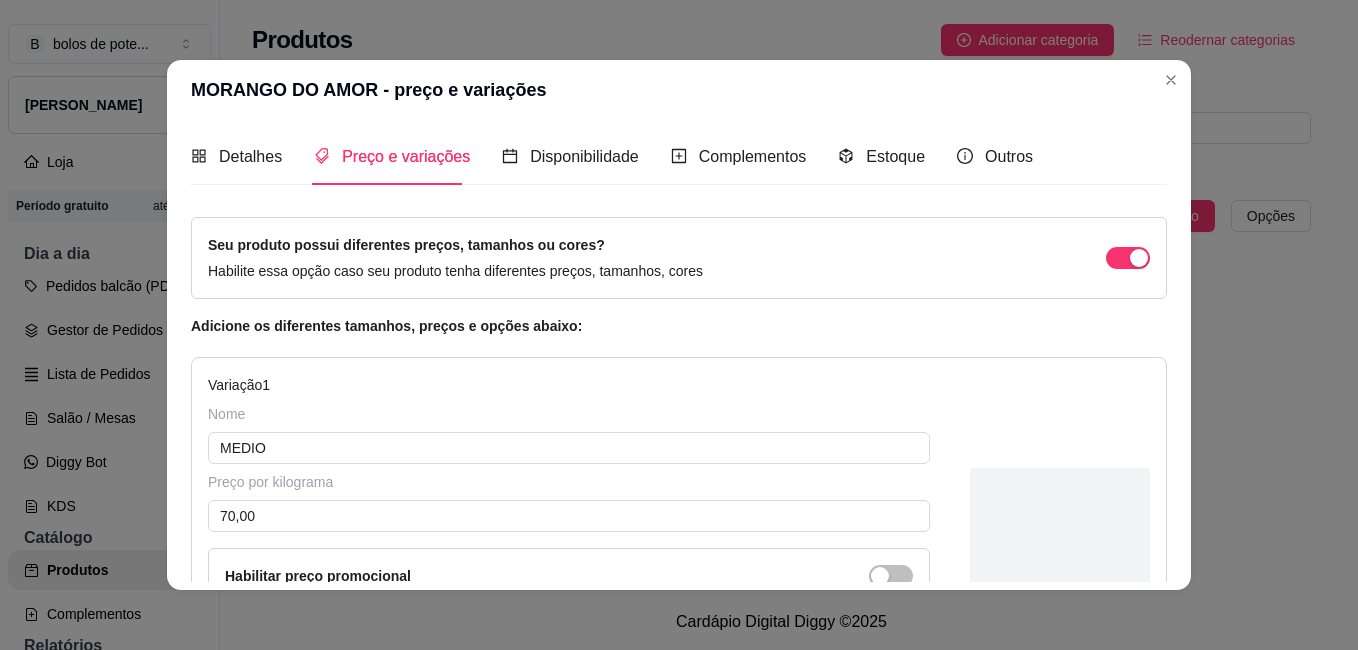 type 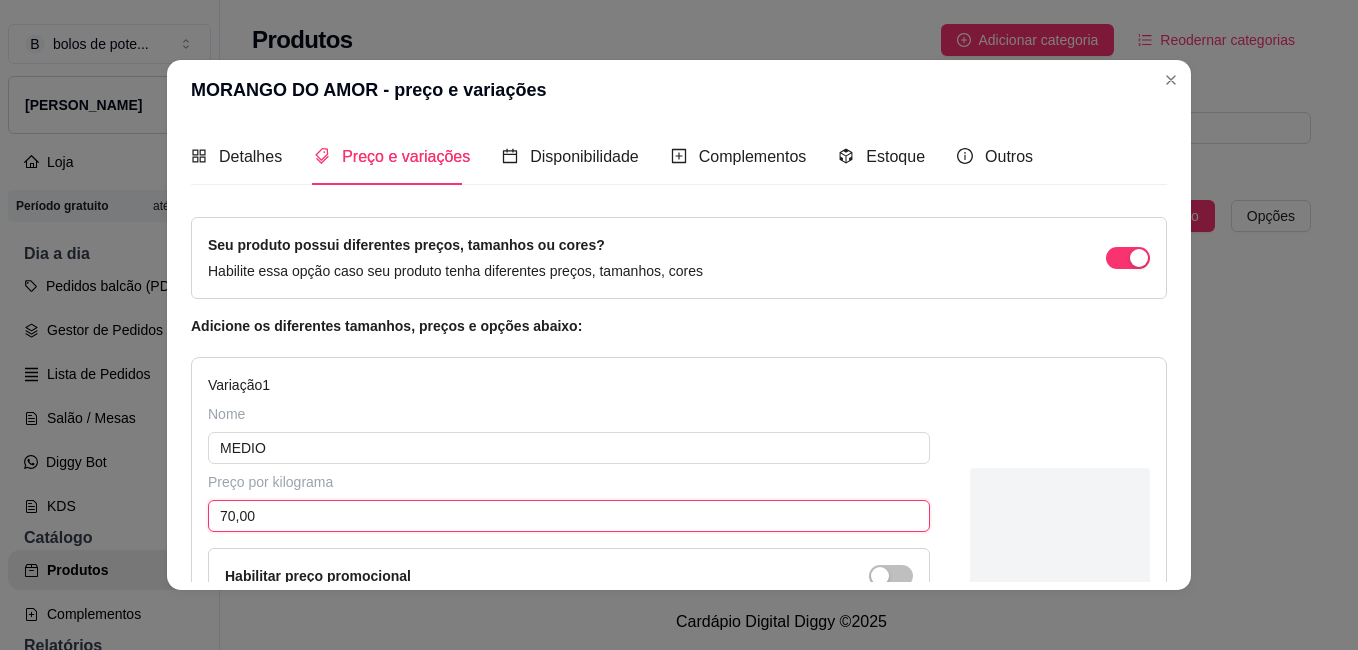 click on "70,00" at bounding box center [569, 516] 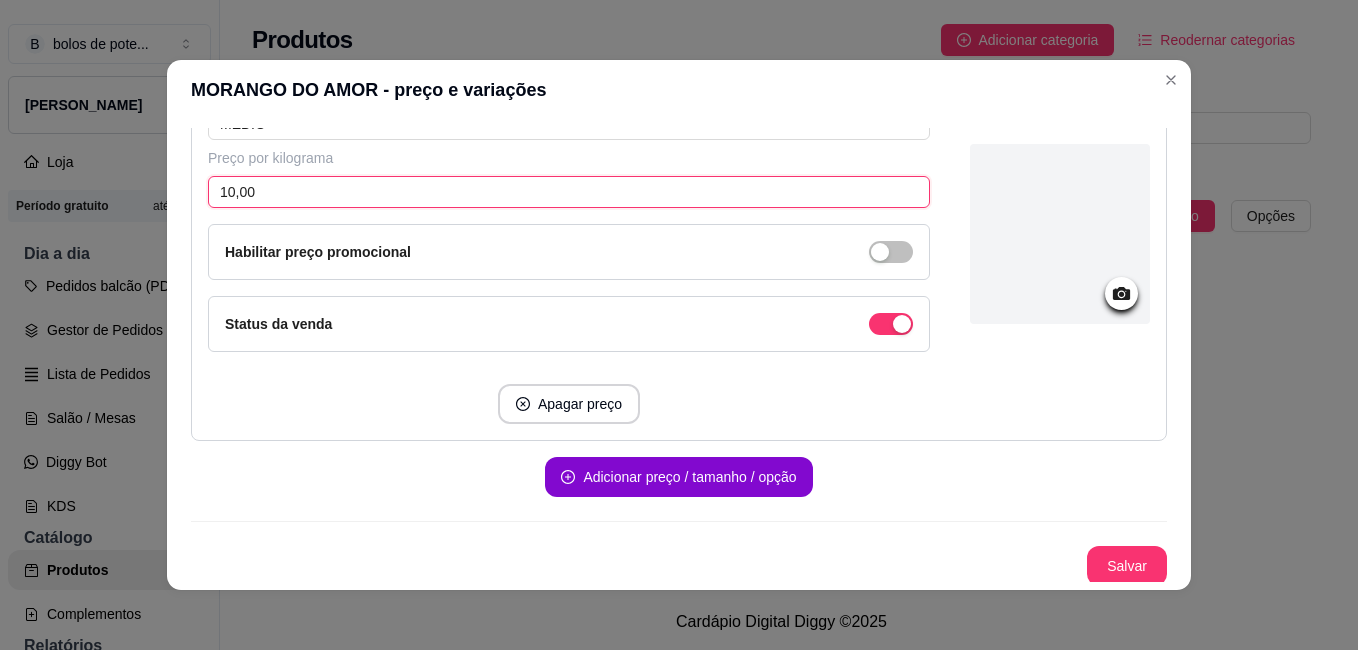 scroll, scrollTop: 328, scrollLeft: 0, axis: vertical 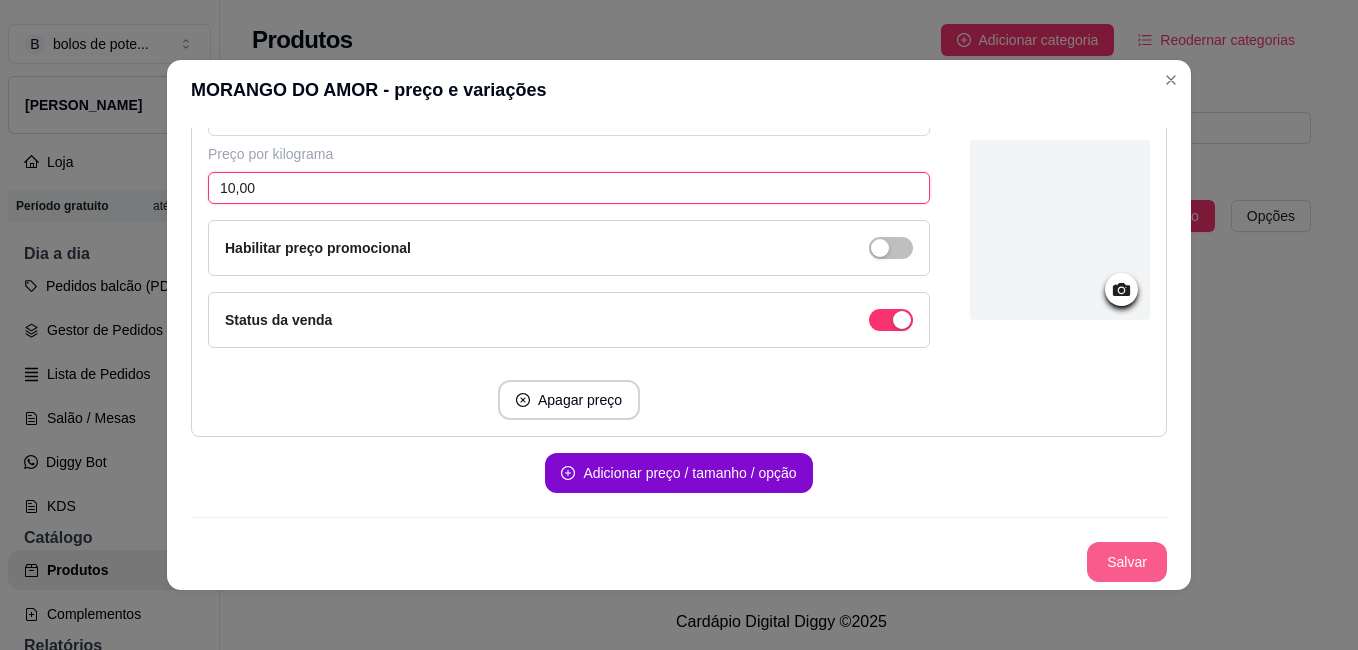 type on "10,00" 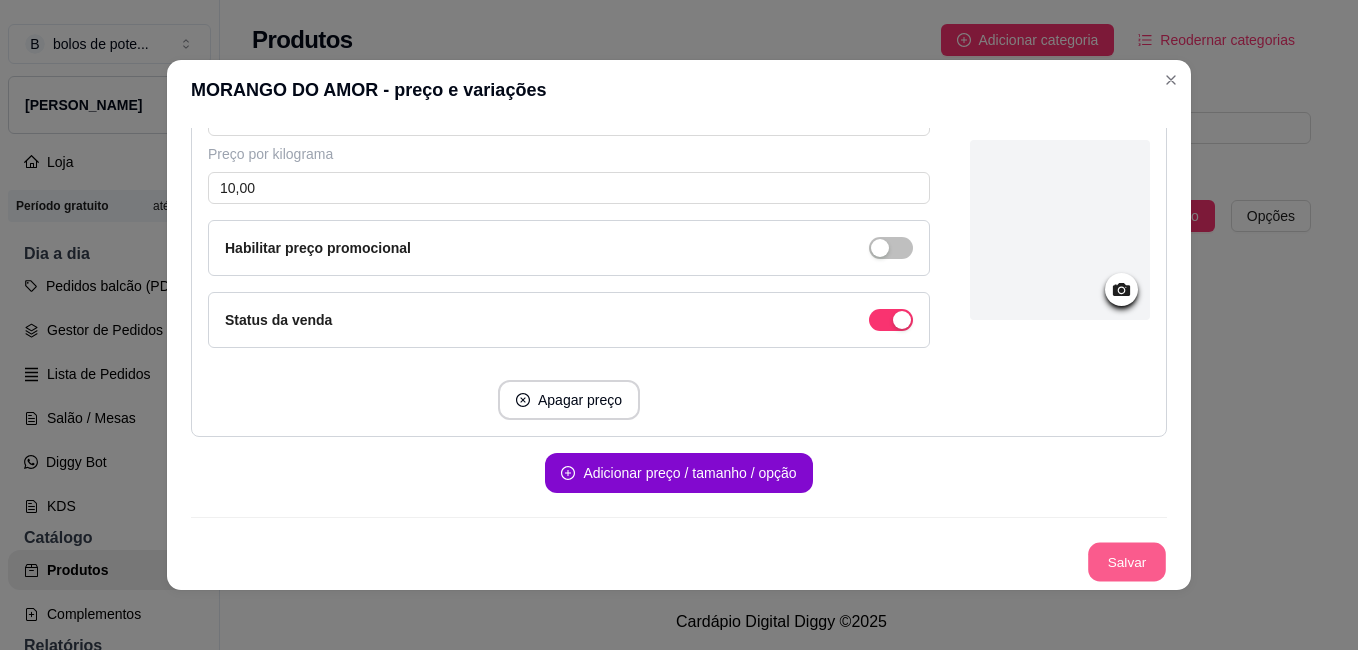 click on "Salvar" at bounding box center (1127, 562) 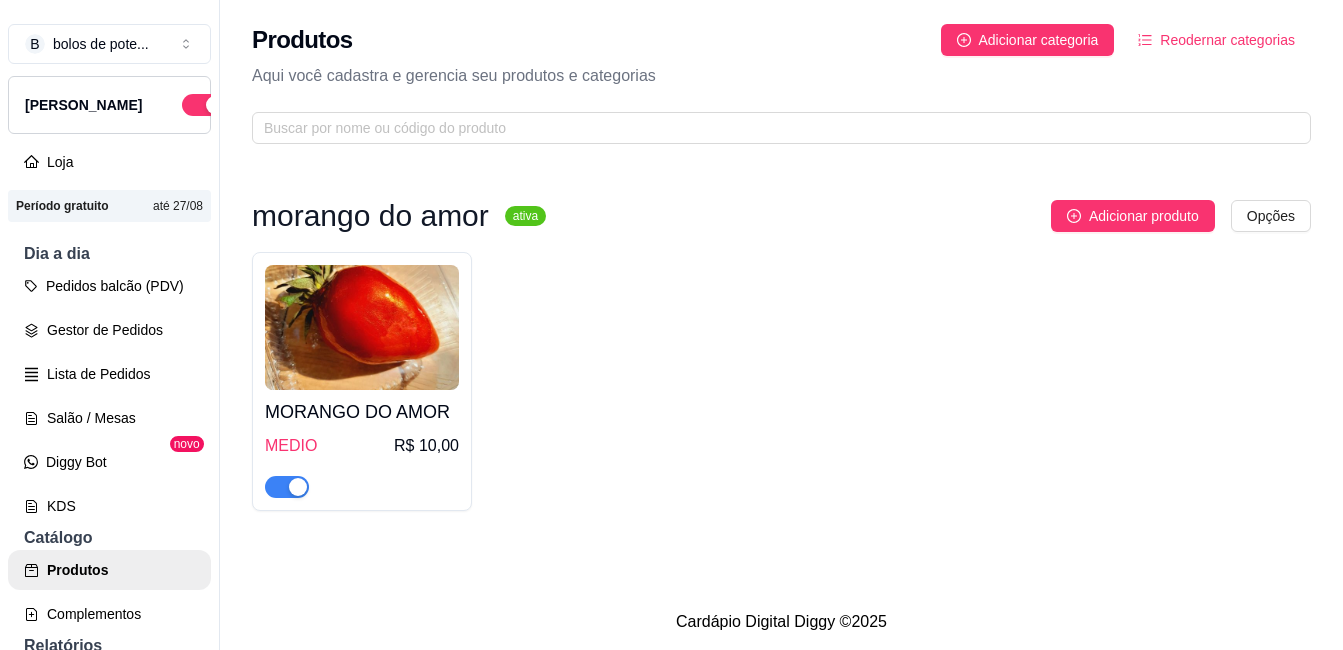 click on "ativa" at bounding box center [525, 216] 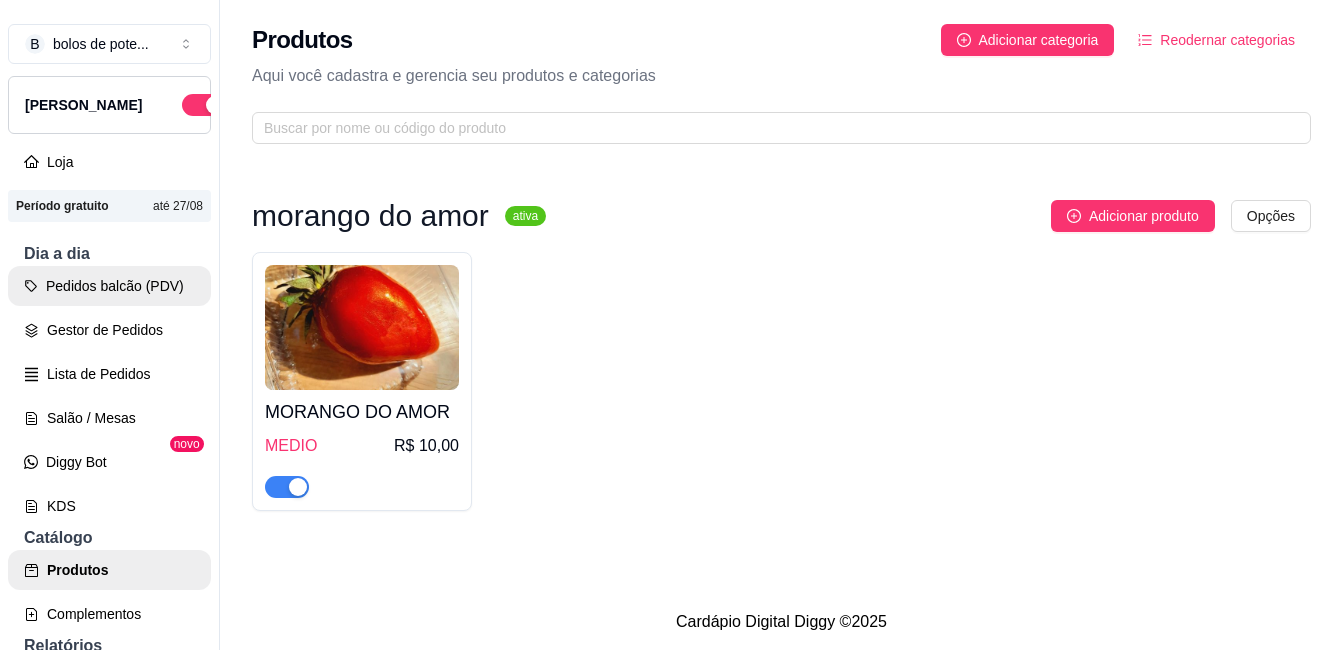 click on "Gestor de Pedidos" at bounding box center (109, 330) 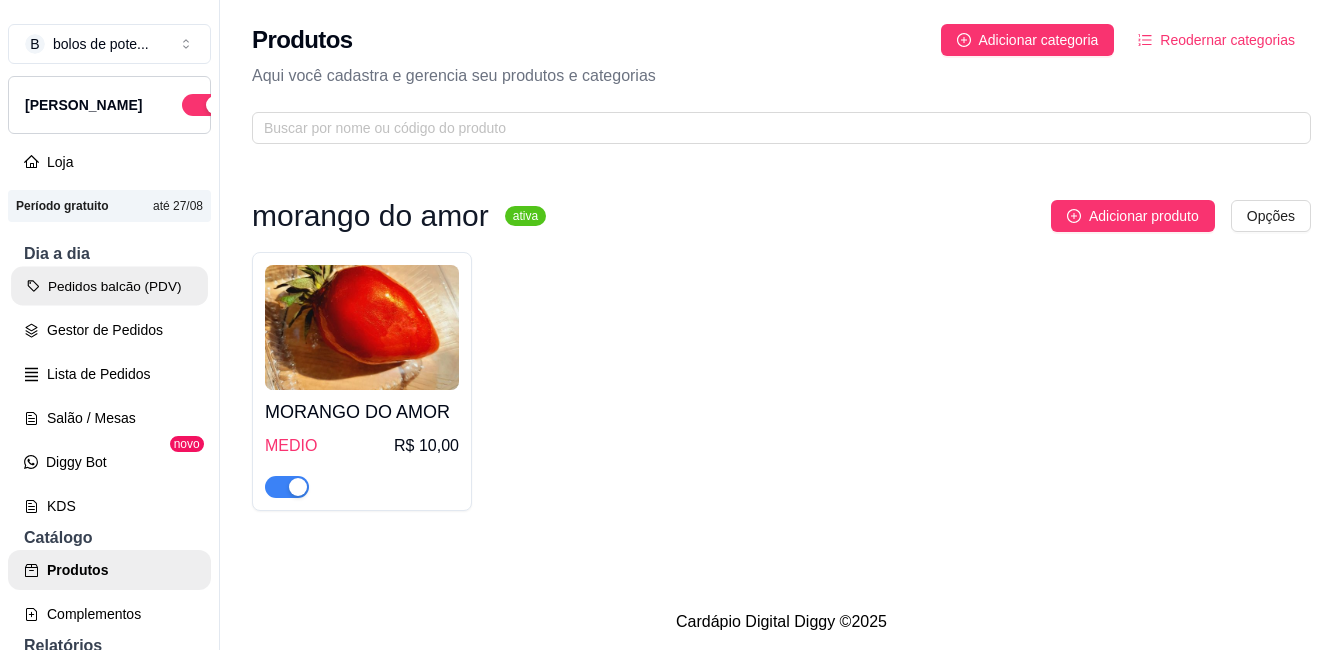 click on "Pedidos balcão (PDV)" at bounding box center (109, 286) 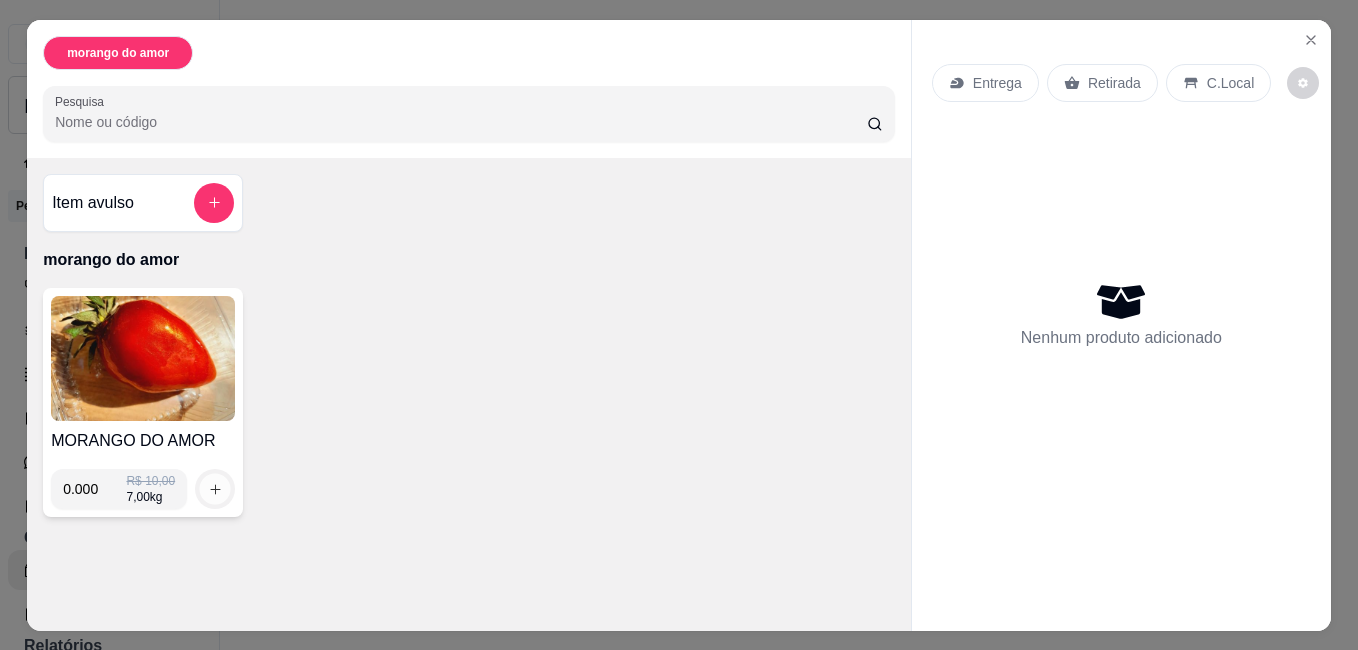 click at bounding box center (215, 488) 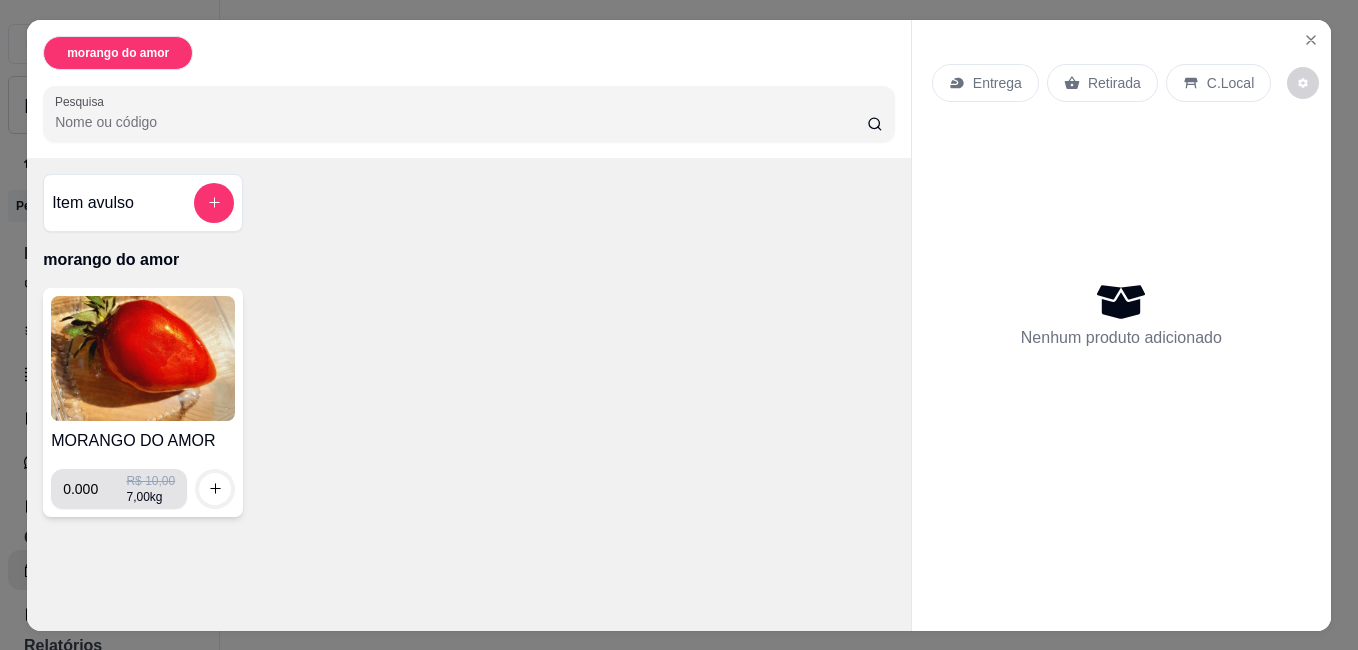 click on "0.000 R$ 10,00 7,00 kg" at bounding box center (119, 489) 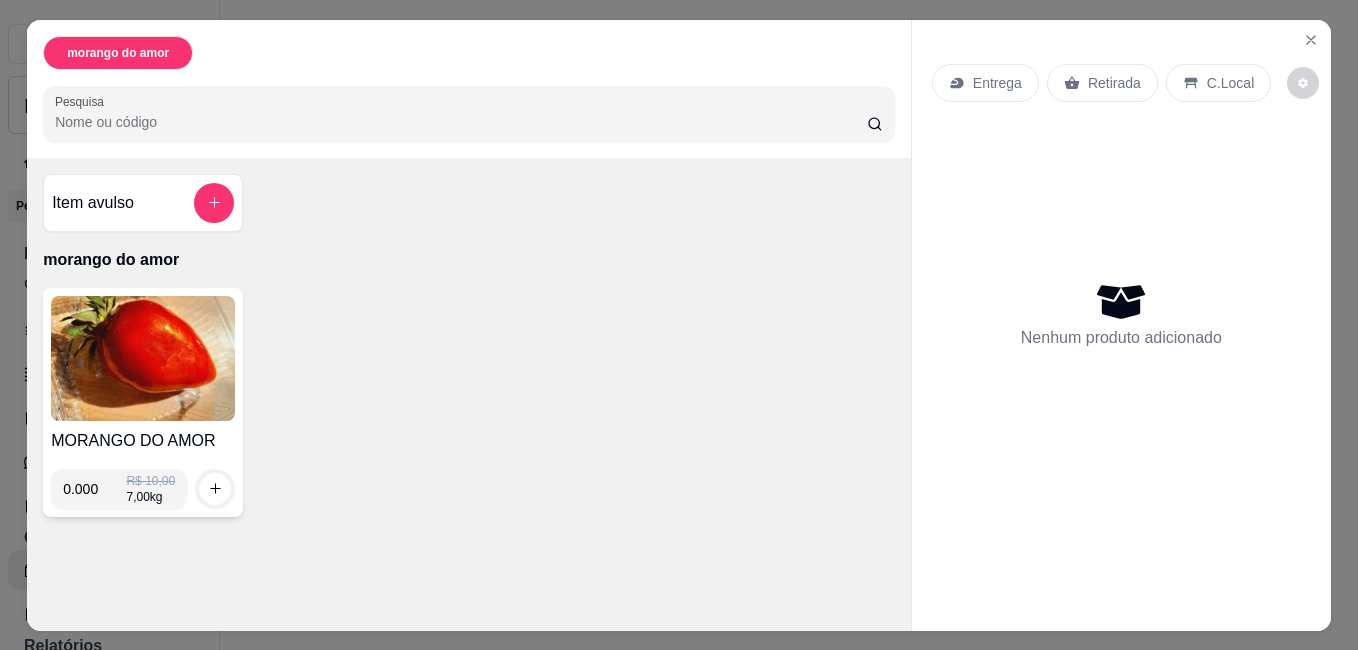 click on "0.000 R$ 10,00 7,00 kg" at bounding box center (119, 489) 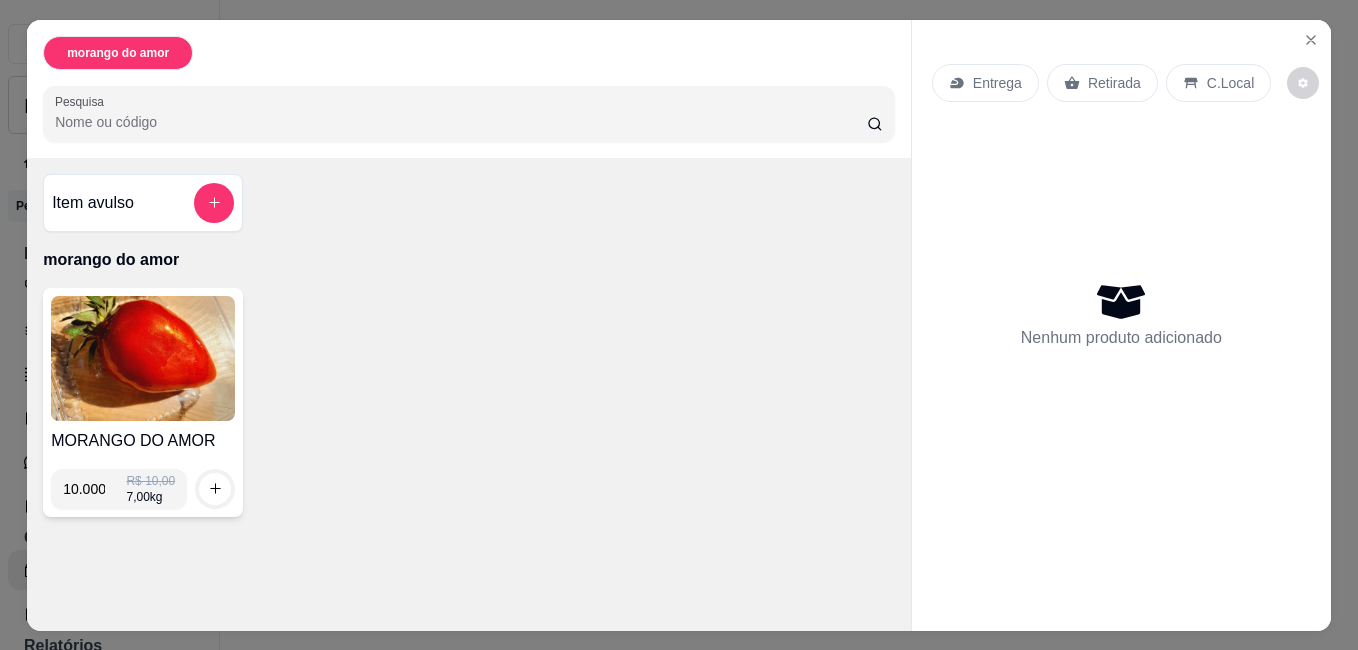 type on "10.000" 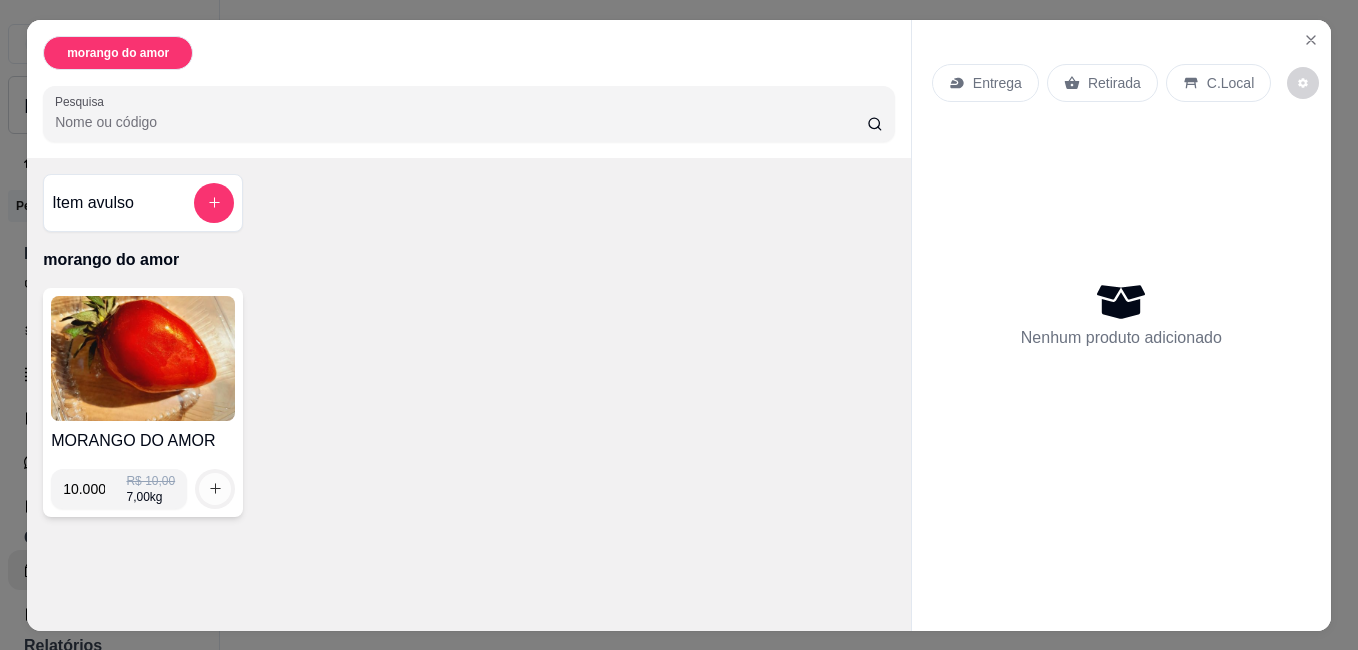 click at bounding box center (215, 489) 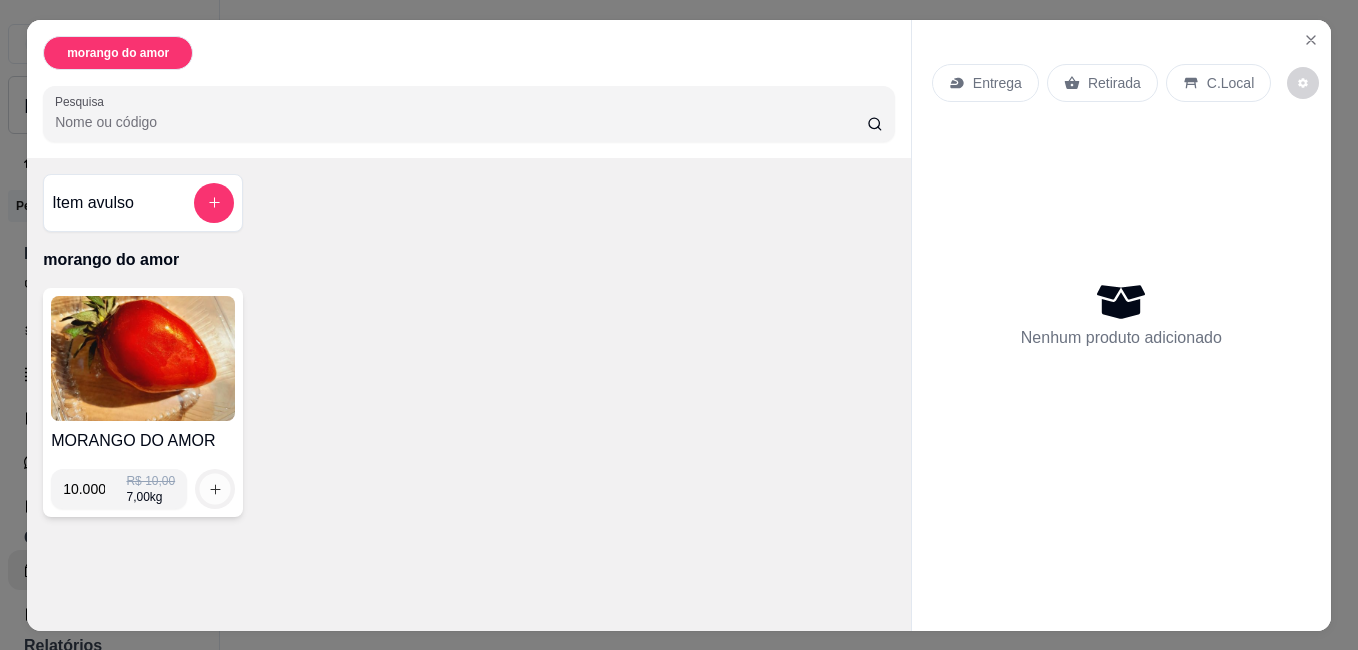 click at bounding box center (215, 488) 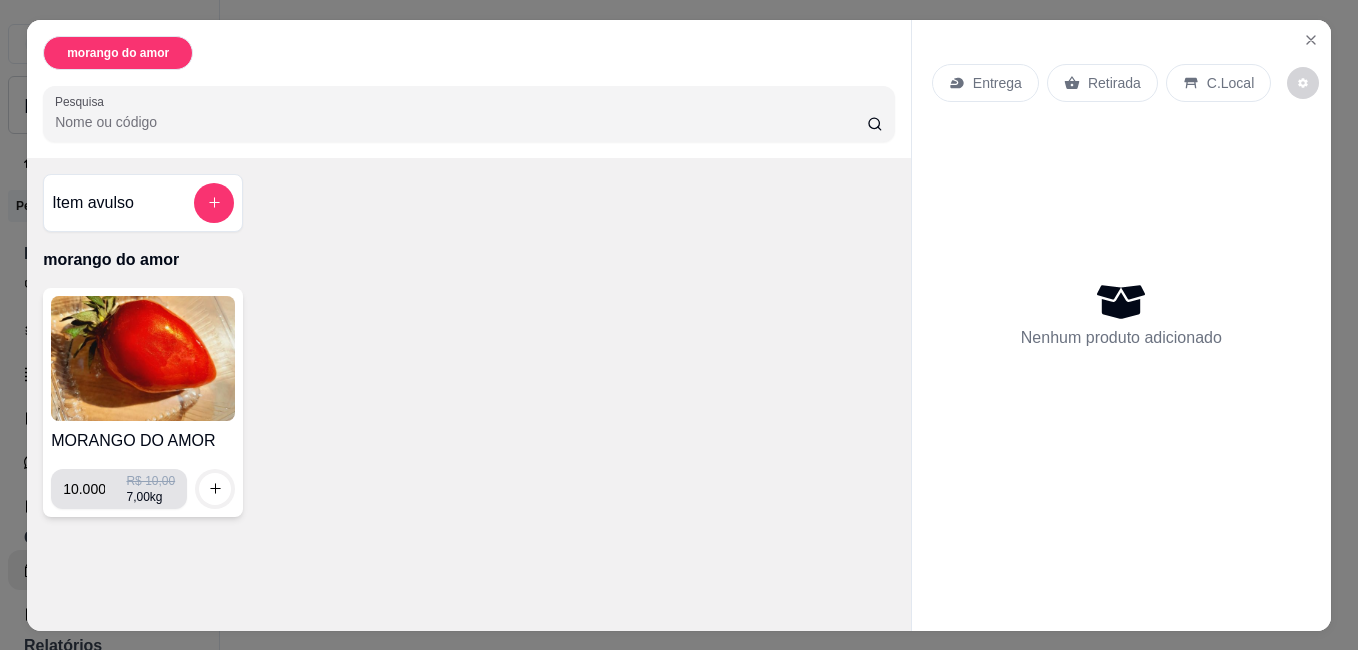 click on "10.000 R$ 10,00 7,00 kg" at bounding box center [119, 489] 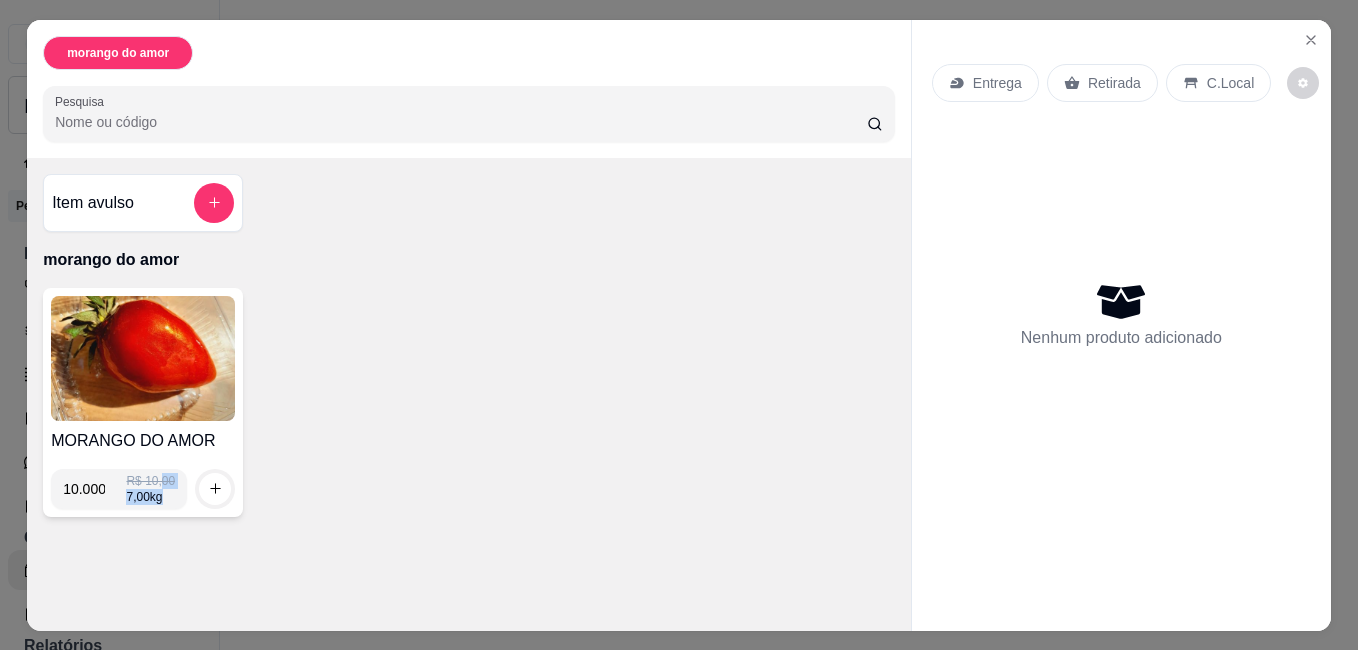 click on "10.000 R$ 10,00 7,00 kg" at bounding box center (119, 489) 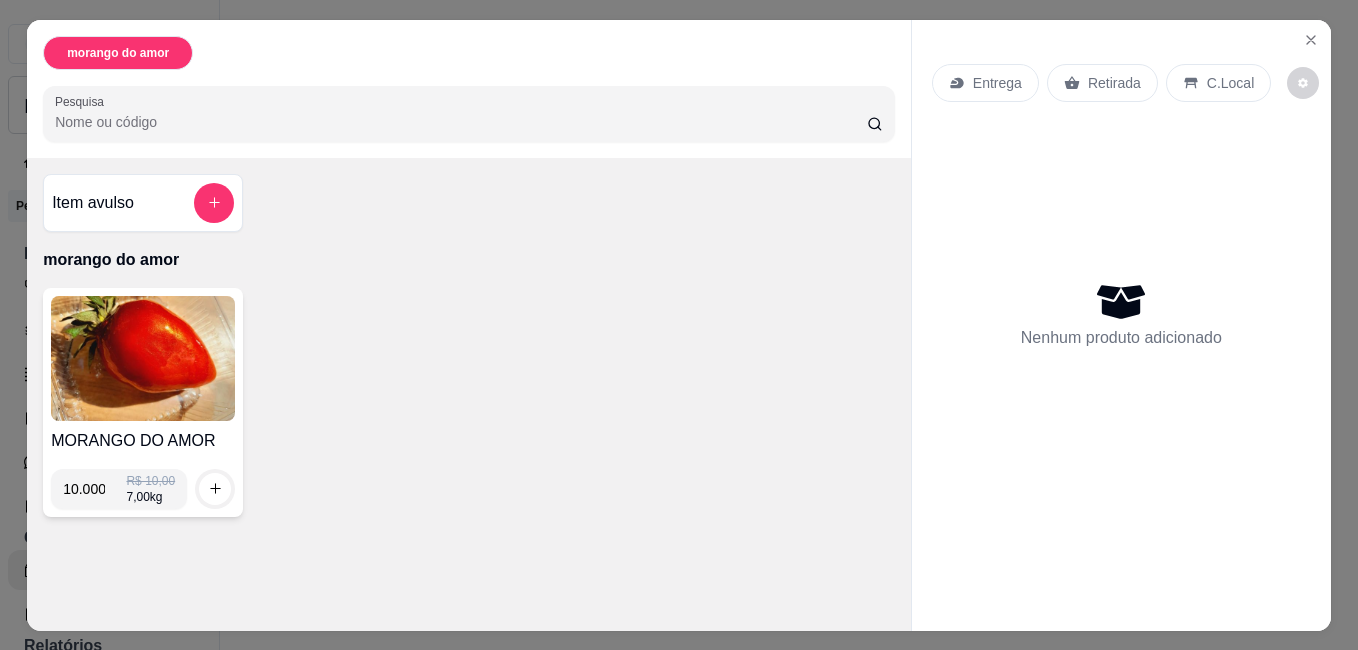 click on "morango do amor" at bounding box center [118, 53] 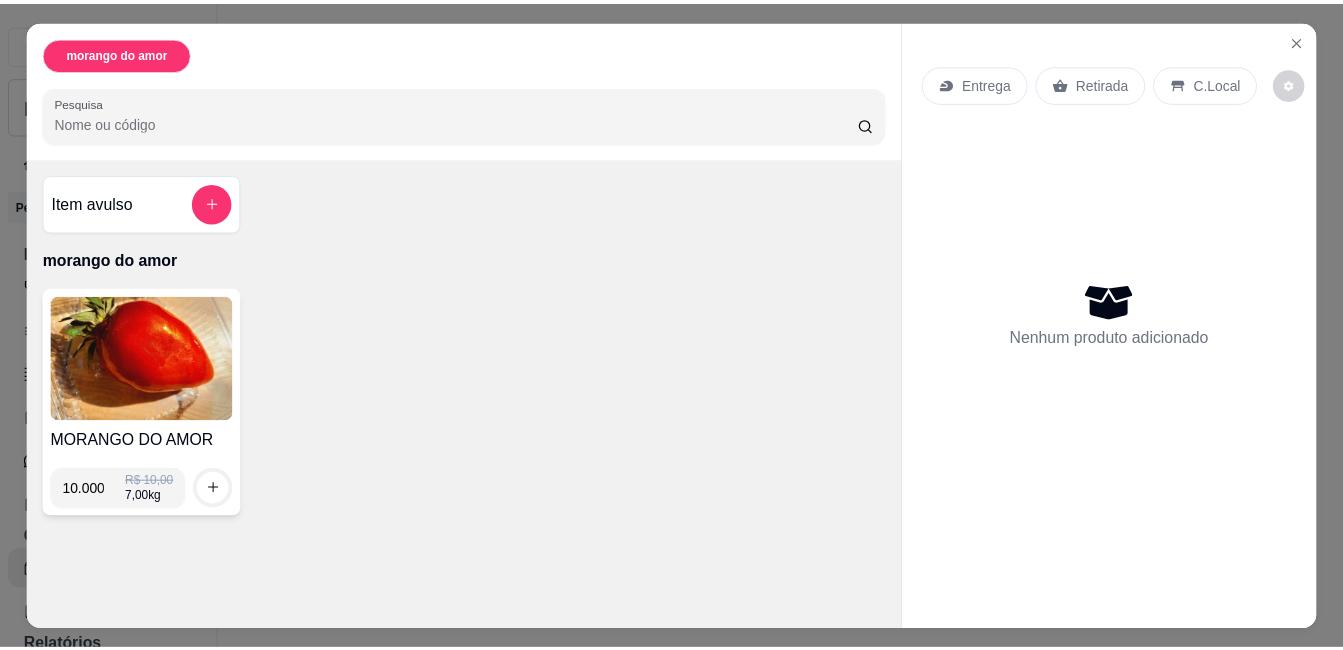 scroll, scrollTop: 52, scrollLeft: 0, axis: vertical 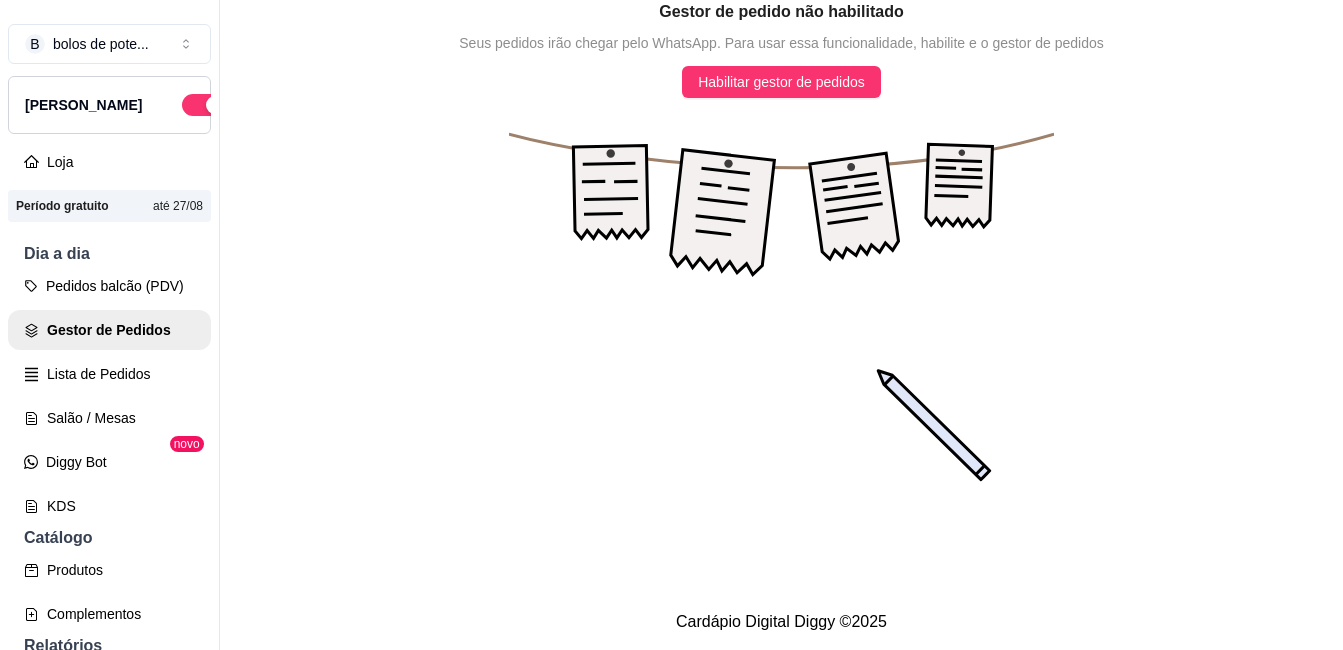 click 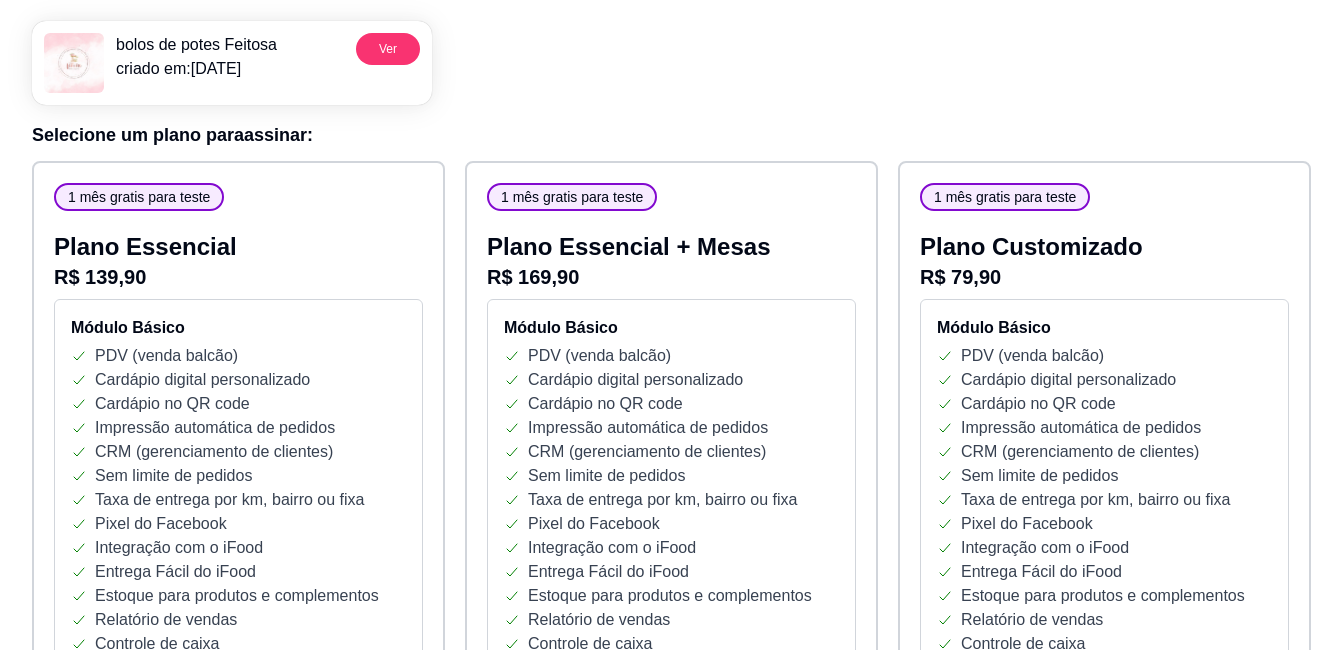 scroll, scrollTop: 0, scrollLeft: 0, axis: both 